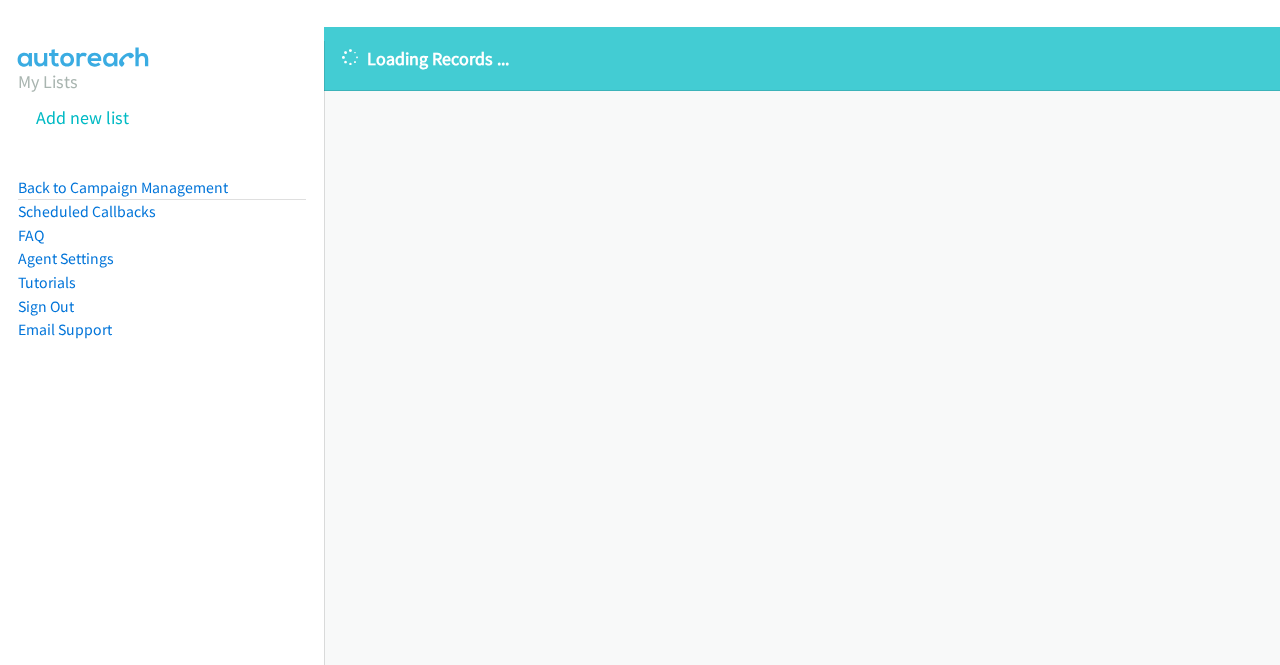 scroll, scrollTop: 0, scrollLeft: 0, axis: both 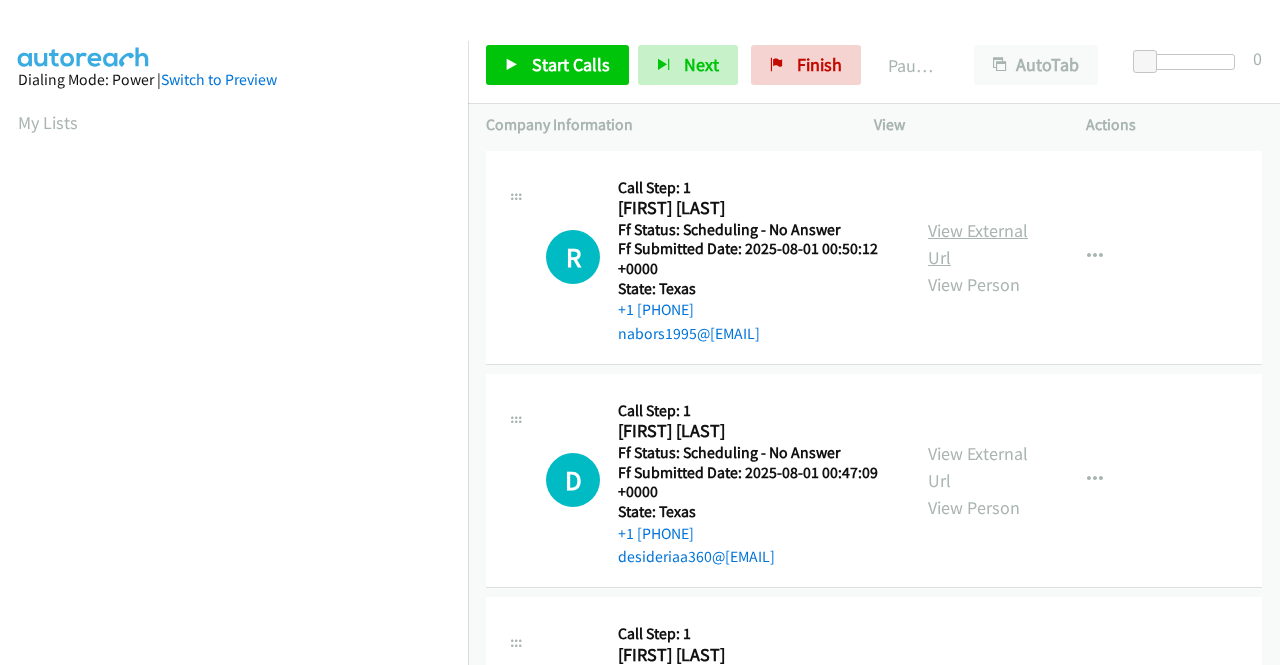 click on "View External Url" at bounding box center (978, 244) 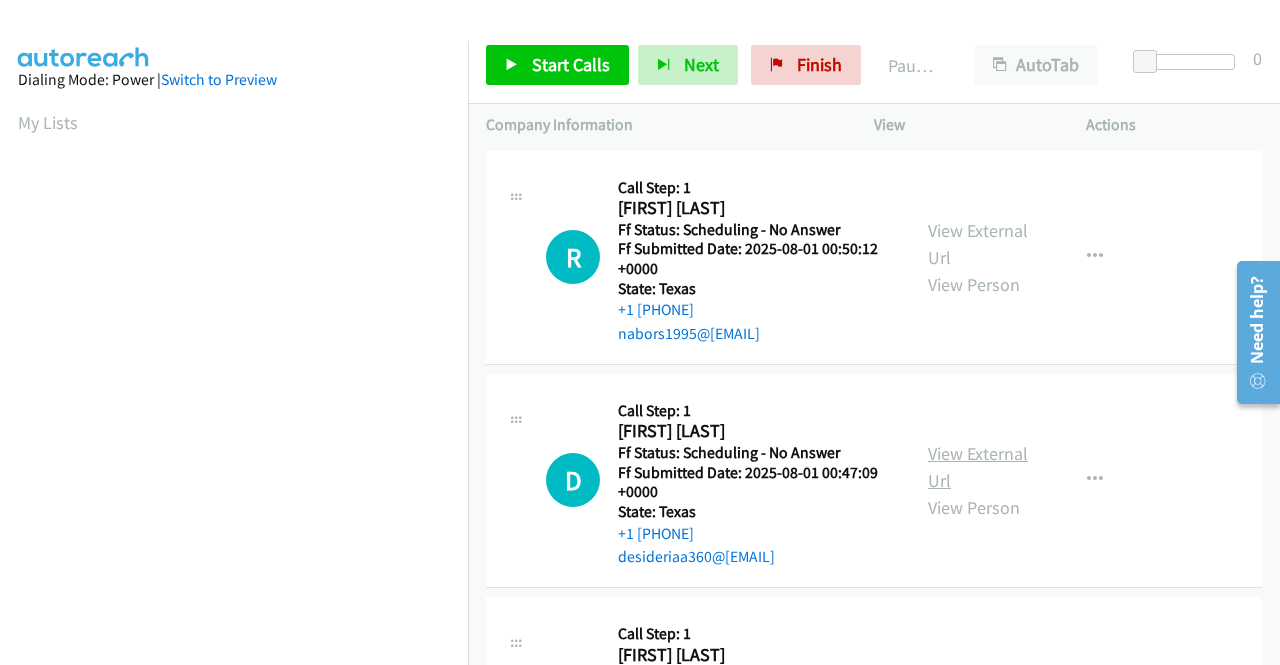 click on "View External Url" at bounding box center [978, 467] 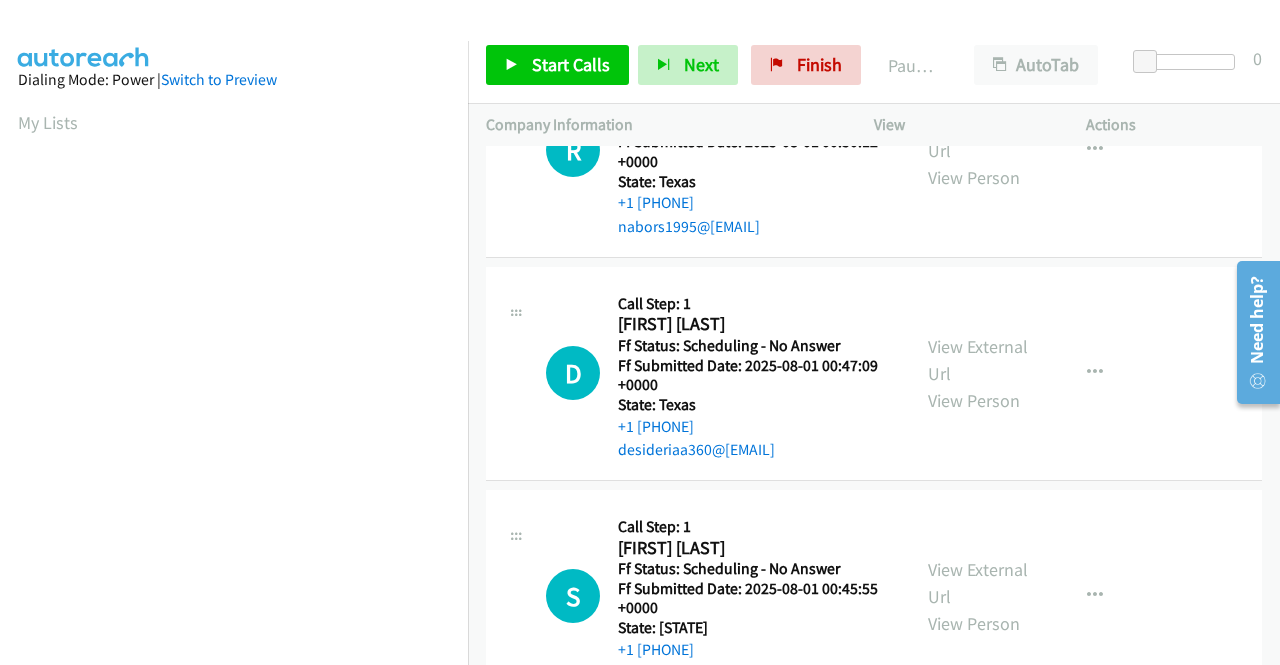 scroll, scrollTop: 300, scrollLeft: 0, axis: vertical 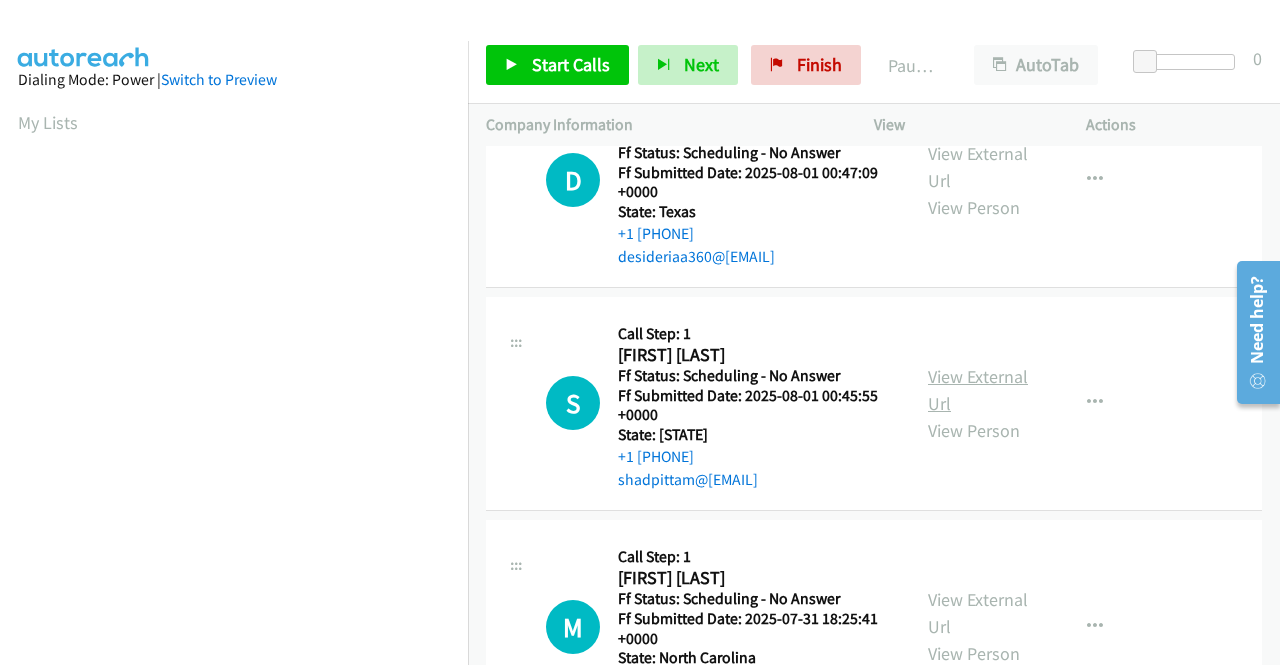 click on "View External Url" at bounding box center [978, 390] 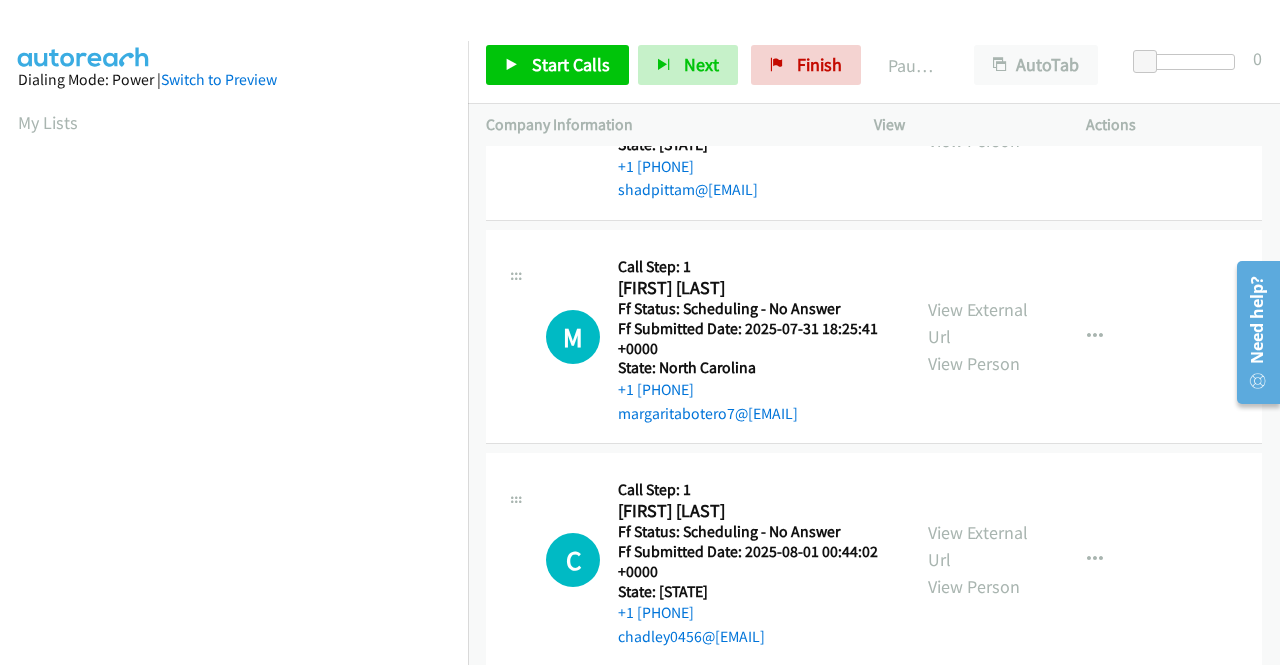 scroll, scrollTop: 600, scrollLeft: 0, axis: vertical 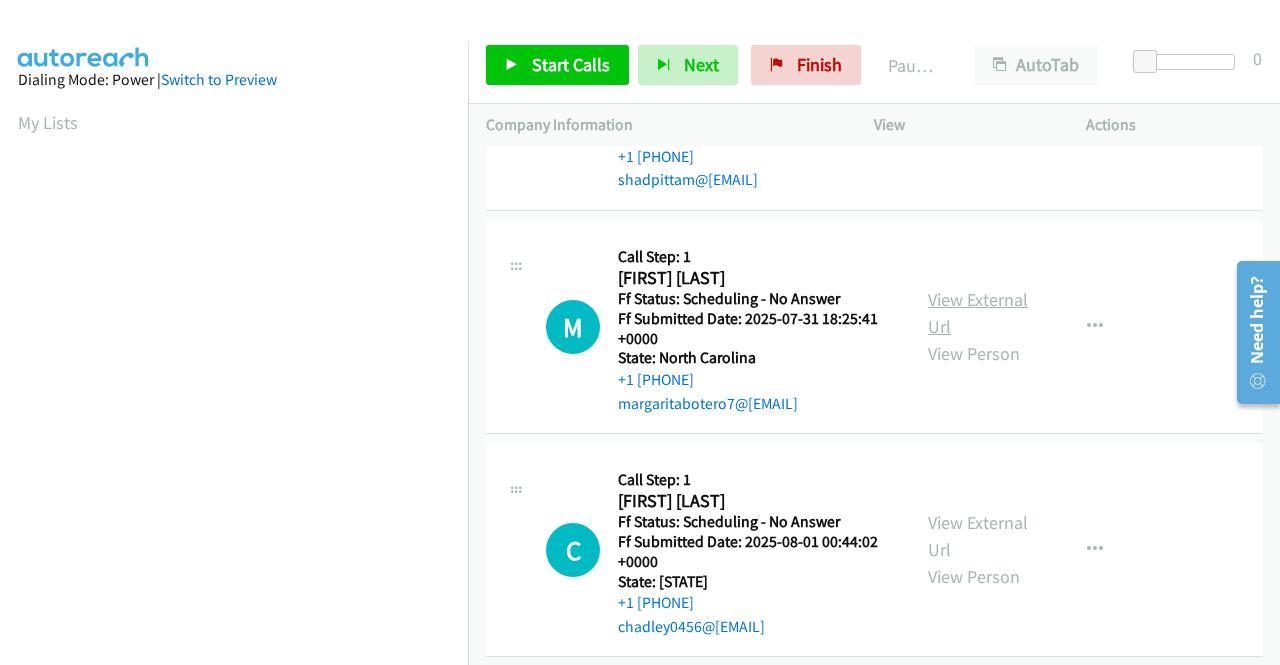 click on "View External Url" at bounding box center [978, 313] 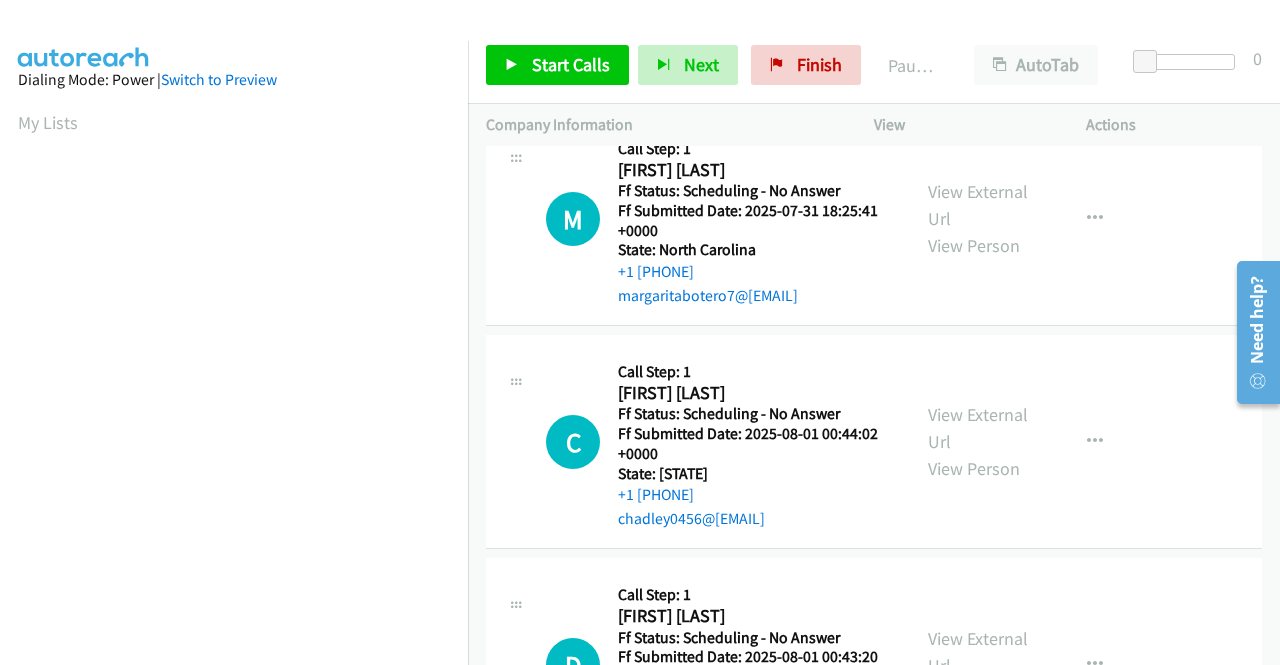 scroll, scrollTop: 800, scrollLeft: 0, axis: vertical 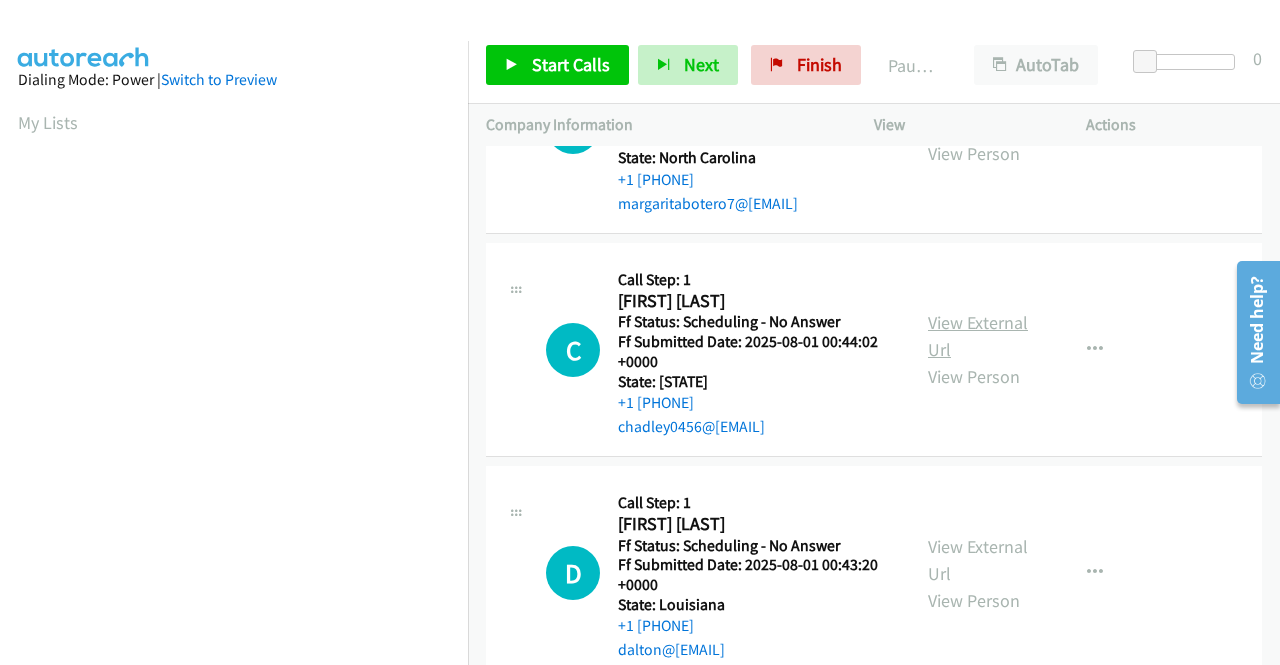 click on "View External Url" at bounding box center (978, 336) 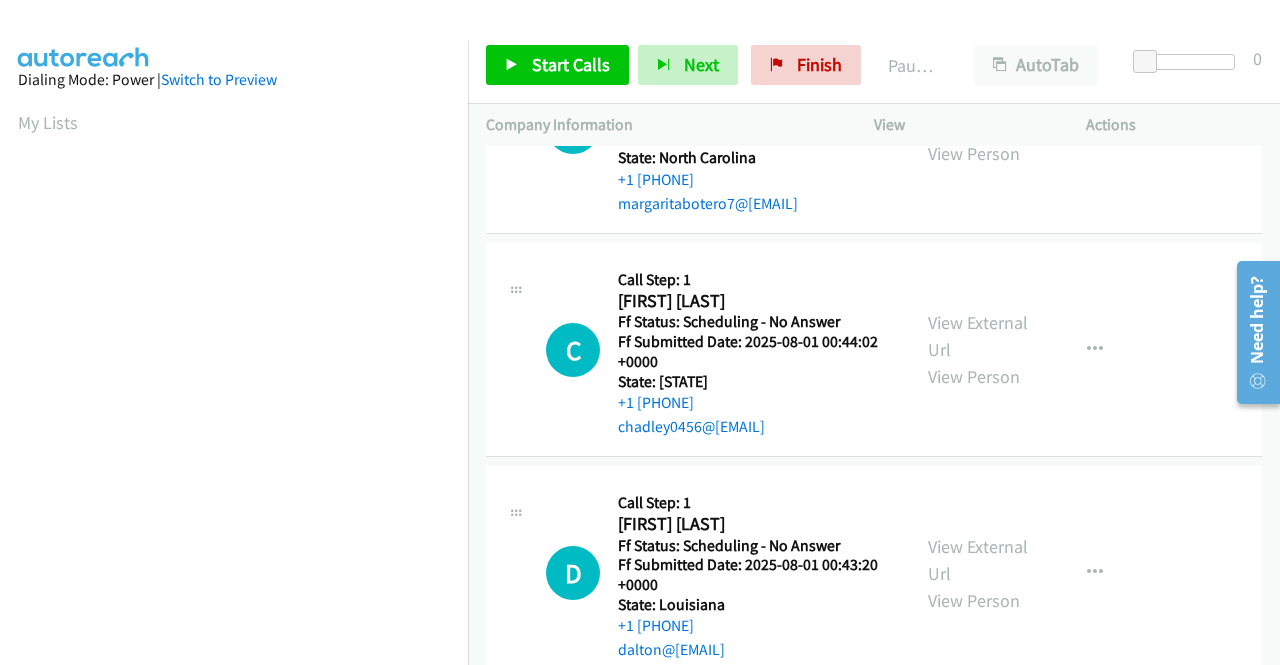 scroll, scrollTop: 1000, scrollLeft: 0, axis: vertical 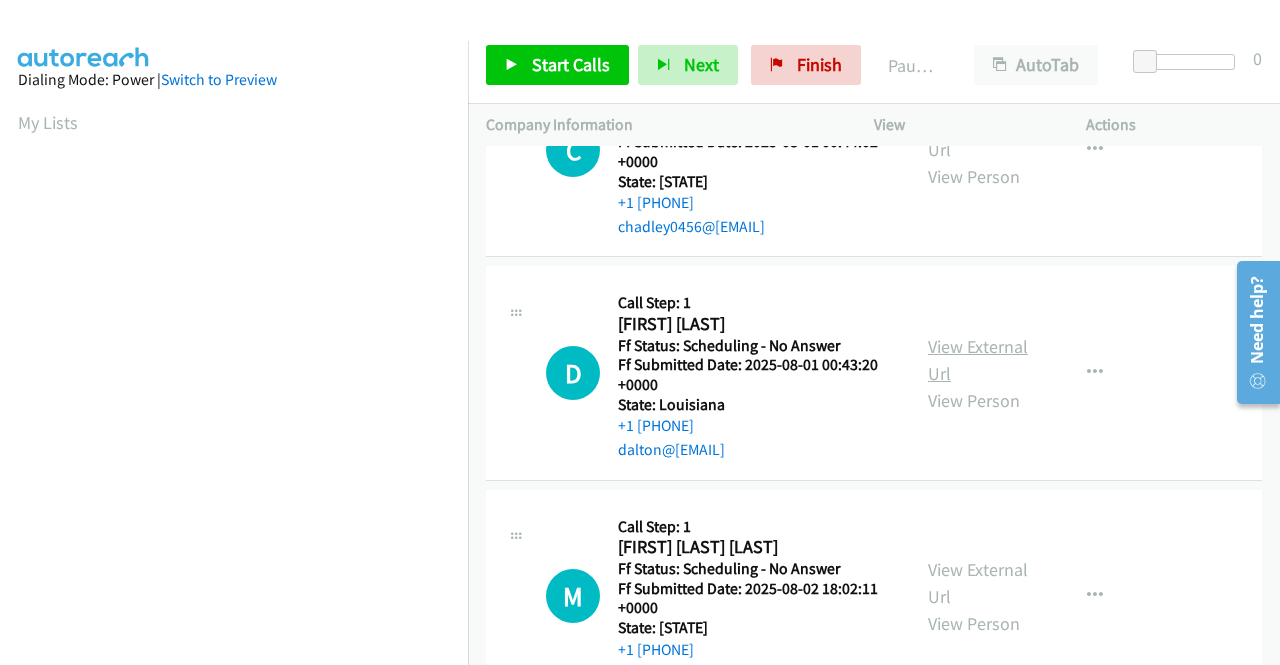 click on "View External Url" at bounding box center (978, 360) 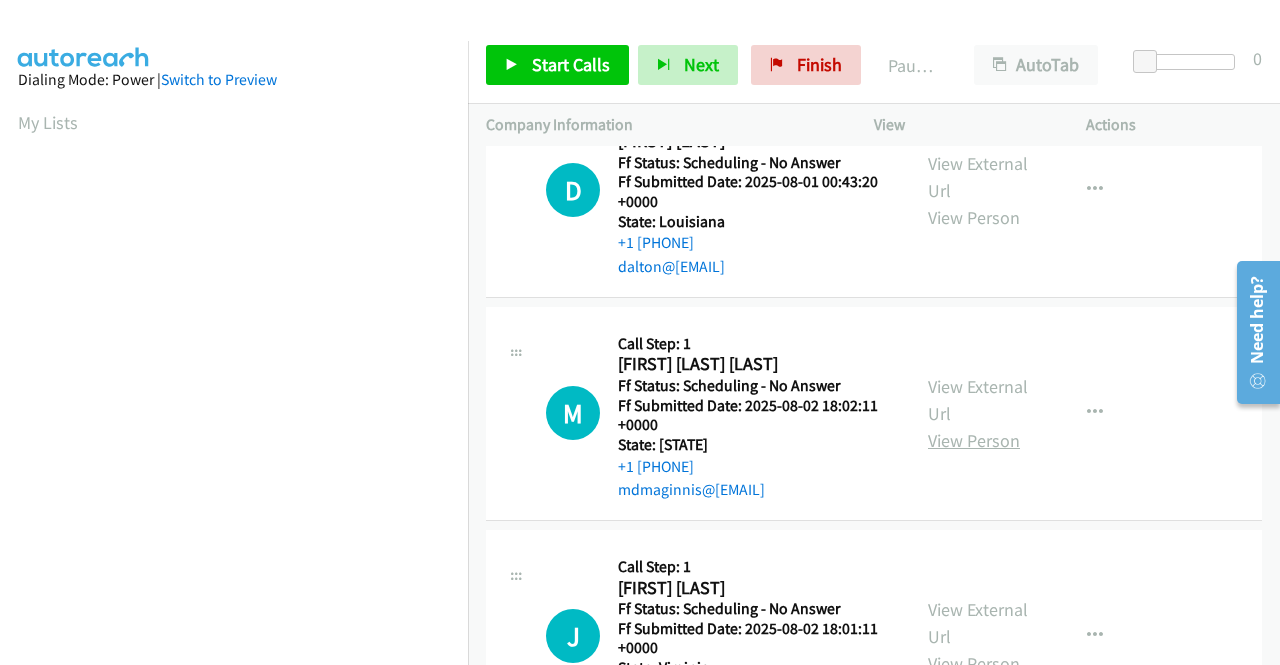 scroll, scrollTop: 1200, scrollLeft: 0, axis: vertical 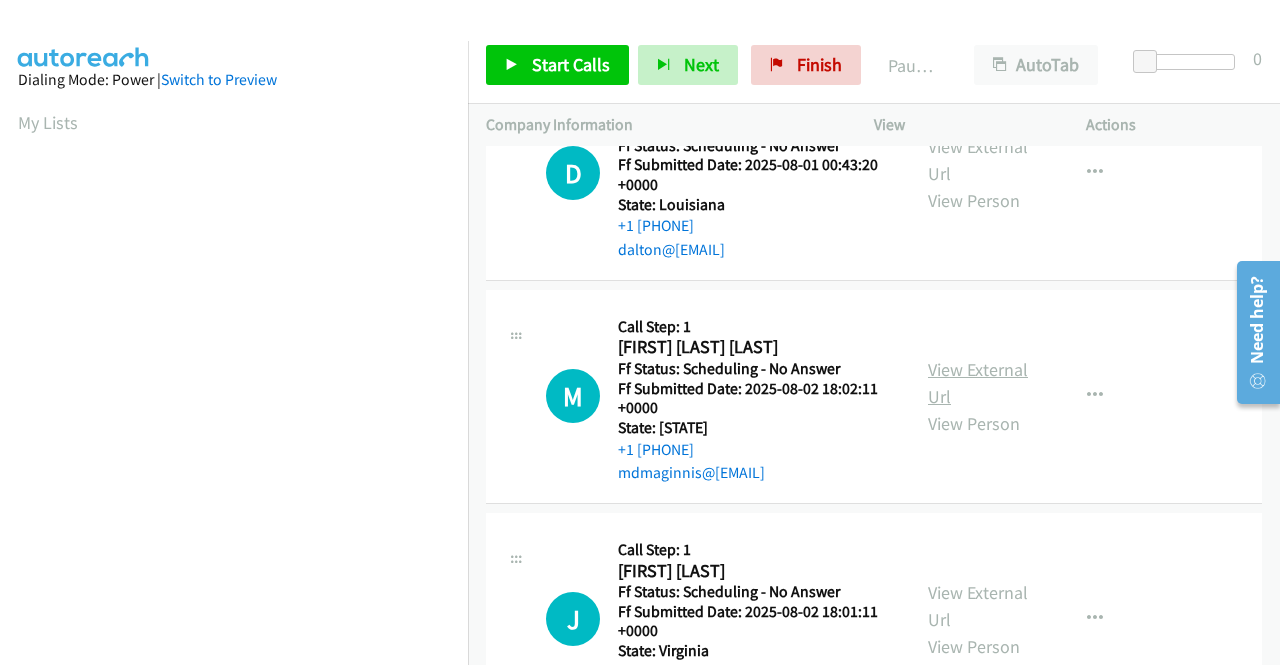 click on "View External Url" at bounding box center (978, 383) 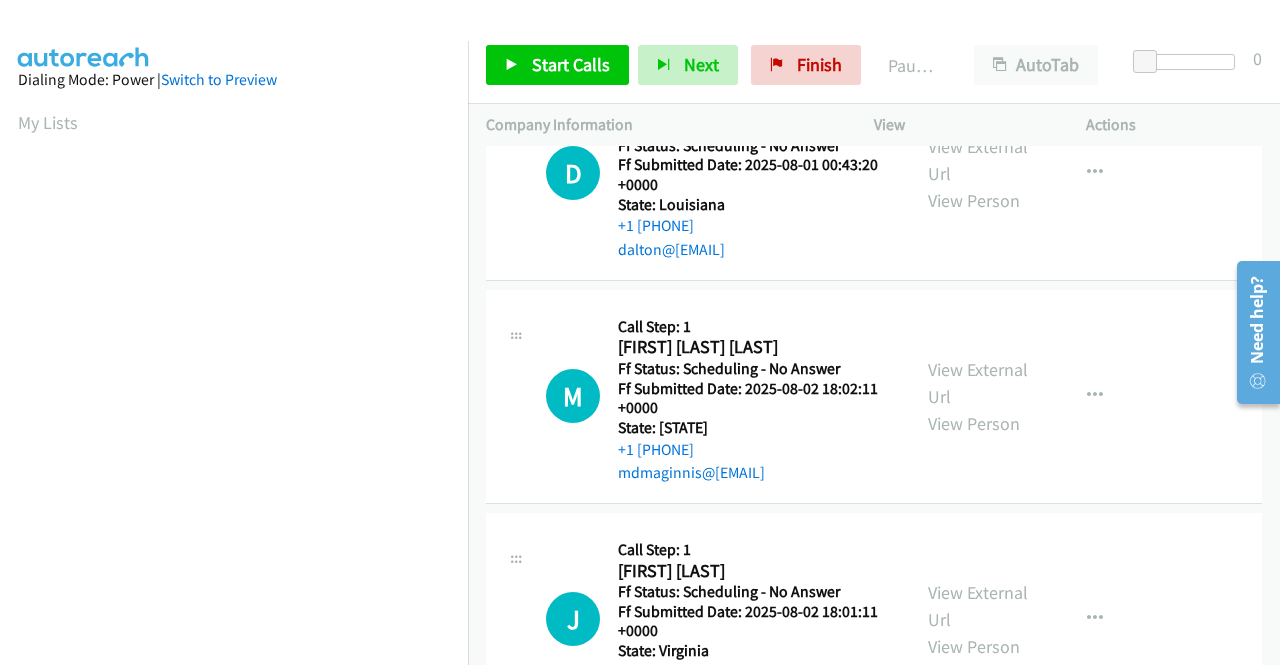scroll, scrollTop: 1300, scrollLeft: 0, axis: vertical 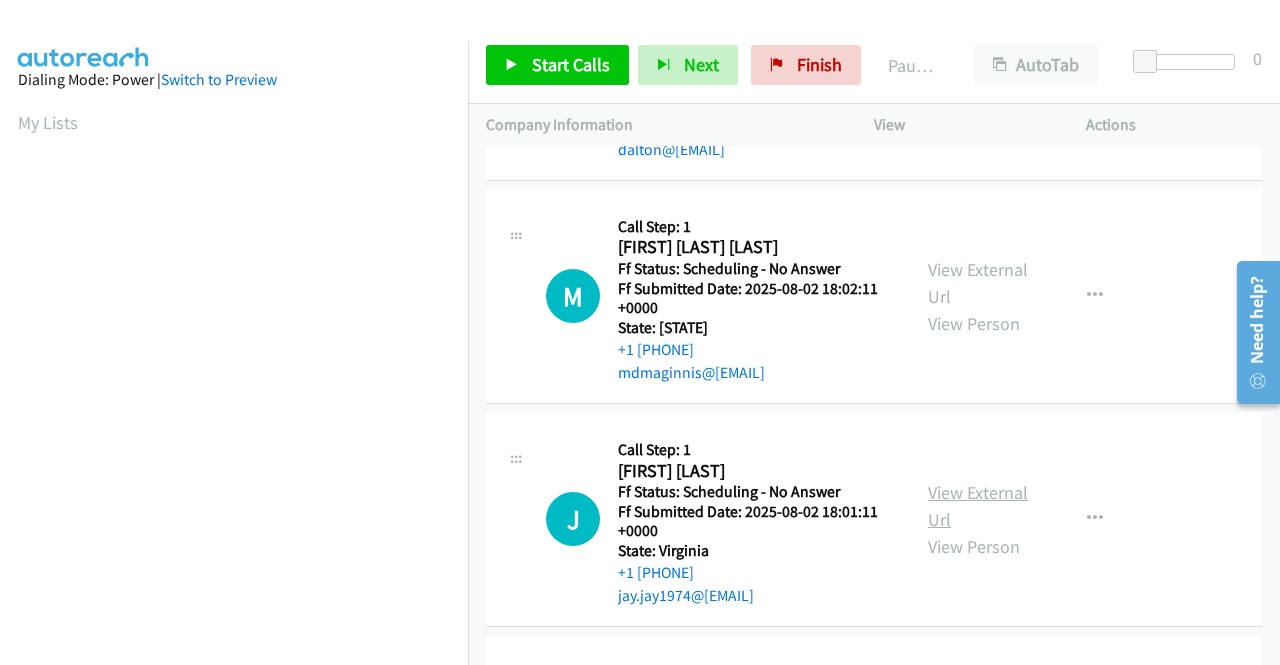 click on "View External Url" at bounding box center (978, 506) 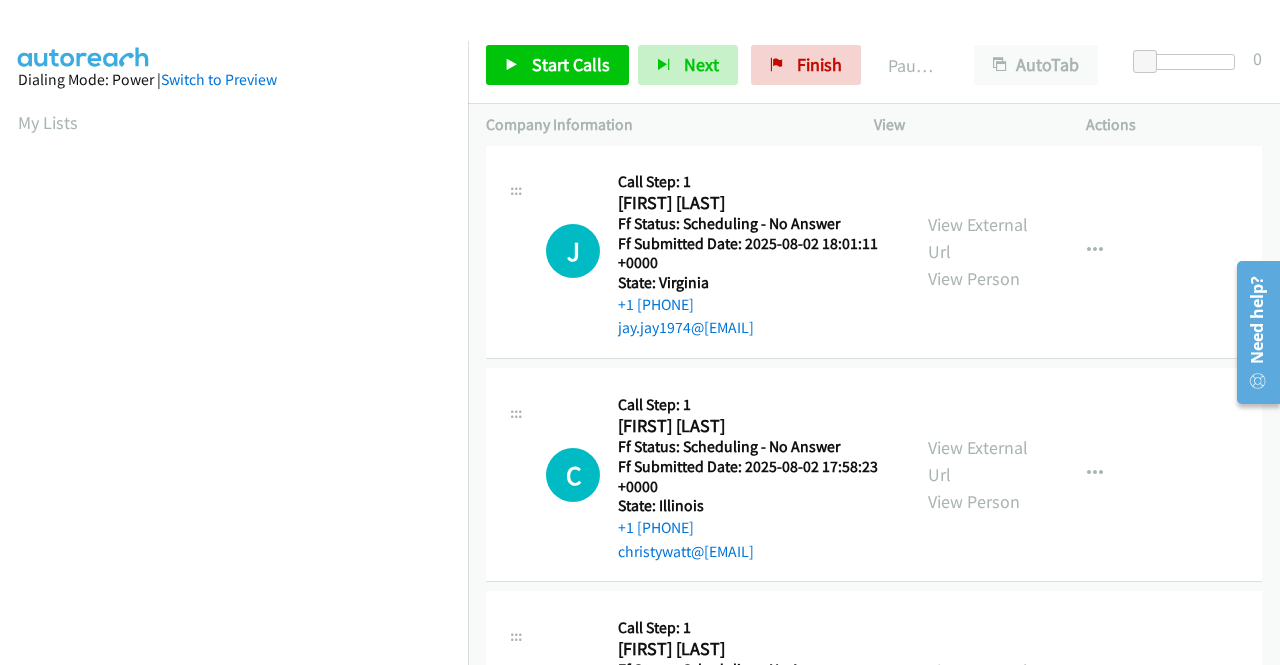 scroll, scrollTop: 1600, scrollLeft: 0, axis: vertical 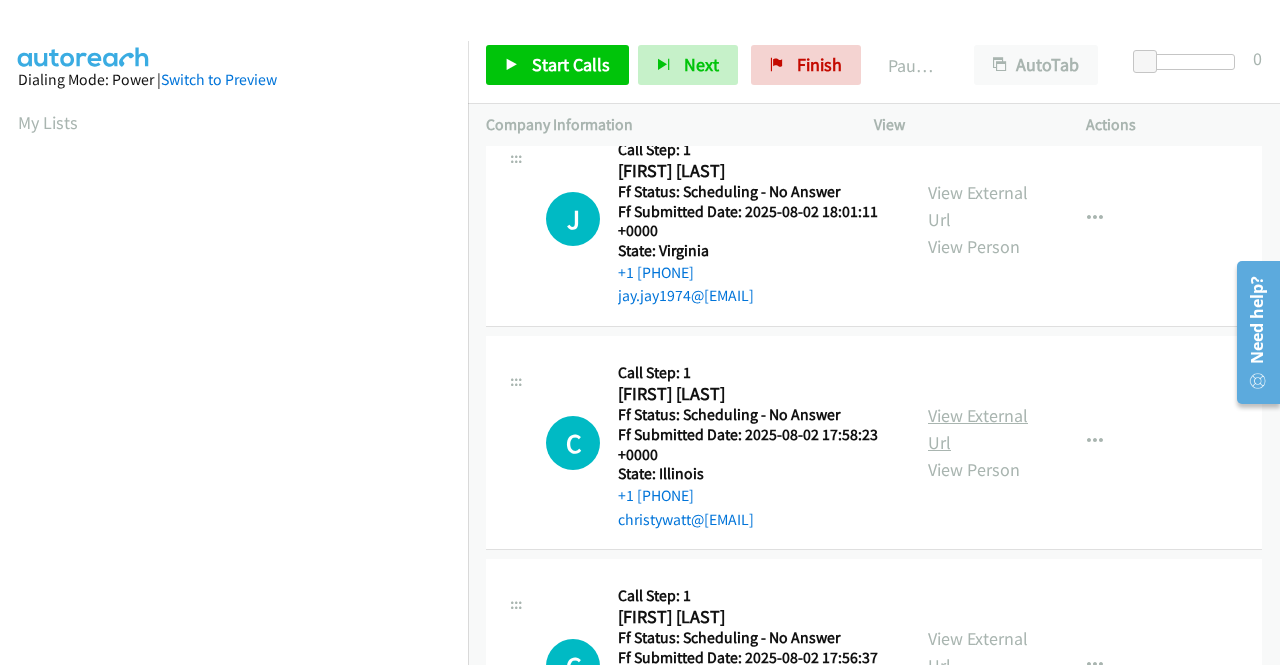 click on "View External Url" at bounding box center (978, 429) 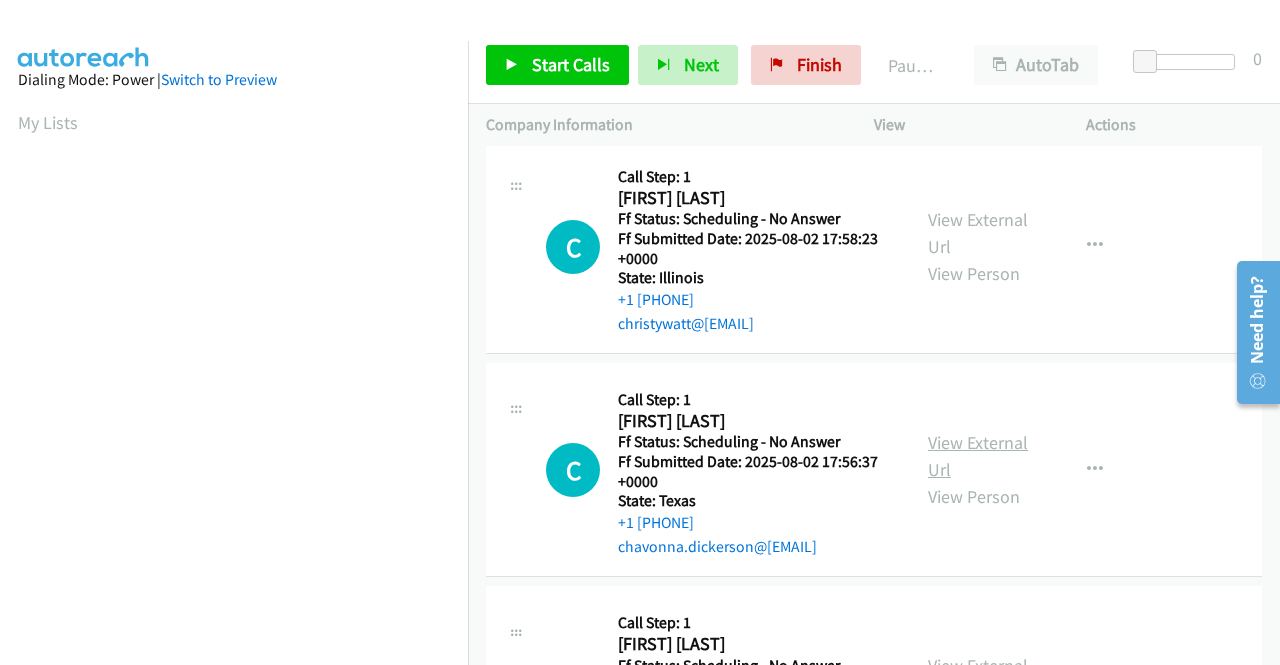 scroll, scrollTop: 1800, scrollLeft: 0, axis: vertical 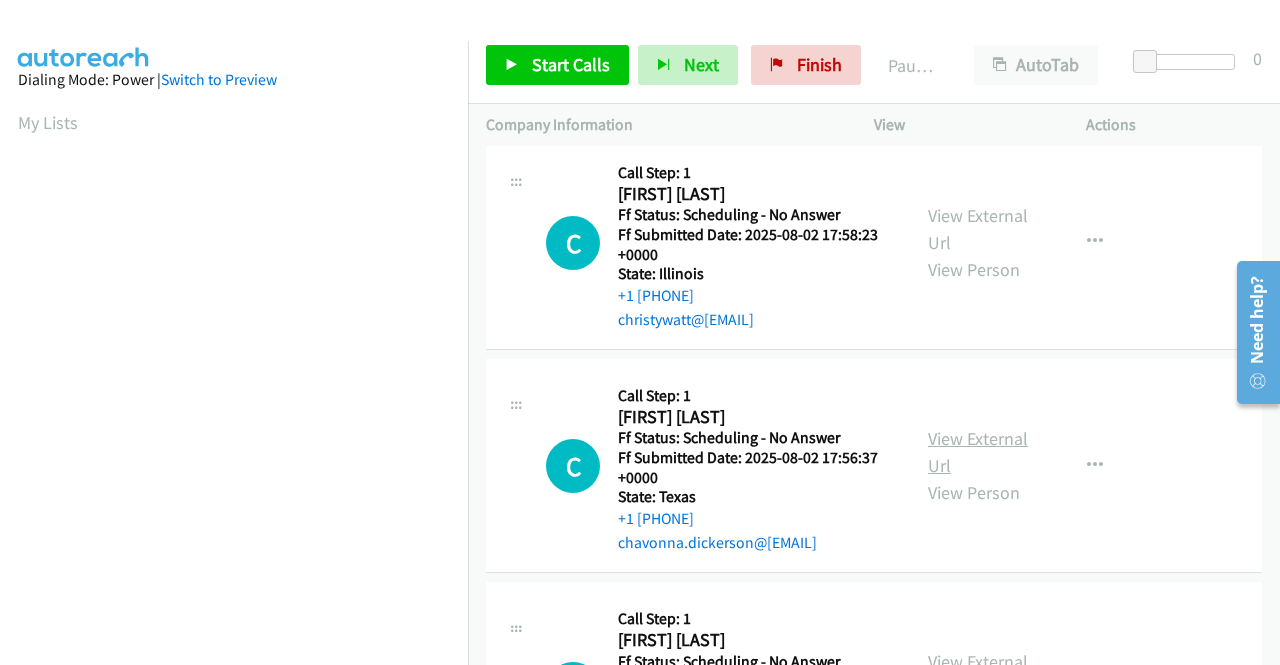 click on "View External Url" at bounding box center [978, 452] 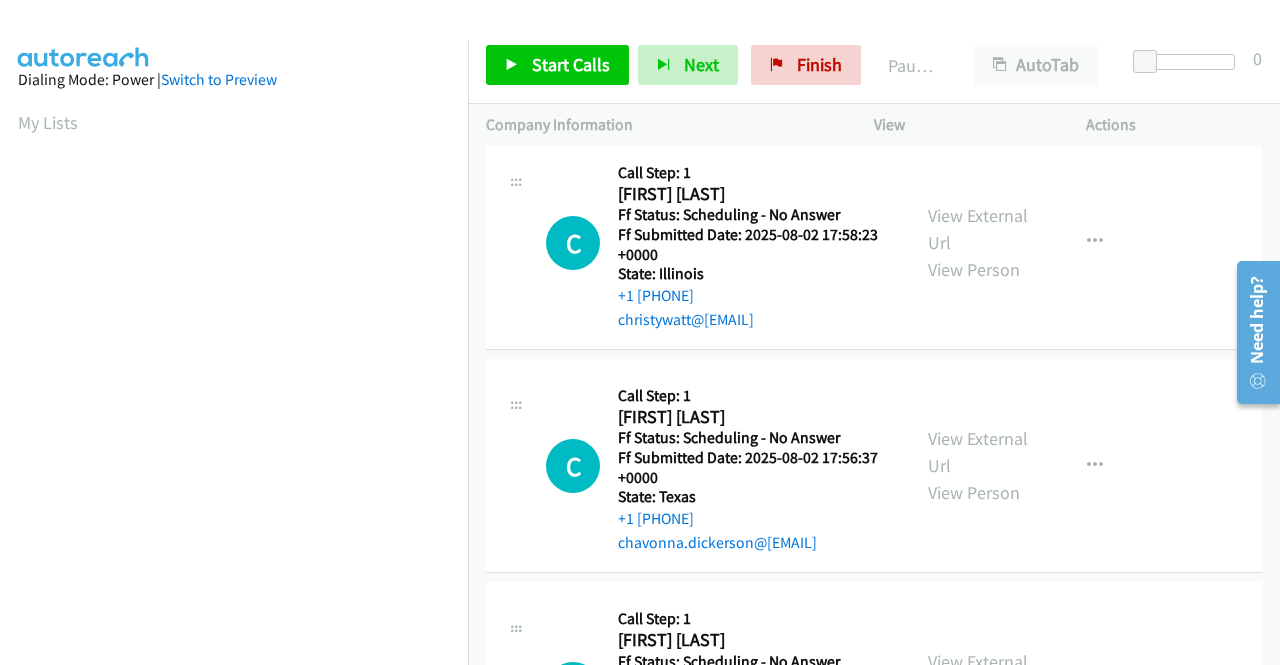 scroll, scrollTop: 2000, scrollLeft: 0, axis: vertical 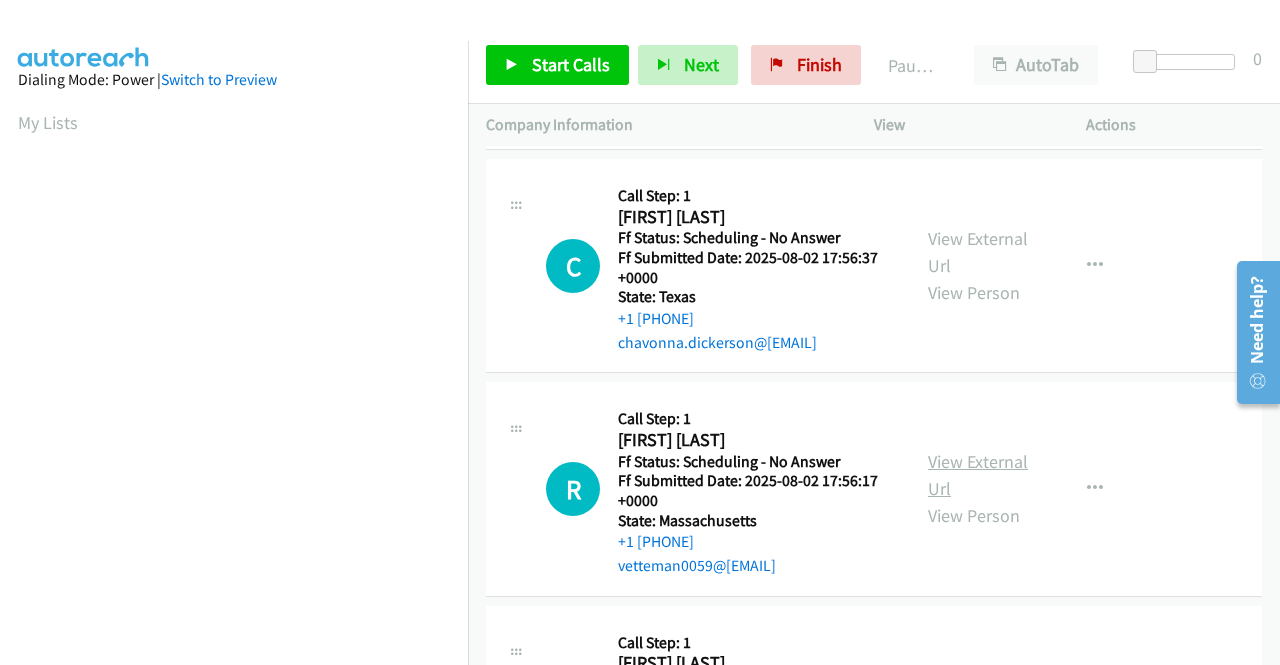 click on "View External Url" at bounding box center [978, 475] 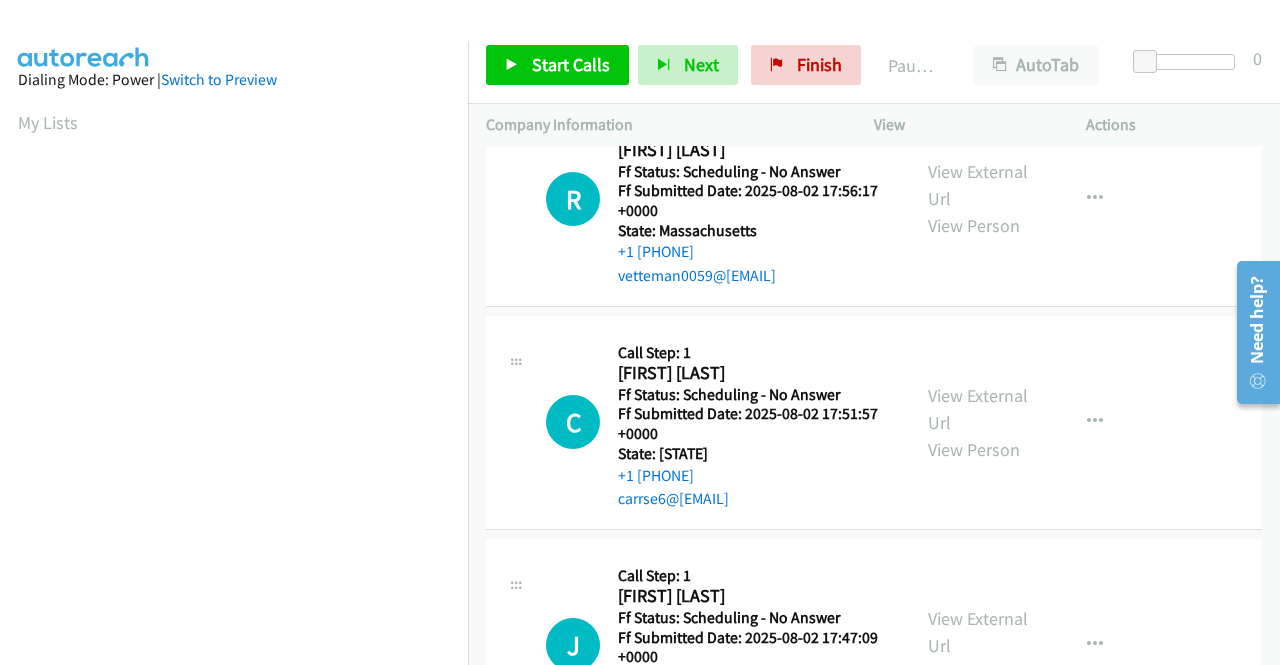 scroll, scrollTop: 2300, scrollLeft: 0, axis: vertical 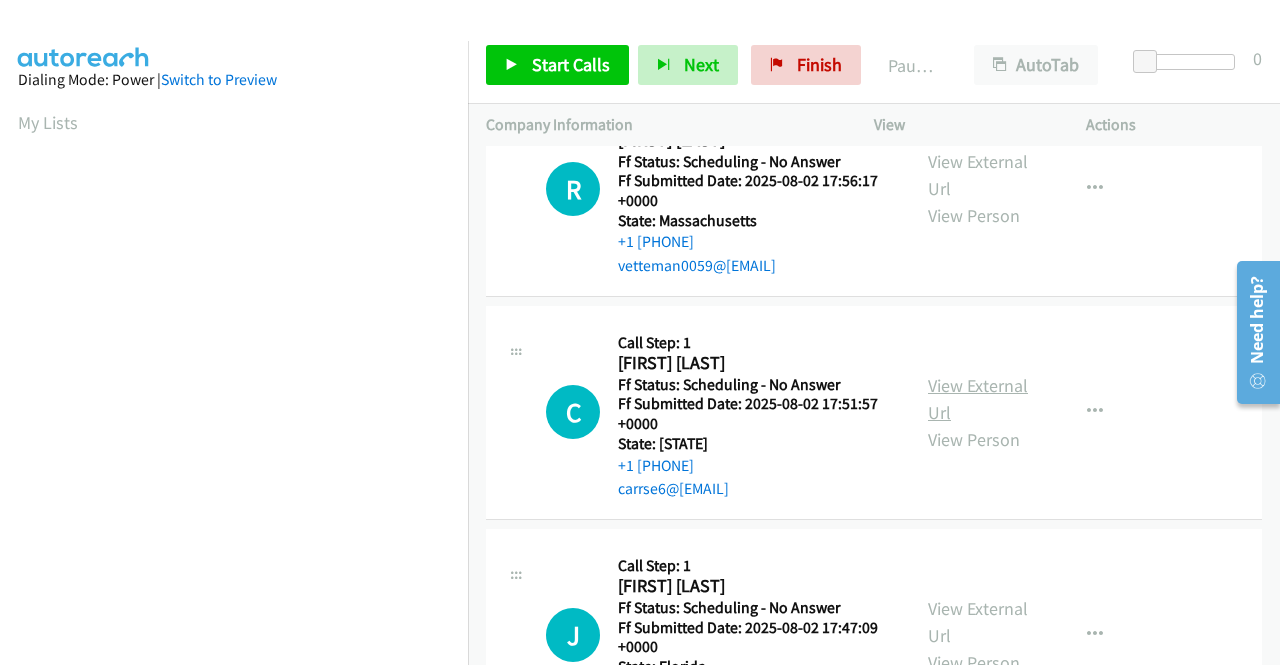 click on "View External Url" at bounding box center (978, 399) 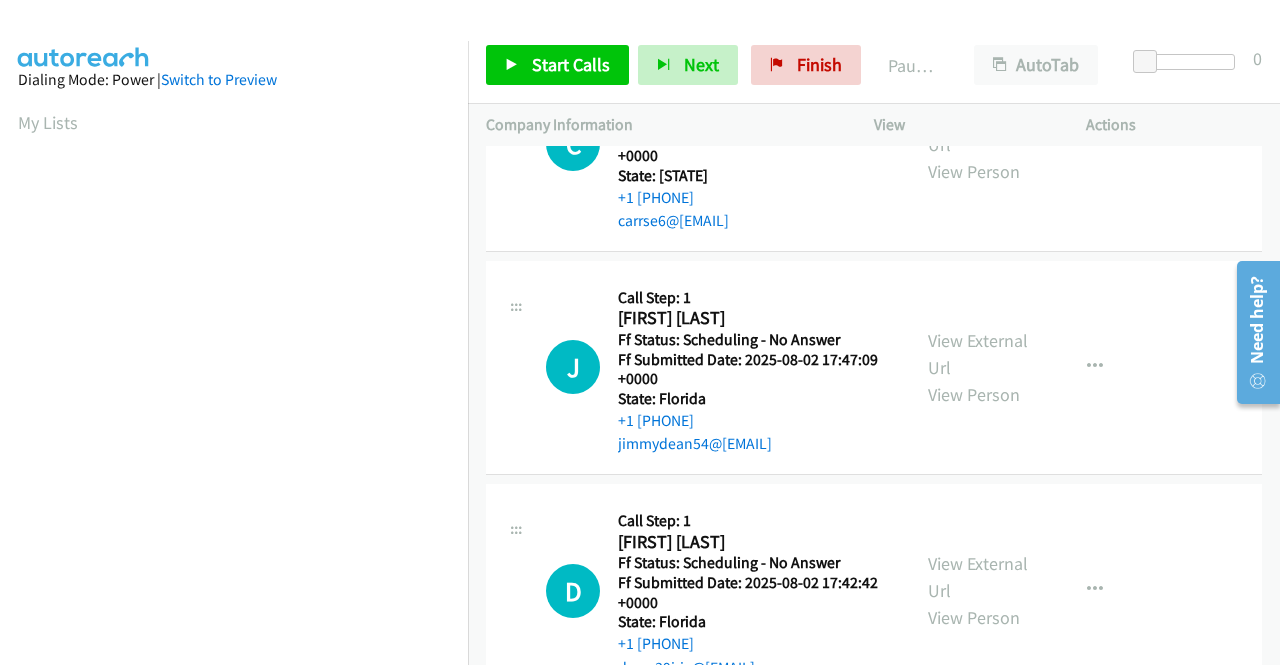 scroll, scrollTop: 2600, scrollLeft: 0, axis: vertical 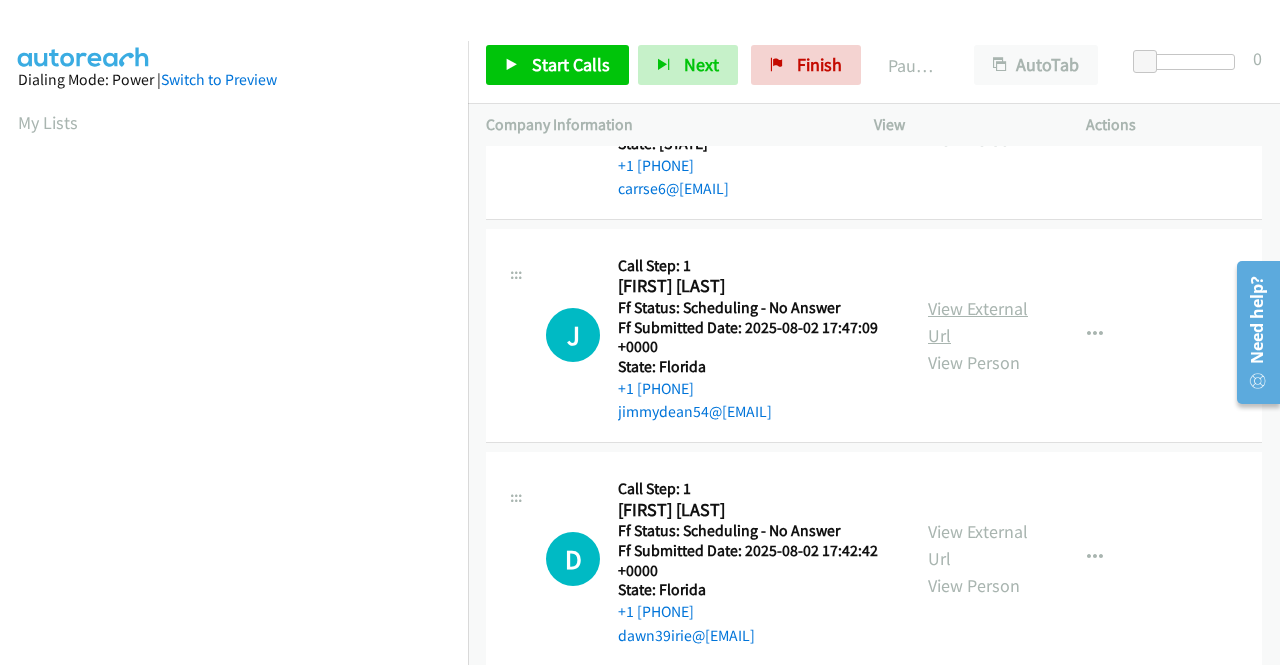 click on "View External Url" at bounding box center [978, 322] 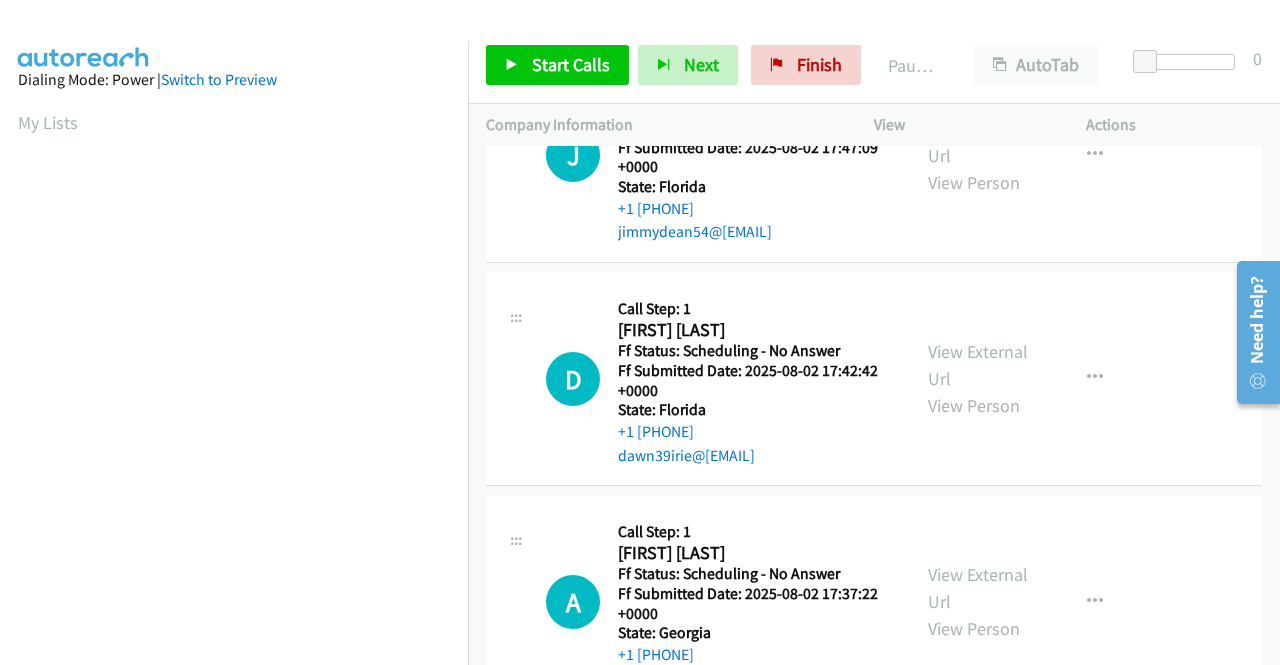 scroll, scrollTop: 2800, scrollLeft: 0, axis: vertical 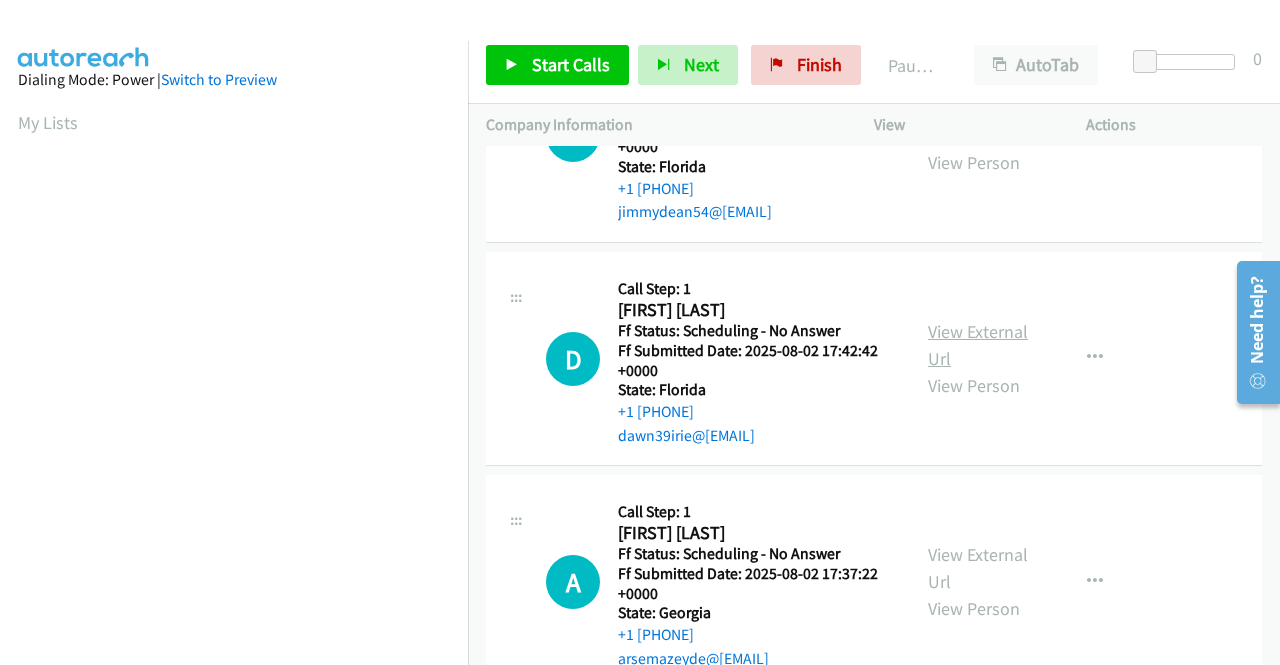 click on "View External Url" at bounding box center [978, 345] 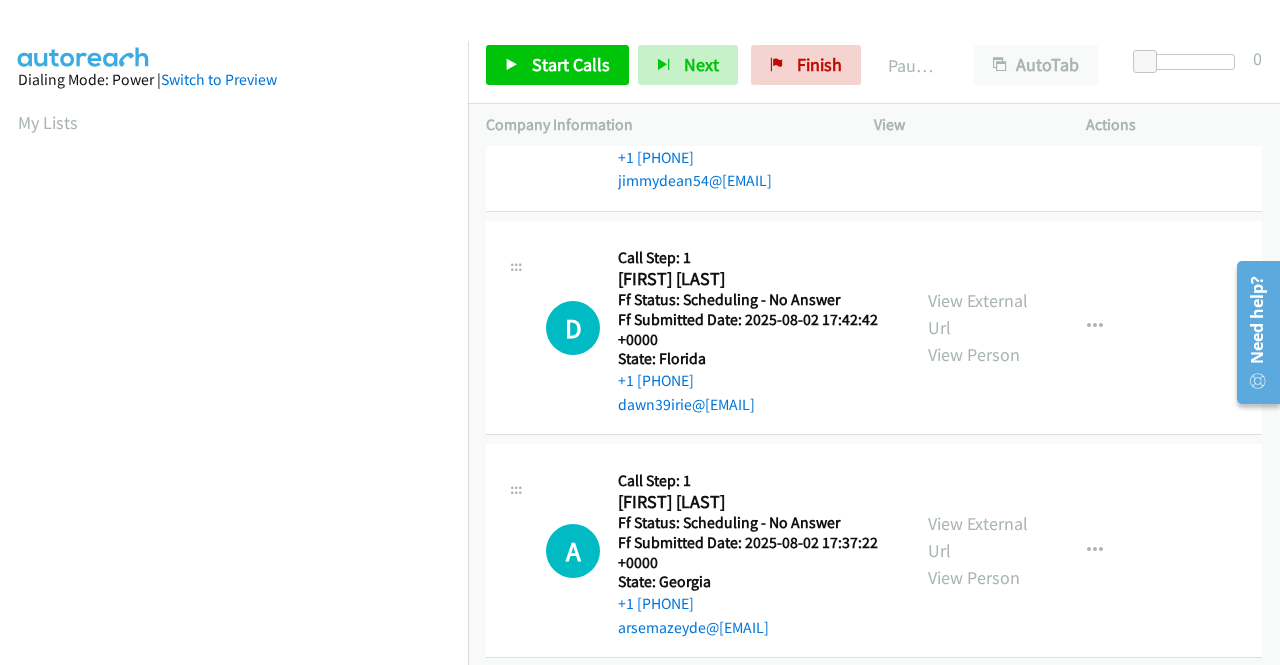 scroll, scrollTop: 2848, scrollLeft: 0, axis: vertical 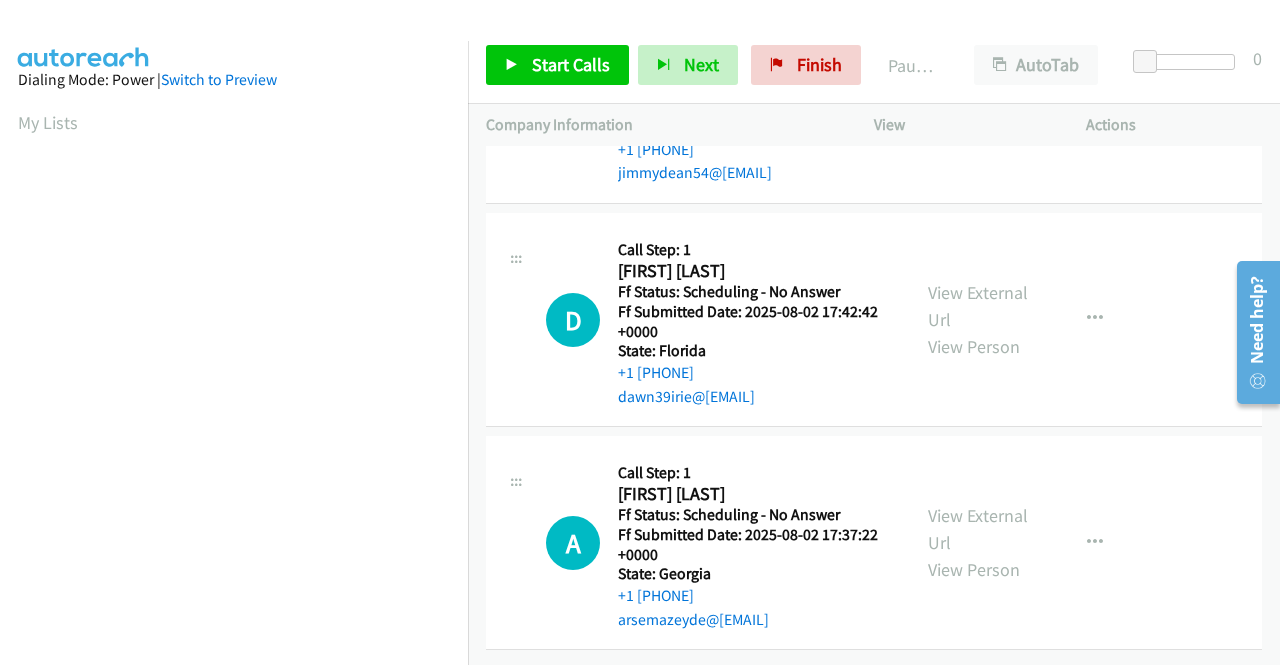 click on "View External Url
View Person" at bounding box center (980, 542) 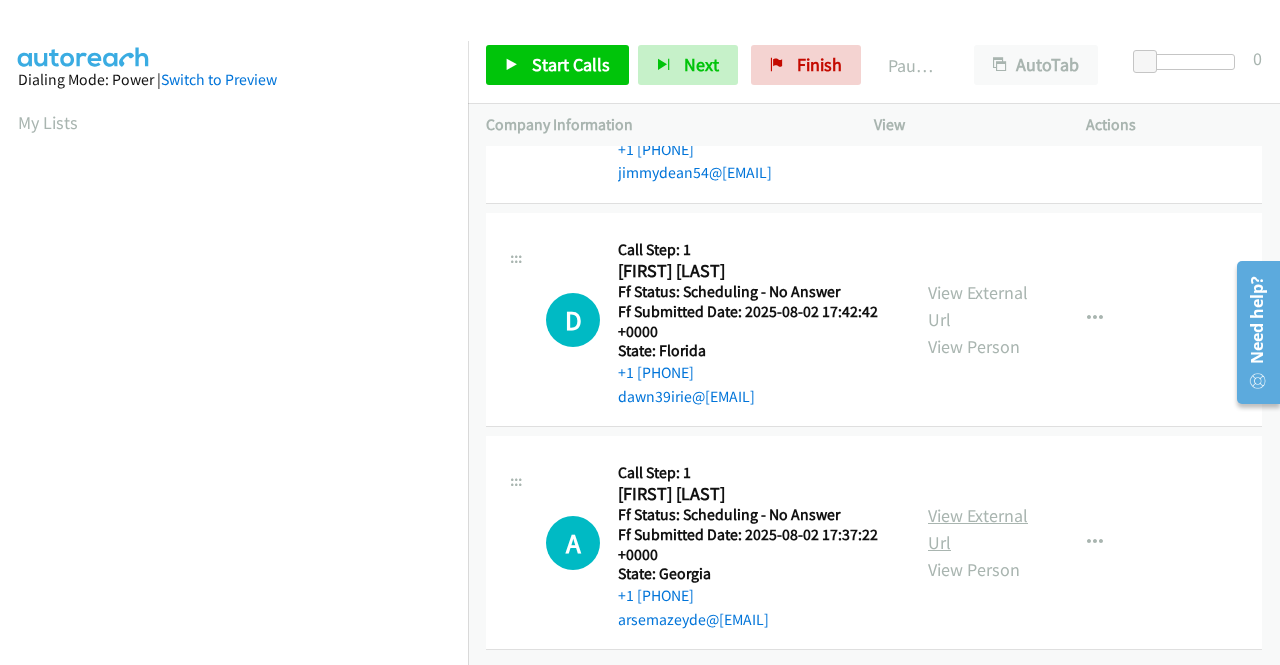 click on "View External Url" at bounding box center [978, 529] 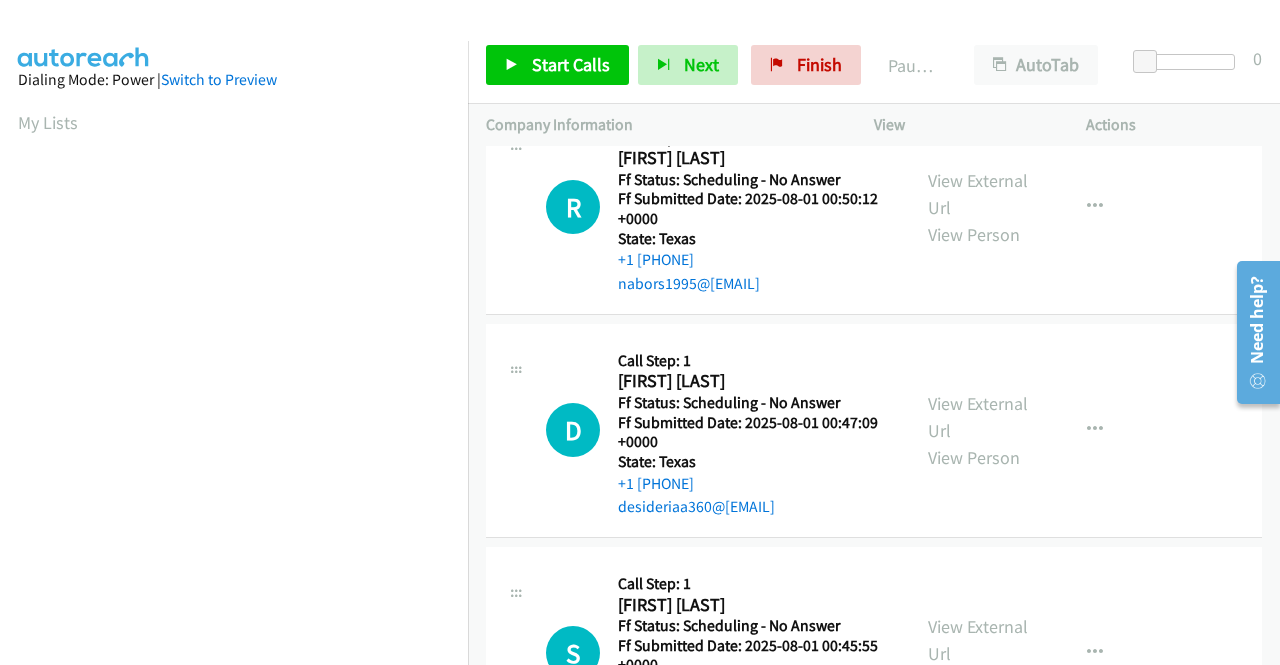 scroll, scrollTop: 0, scrollLeft: 0, axis: both 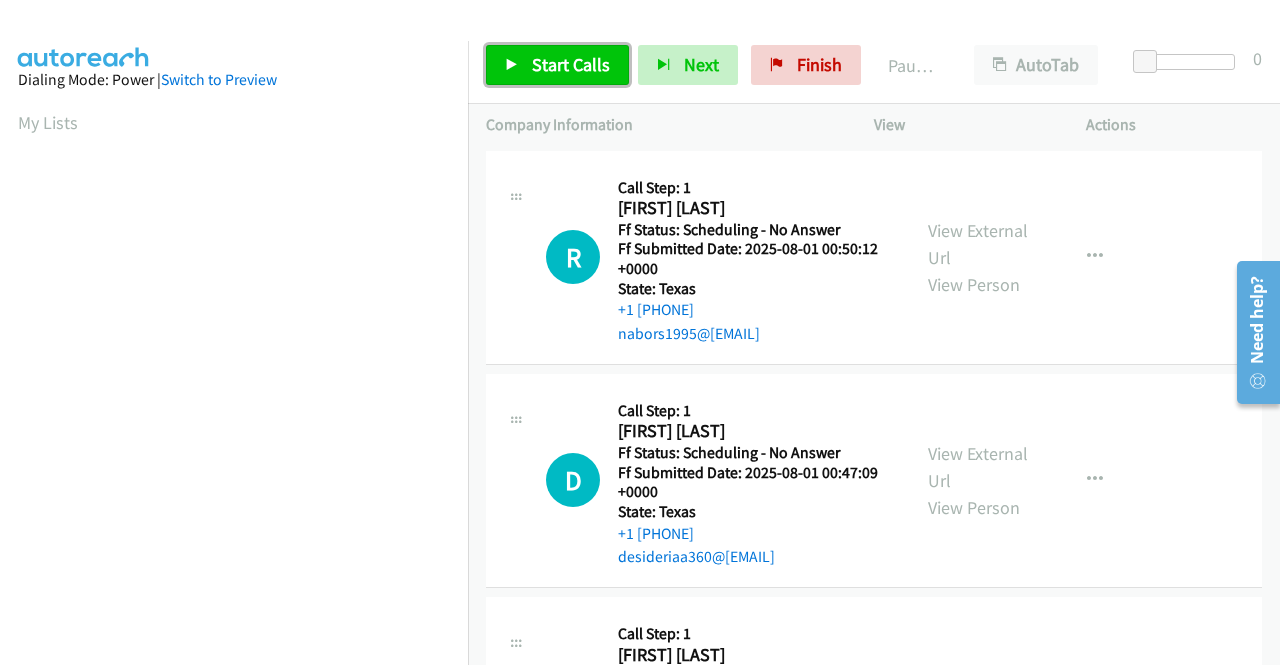 click on "Start Calls" at bounding box center (571, 64) 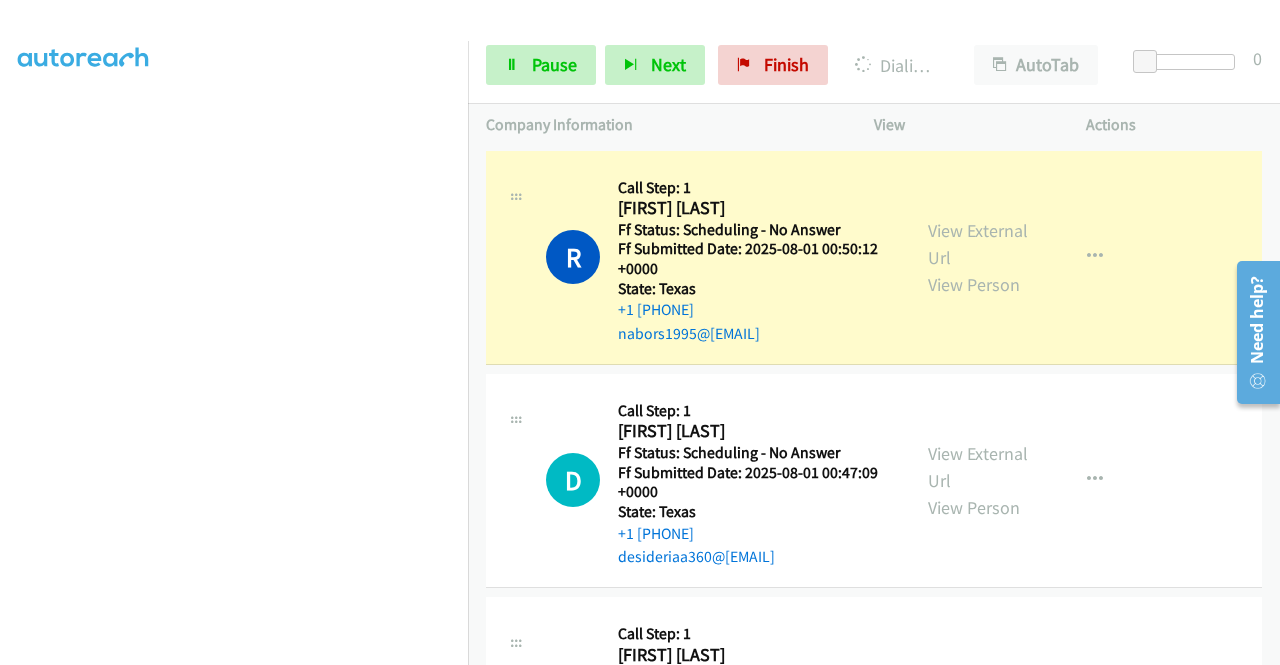 scroll, scrollTop: 456, scrollLeft: 0, axis: vertical 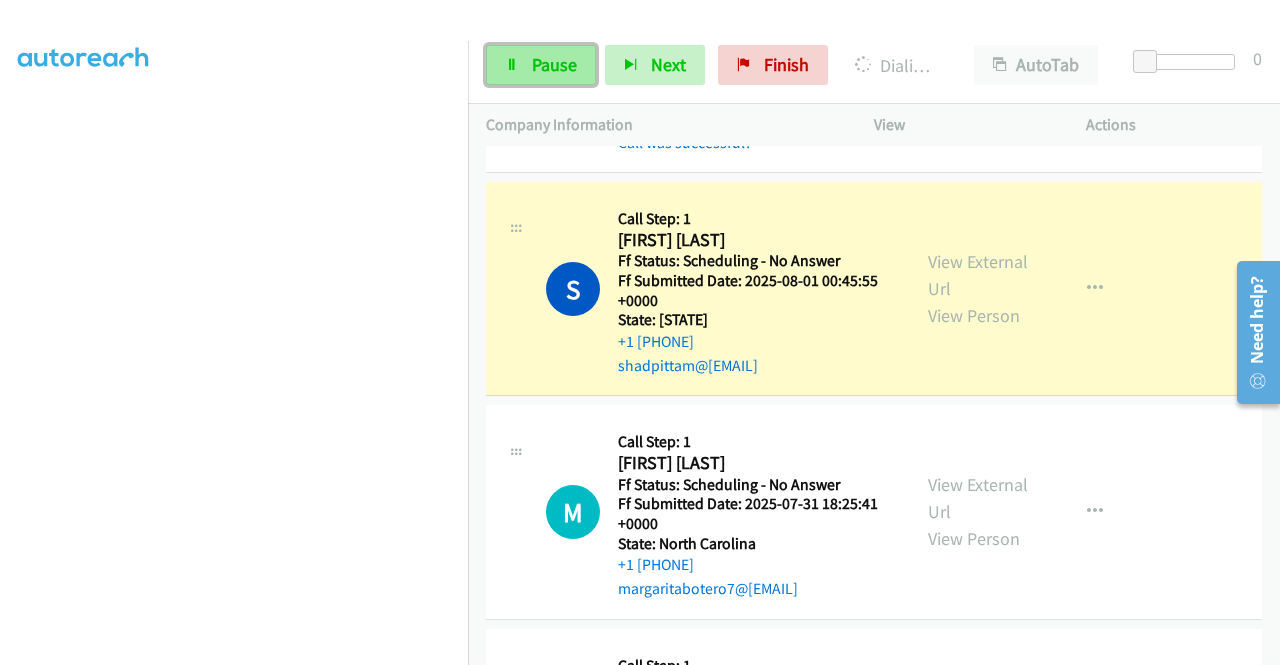 click on "Pause" at bounding box center [541, 65] 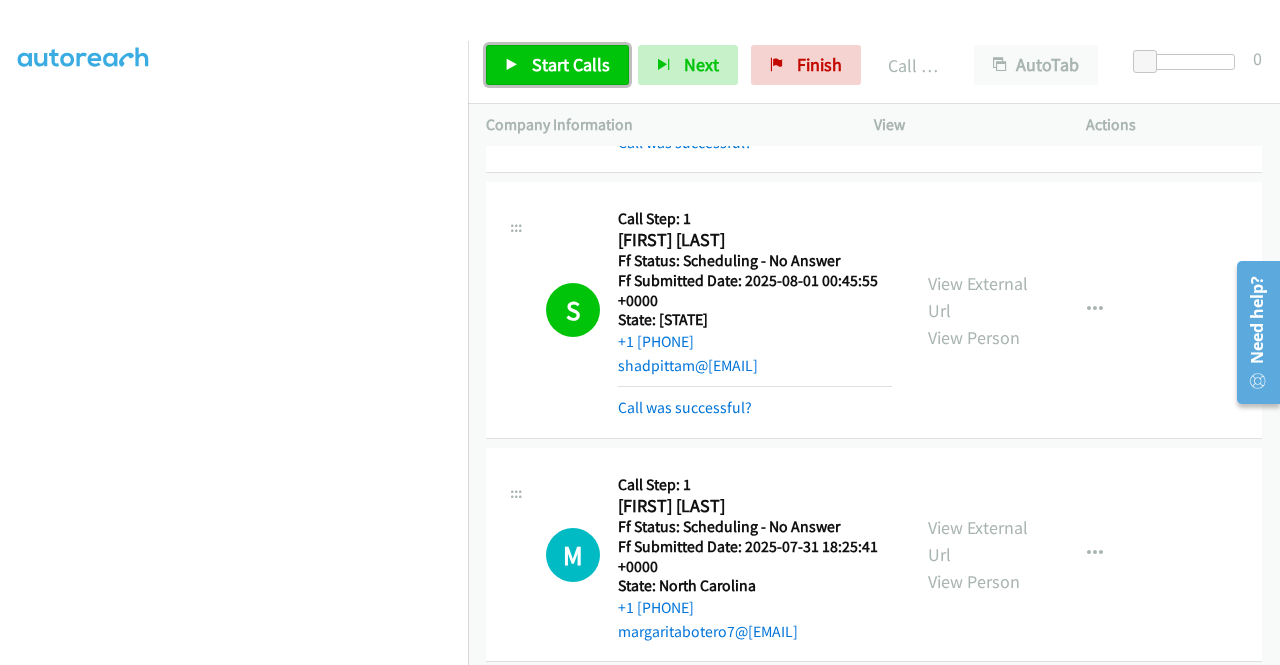 click on "Start Calls" at bounding box center [571, 64] 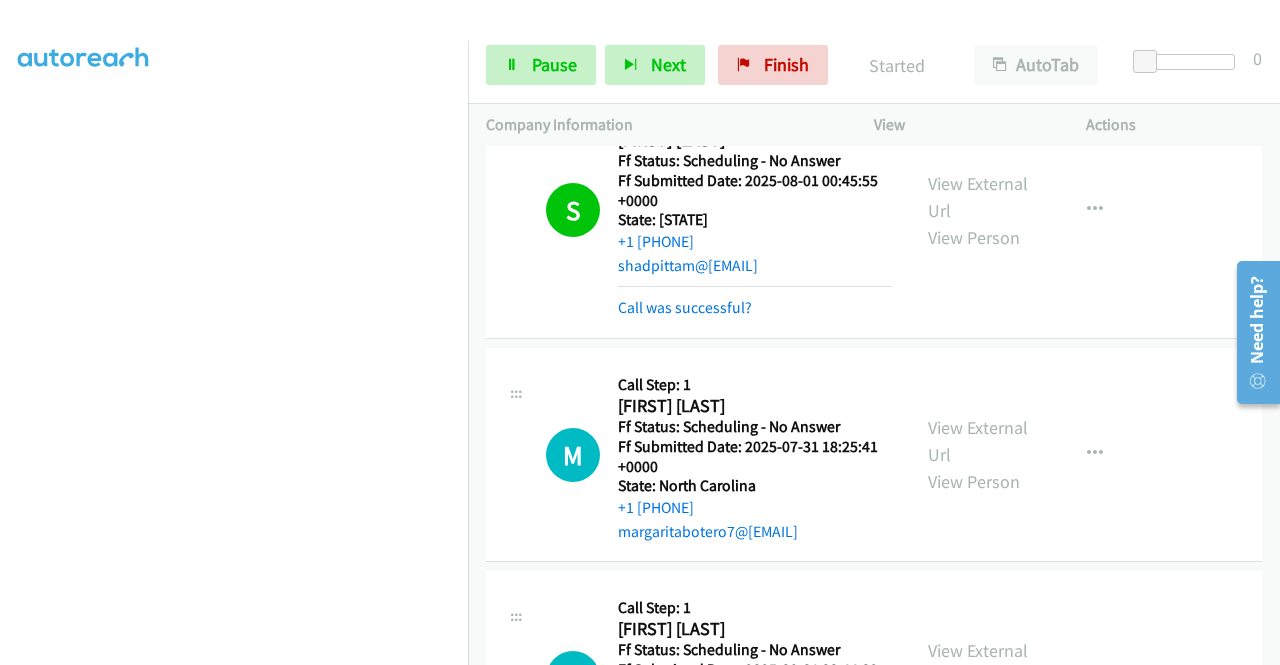 scroll, scrollTop: 700, scrollLeft: 0, axis: vertical 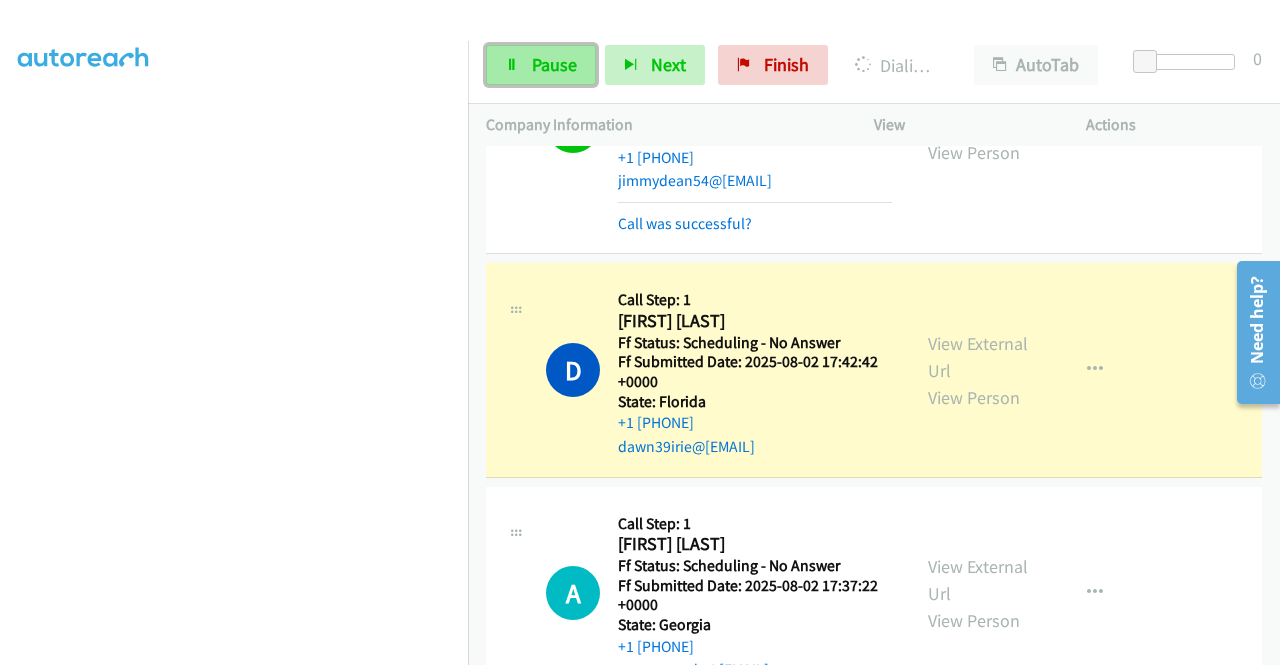 click on "Pause" at bounding box center [554, 64] 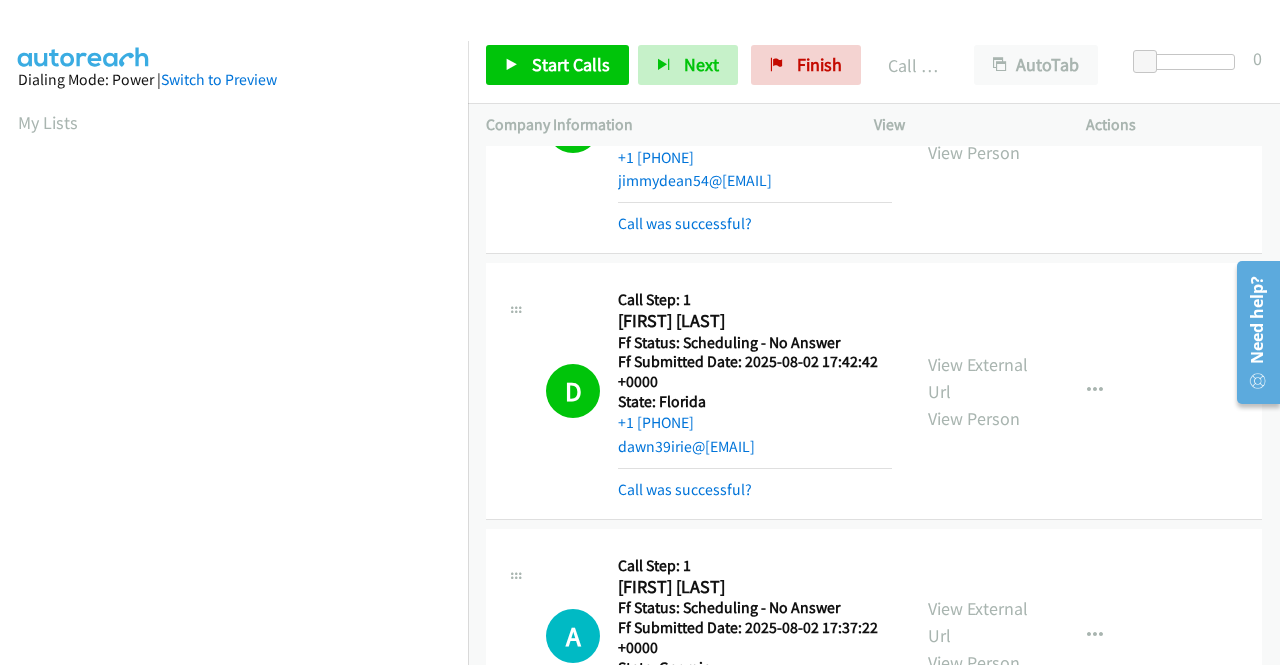 scroll, scrollTop: 456, scrollLeft: 0, axis: vertical 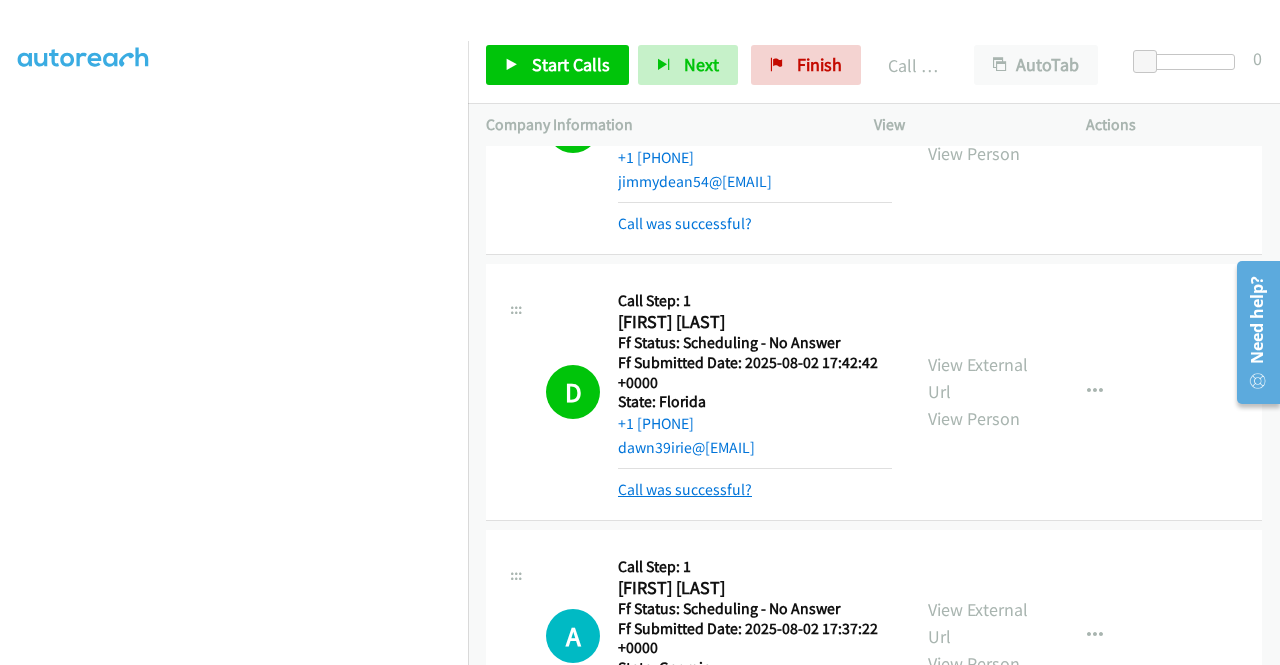 click on "Call was successful?" at bounding box center (685, 489) 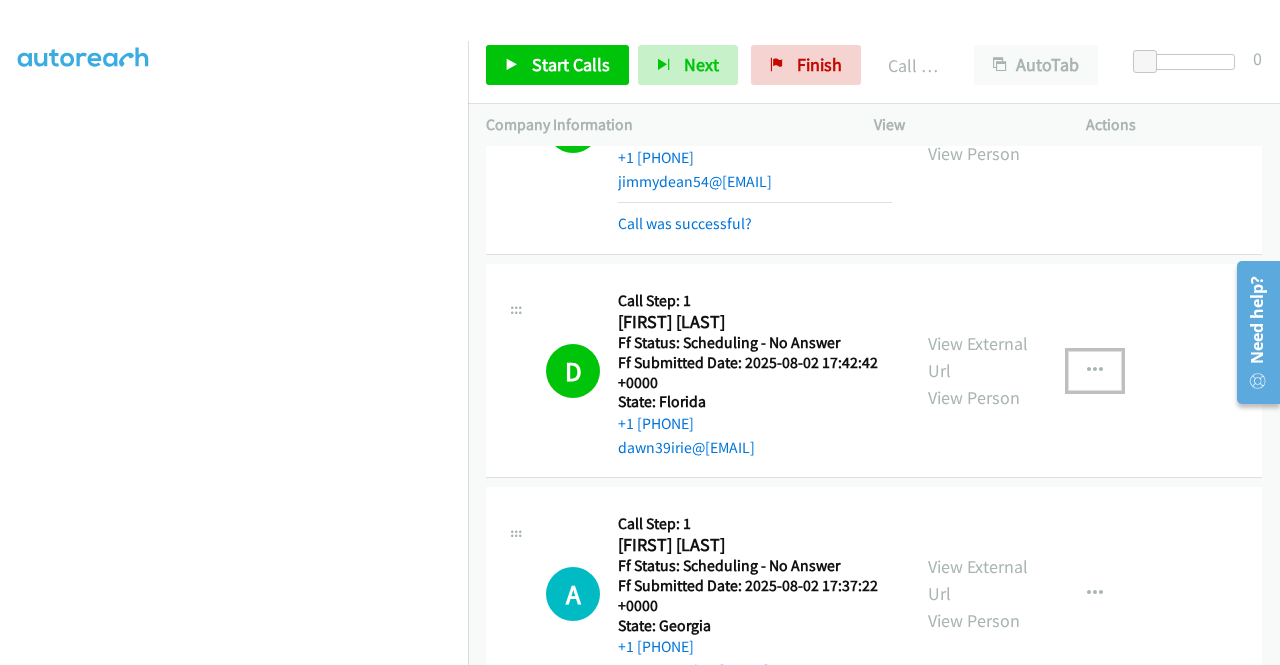click at bounding box center [1095, 371] 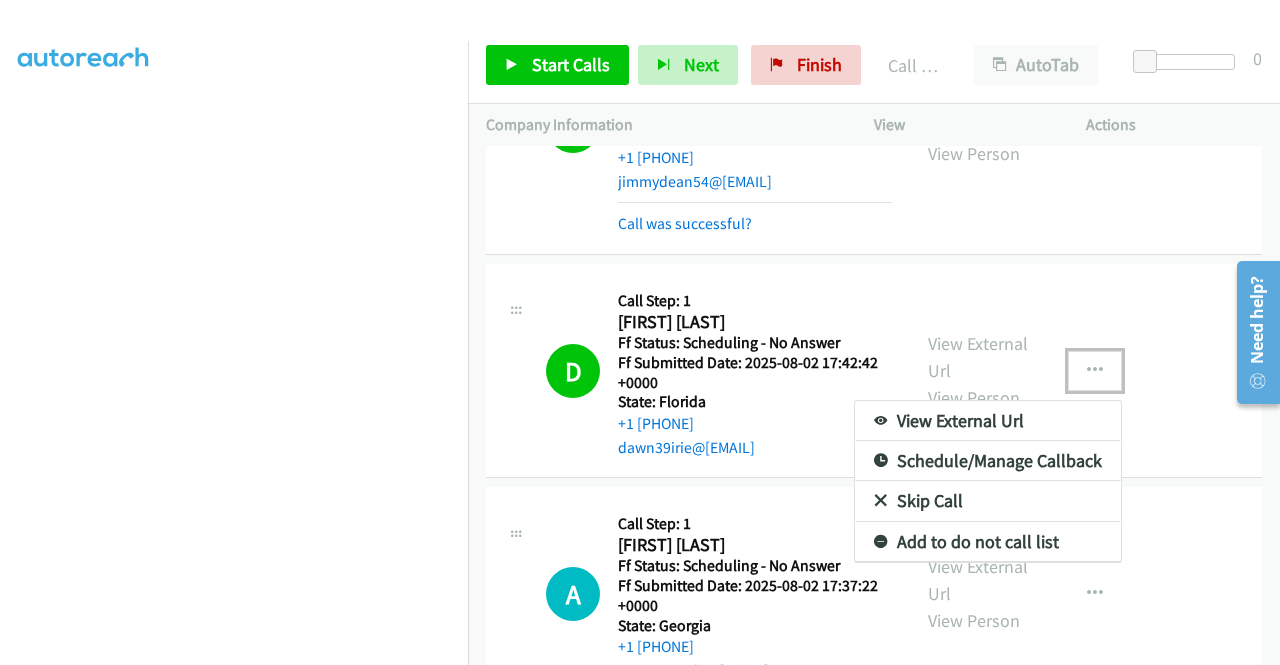 click on "Add to do not call list" at bounding box center (988, 542) 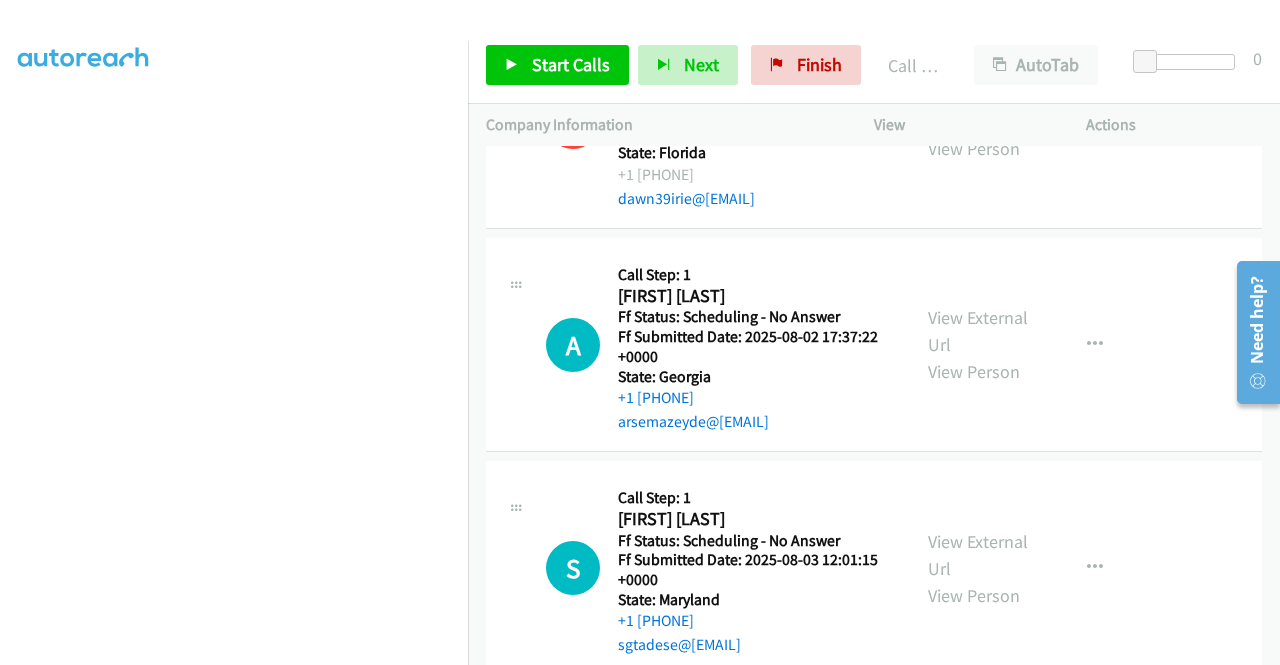 scroll, scrollTop: 3642, scrollLeft: 0, axis: vertical 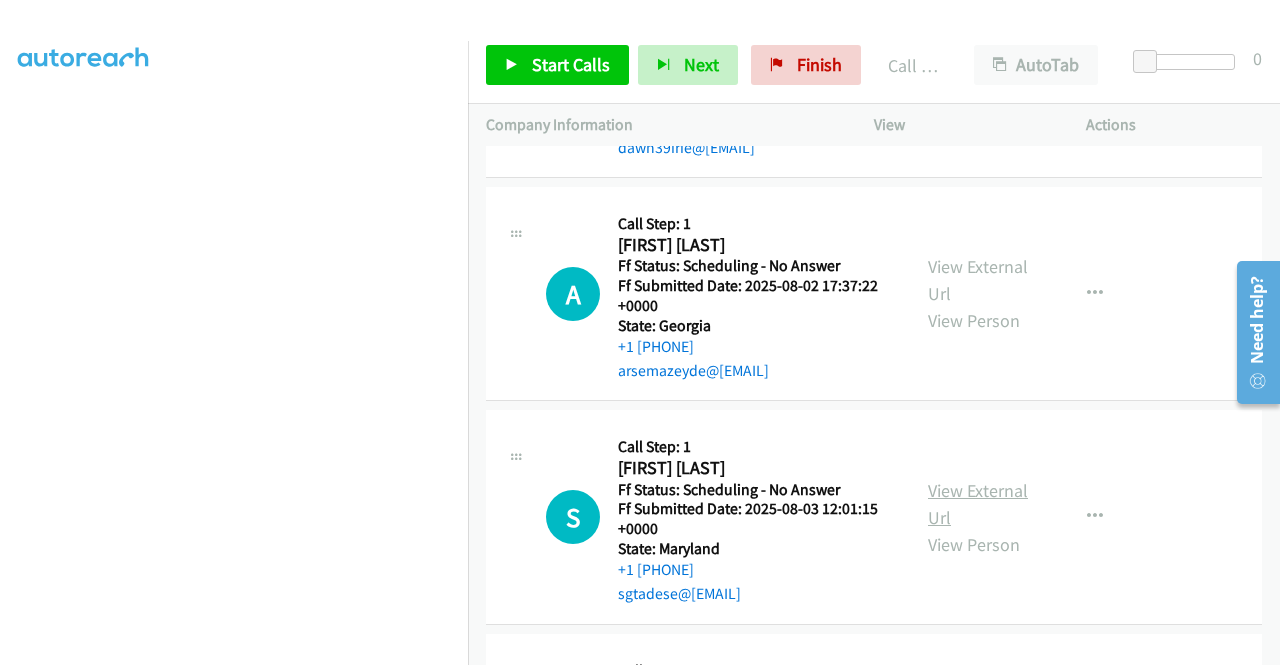 click on "View External Url" at bounding box center (978, 504) 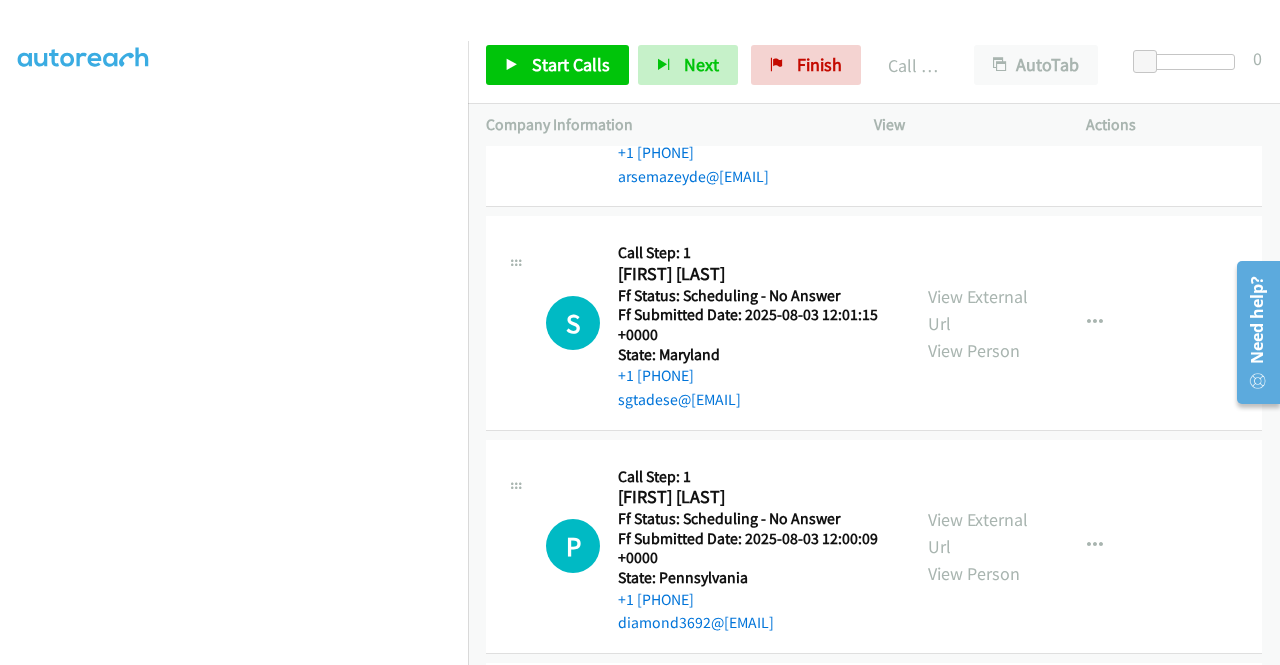 scroll, scrollTop: 3842, scrollLeft: 0, axis: vertical 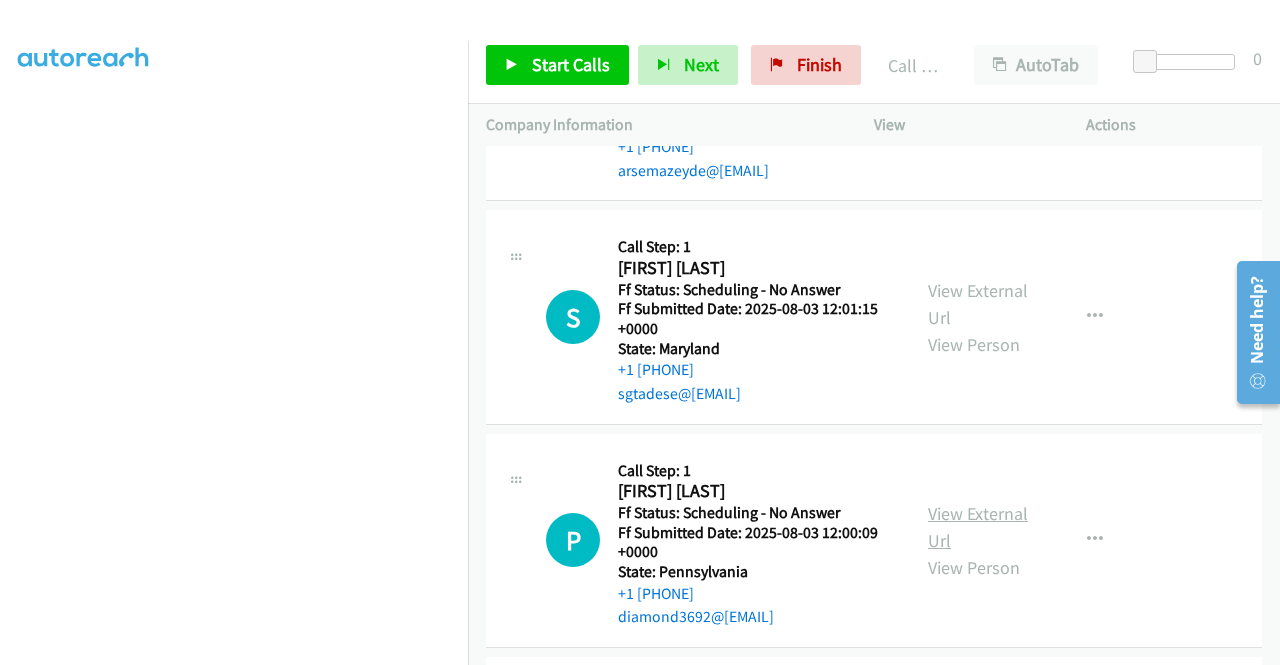 click on "View External Url" at bounding box center [978, 527] 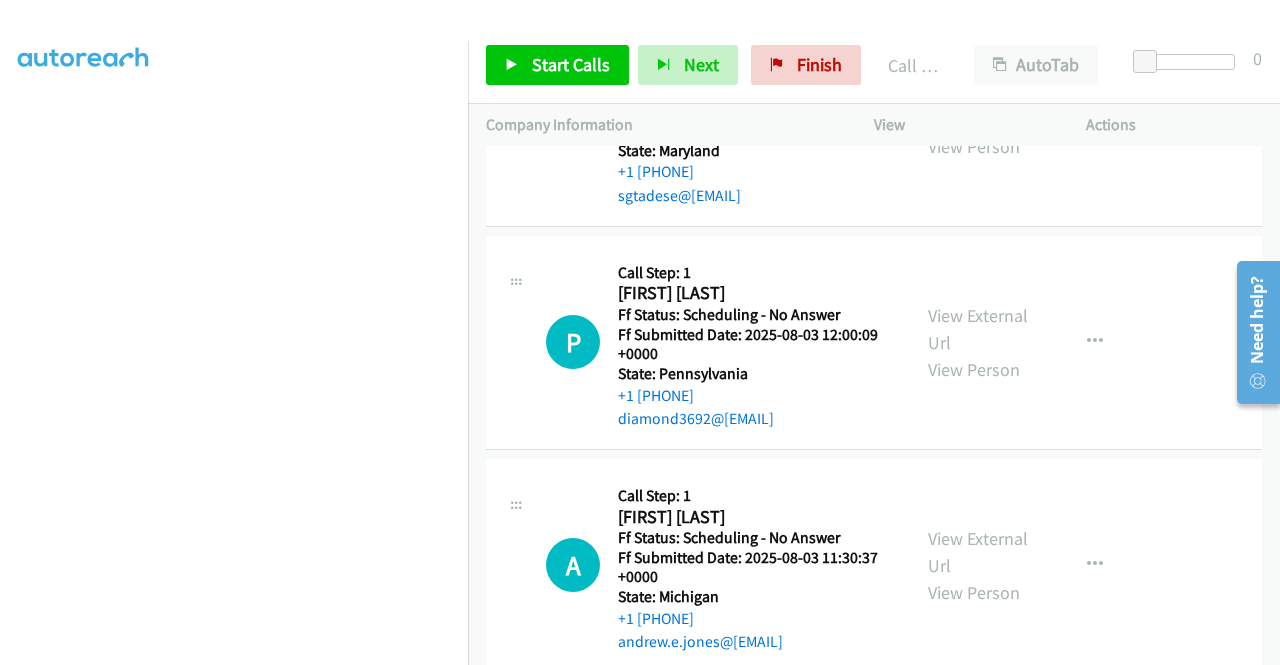 scroll, scrollTop: 4042, scrollLeft: 0, axis: vertical 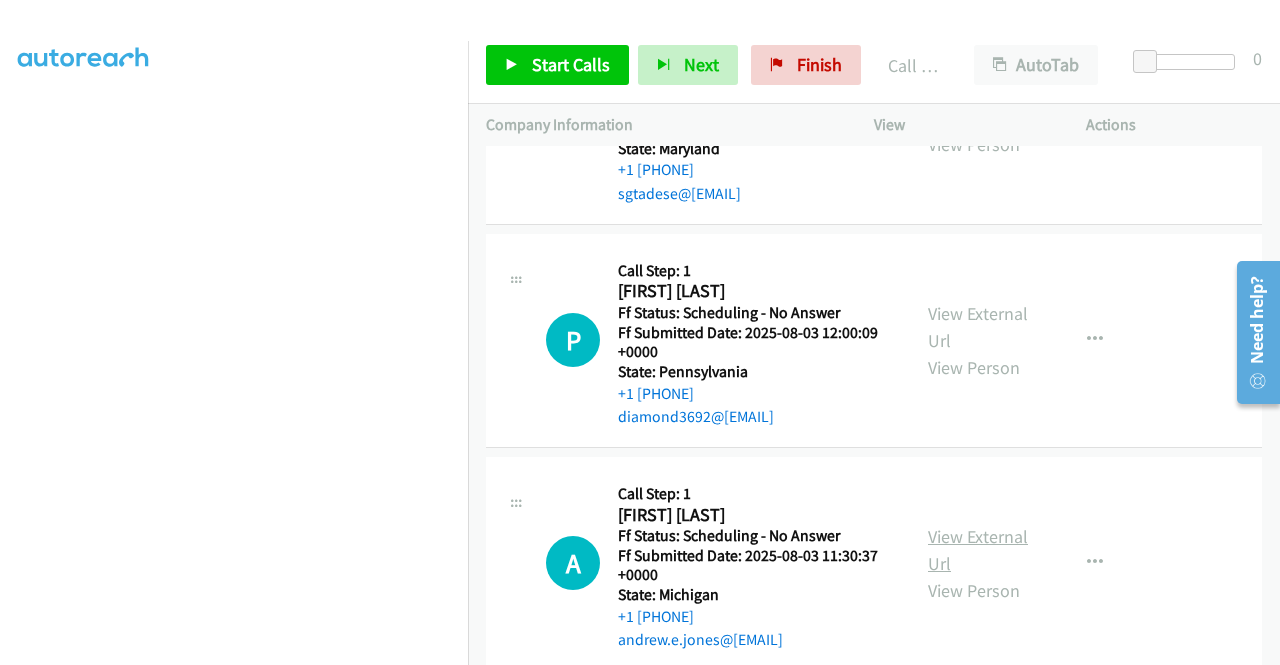 click on "View External Url" at bounding box center (978, 550) 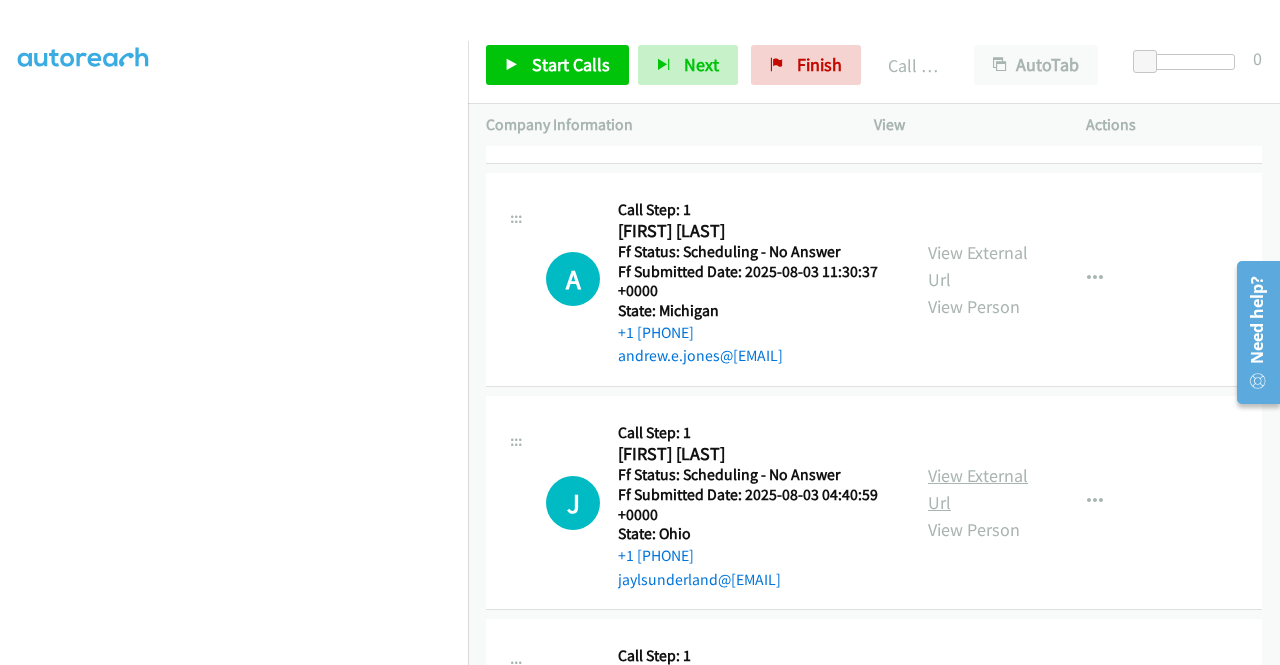 scroll, scrollTop: 4342, scrollLeft: 0, axis: vertical 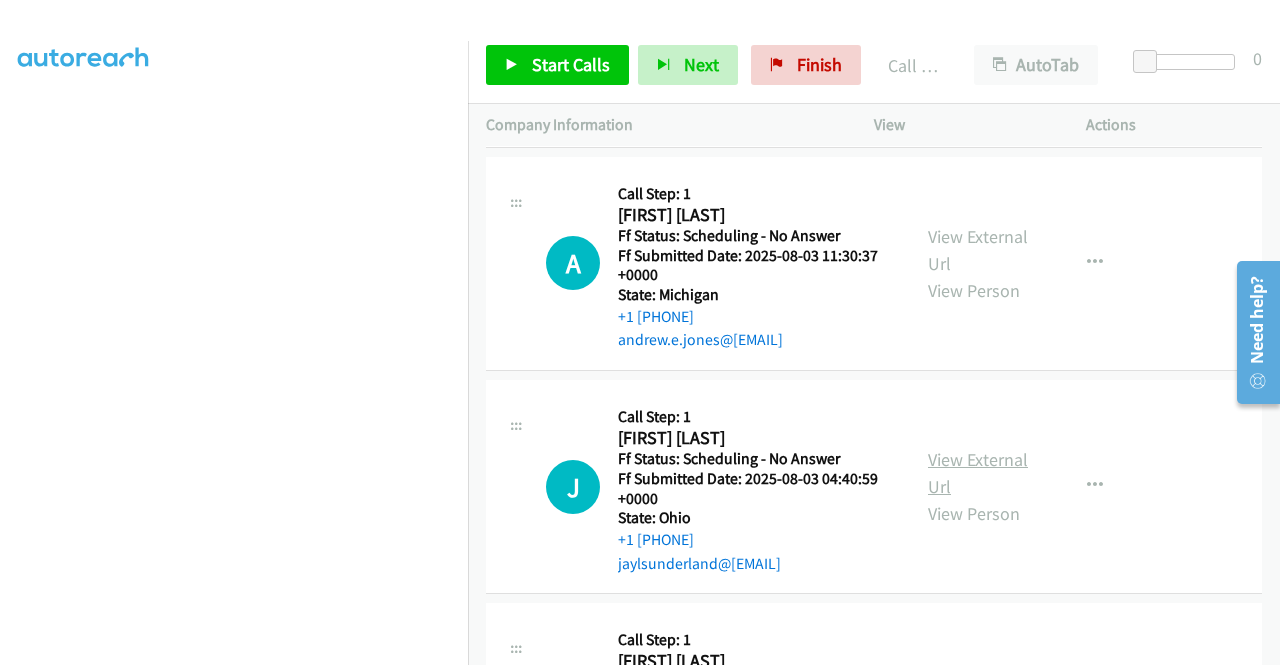 click on "View External Url" at bounding box center (978, 473) 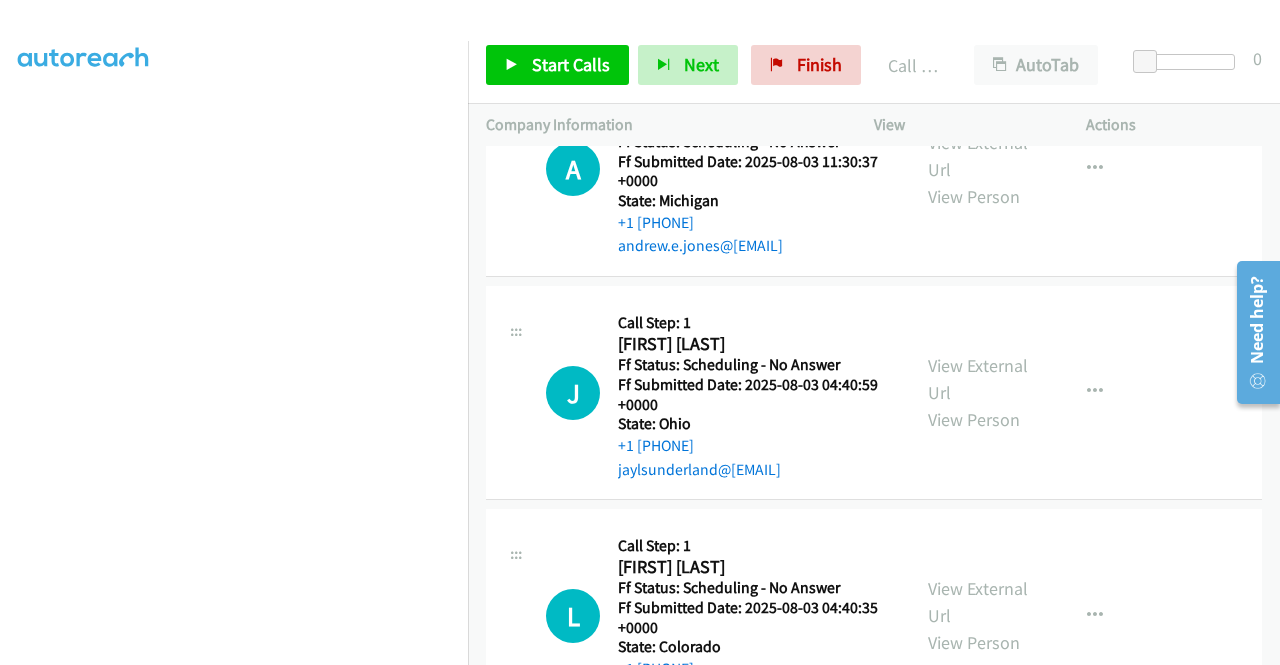 scroll, scrollTop: 4542, scrollLeft: 0, axis: vertical 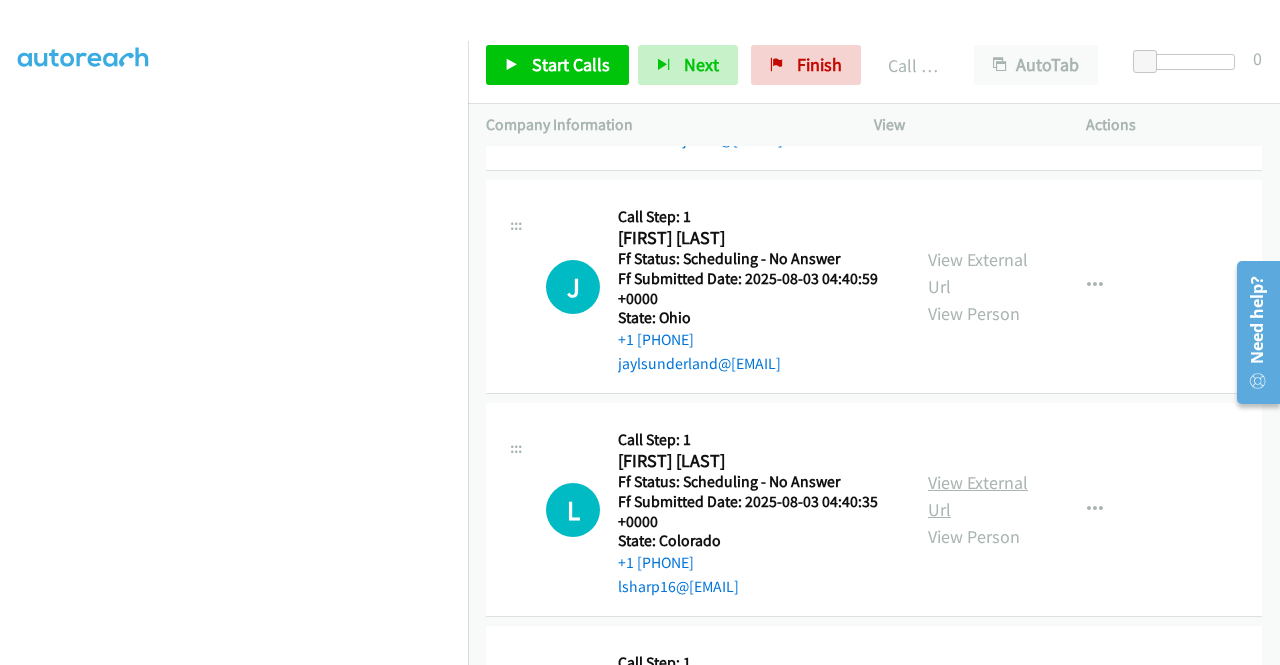 click on "View External Url" at bounding box center [978, 496] 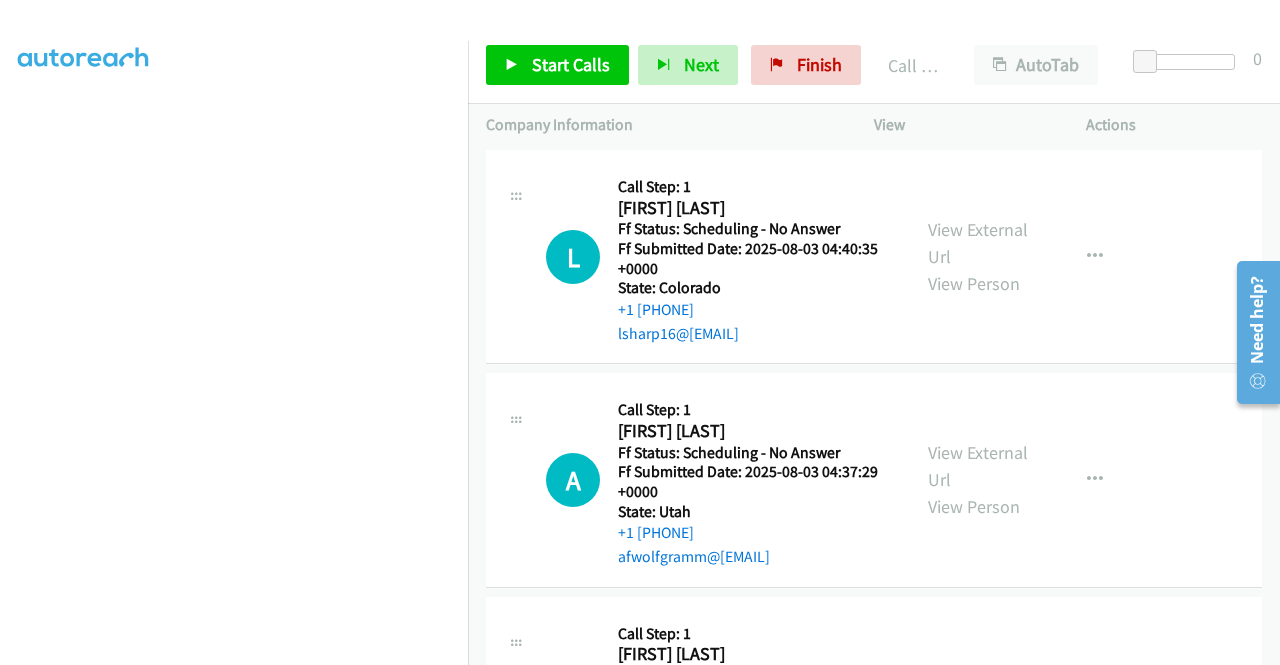 scroll, scrollTop: 4842, scrollLeft: 0, axis: vertical 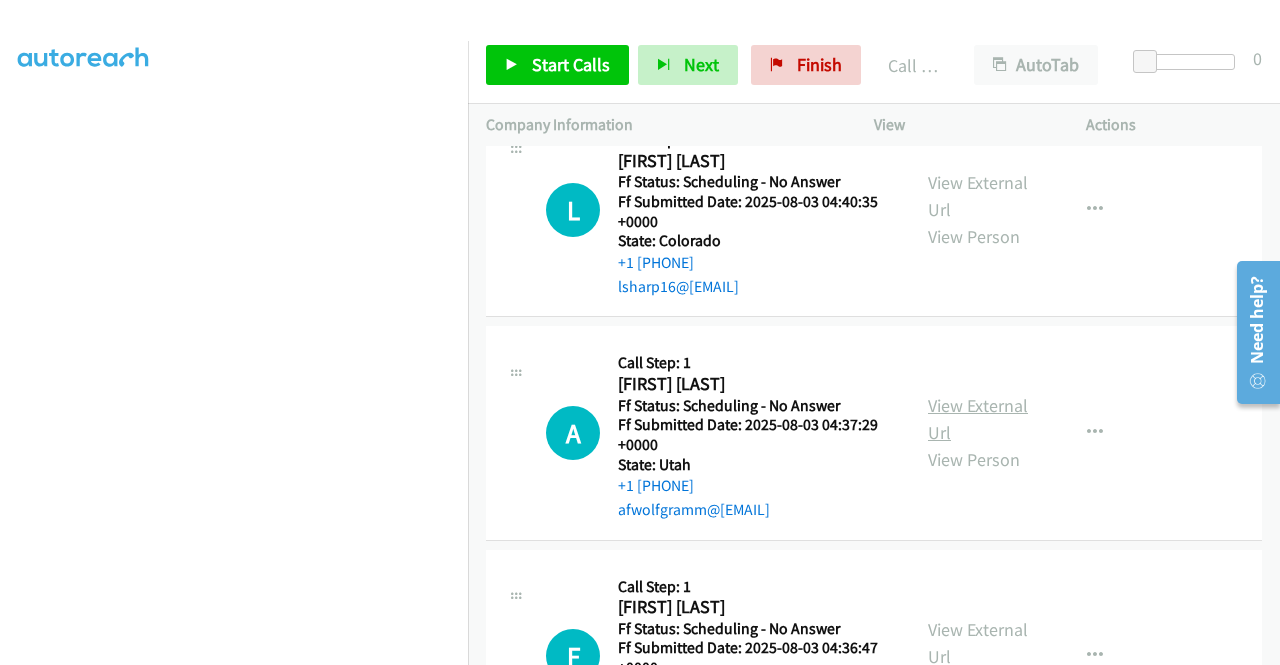 click on "View External Url" at bounding box center (978, 419) 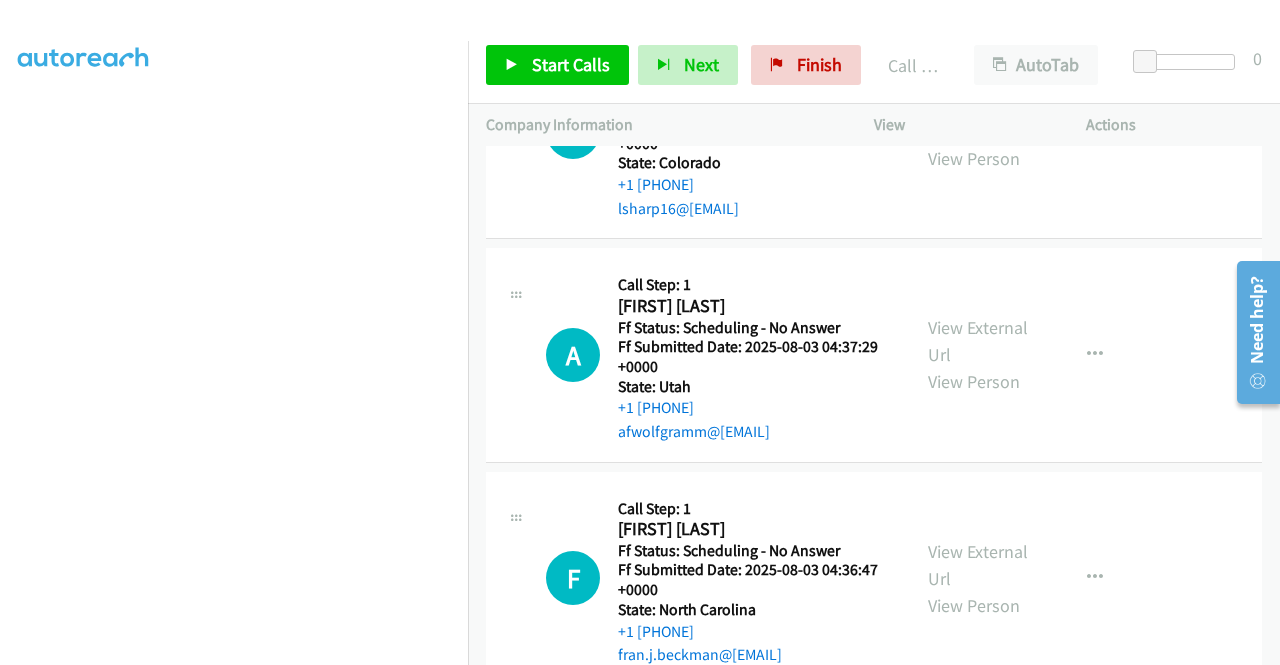 scroll, scrollTop: 5042, scrollLeft: 0, axis: vertical 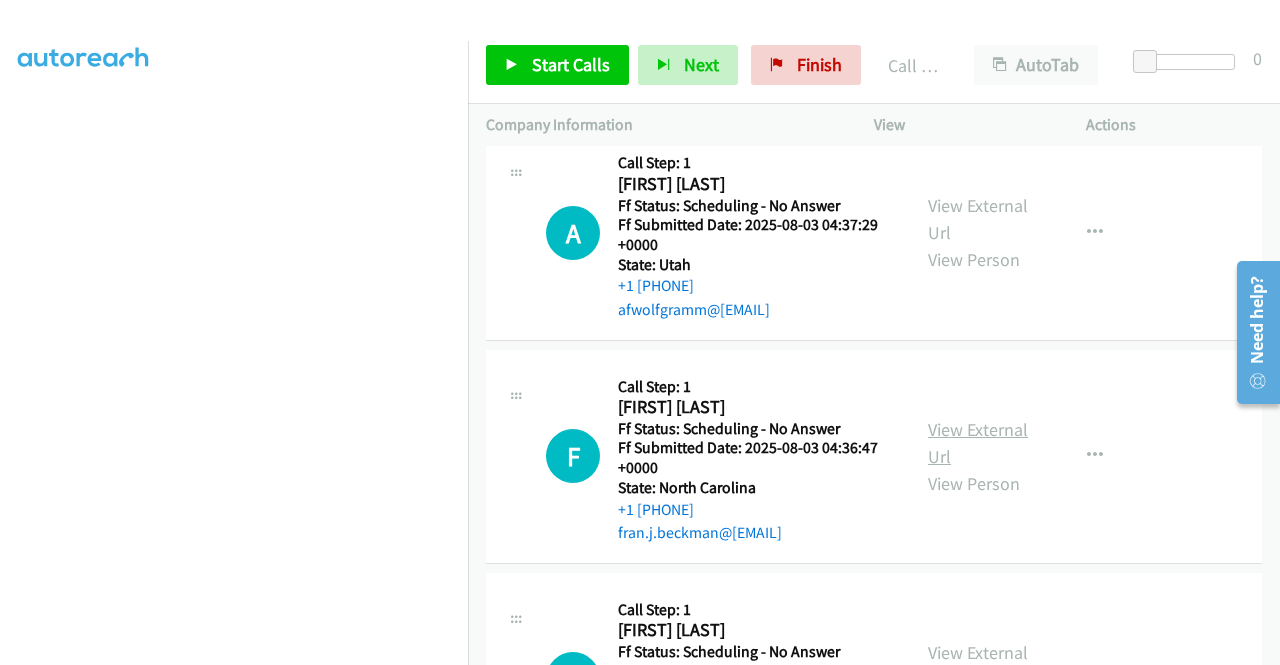 click on "View External Url" at bounding box center [978, 443] 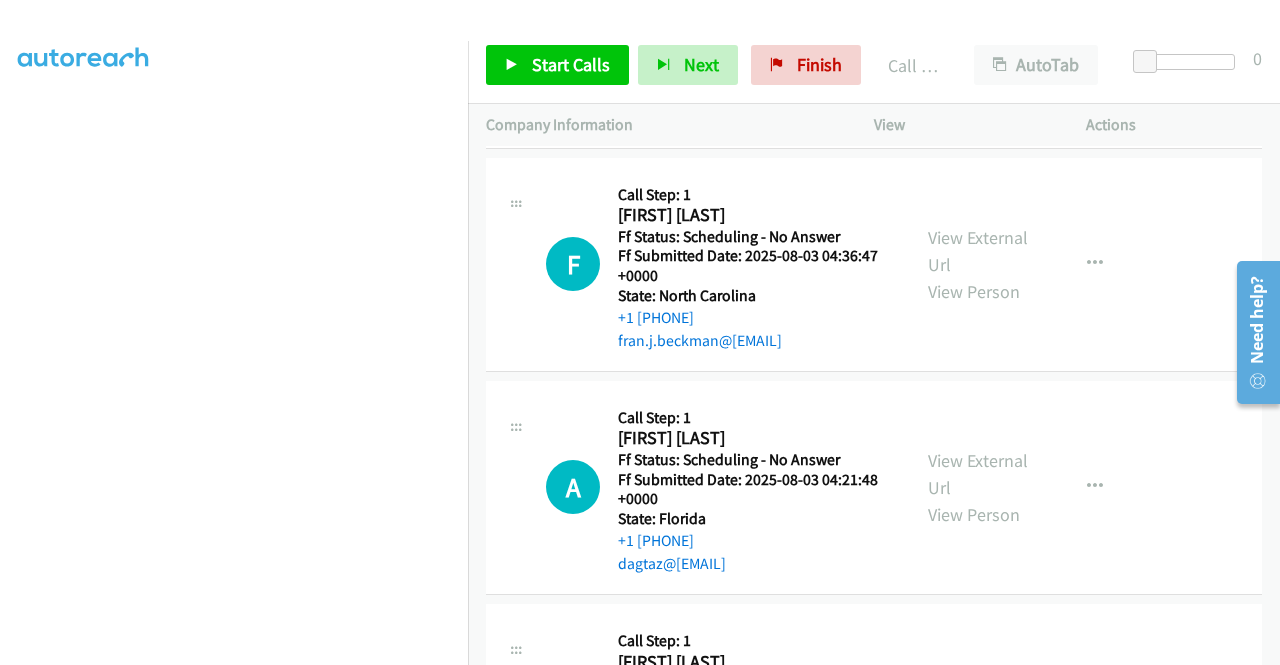 scroll, scrollTop: 5242, scrollLeft: 0, axis: vertical 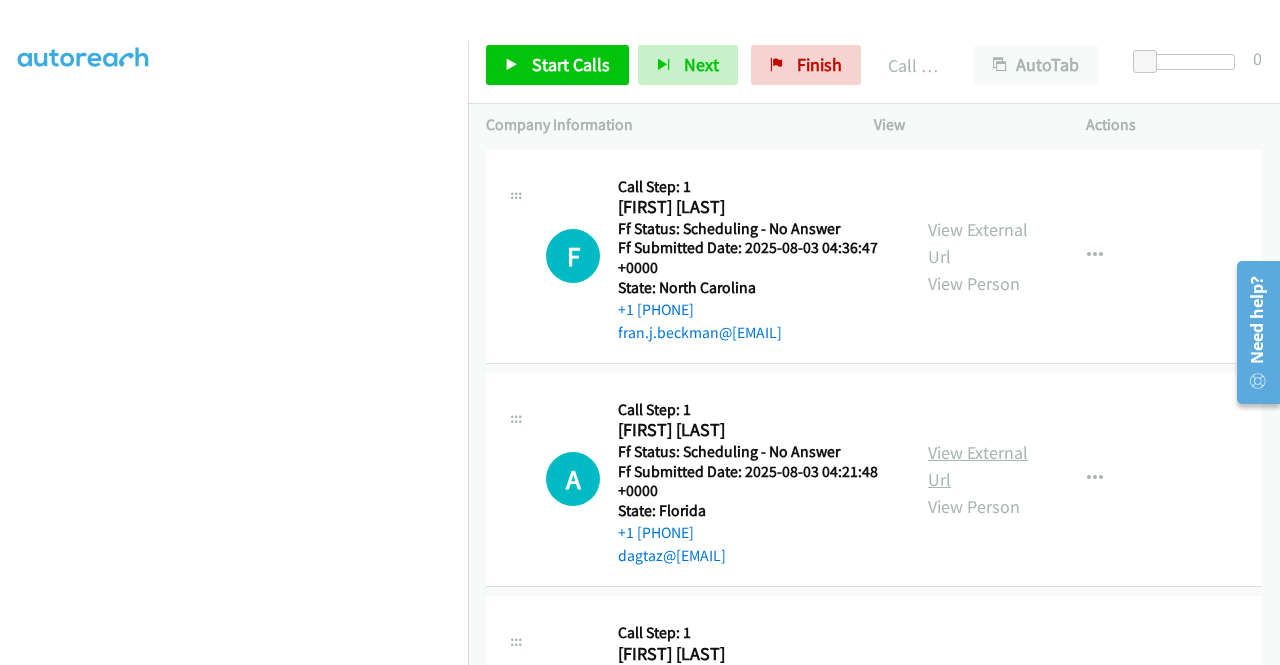 click on "View External Url" at bounding box center [978, 466] 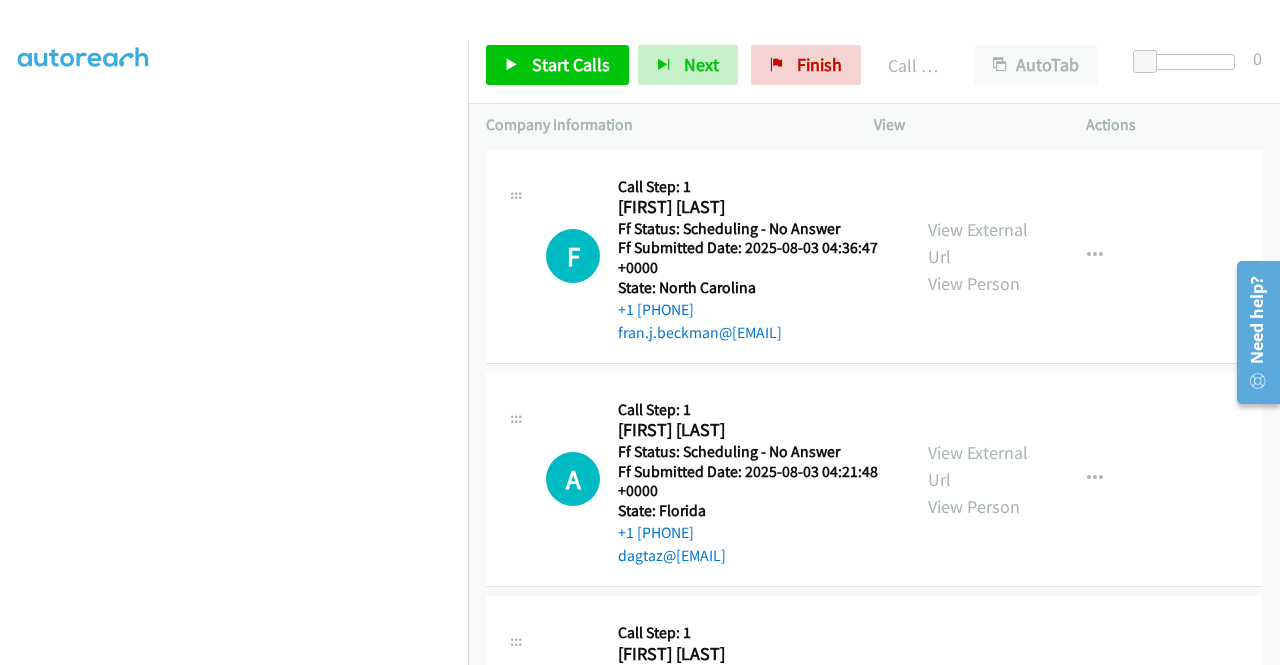 scroll, scrollTop: 5442, scrollLeft: 0, axis: vertical 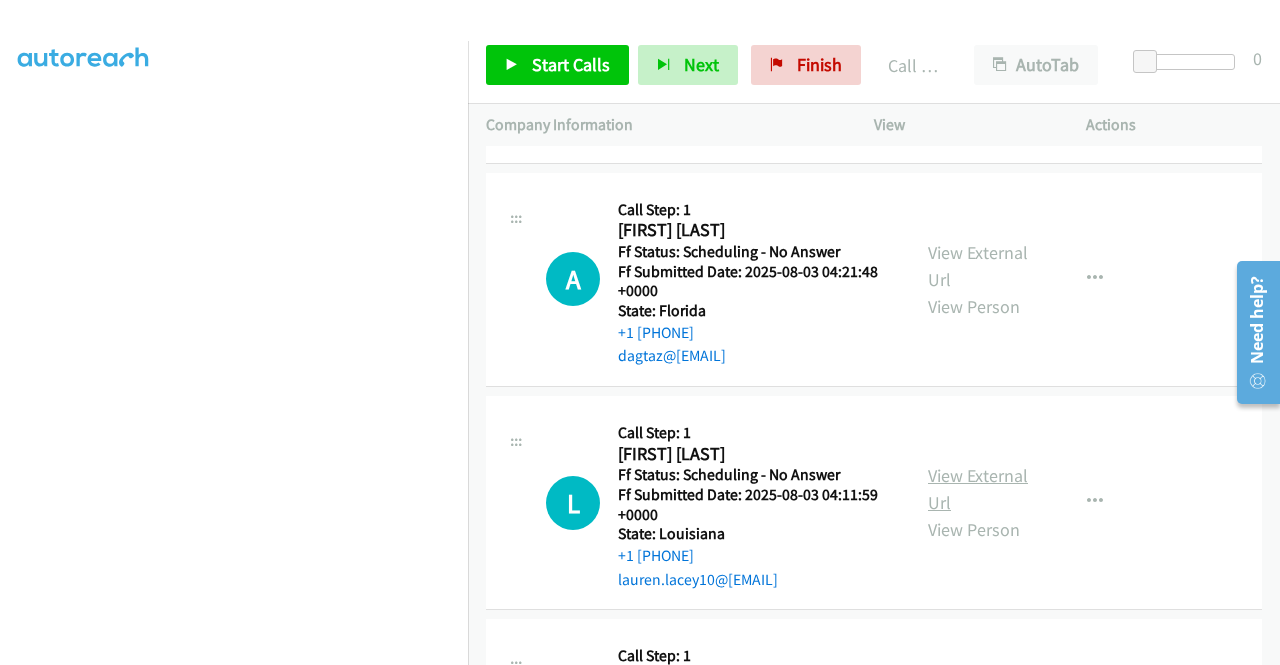 click on "View External Url" at bounding box center (978, 489) 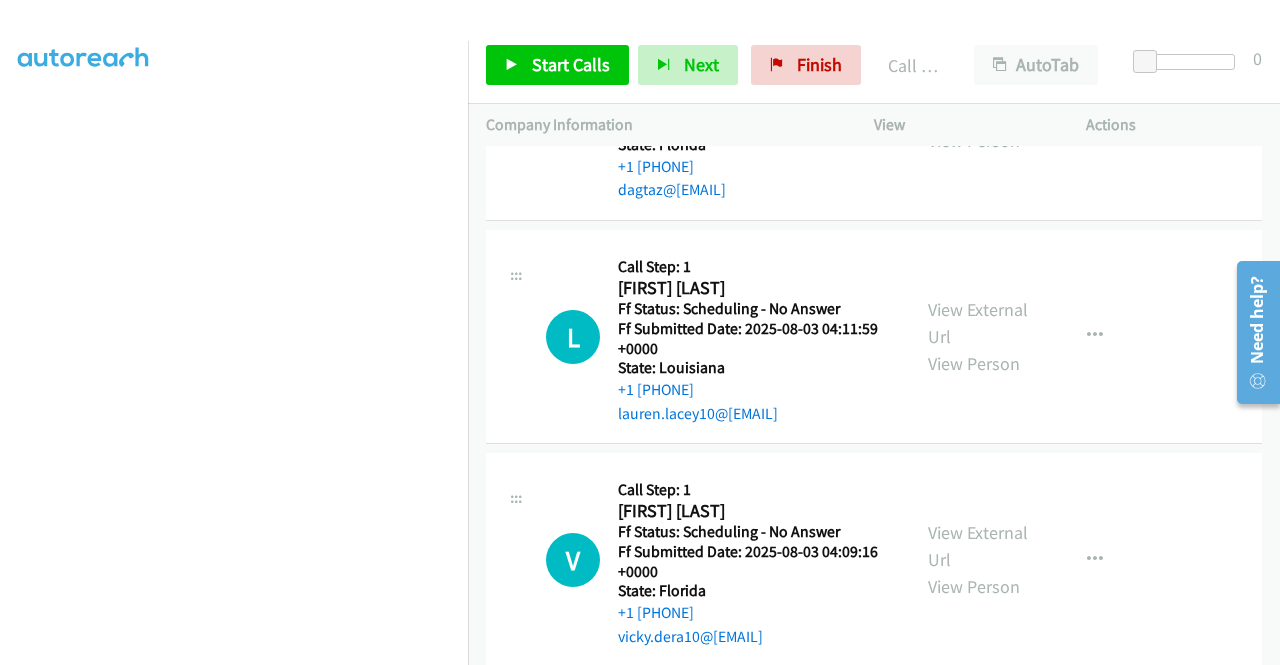 scroll, scrollTop: 5627, scrollLeft: 0, axis: vertical 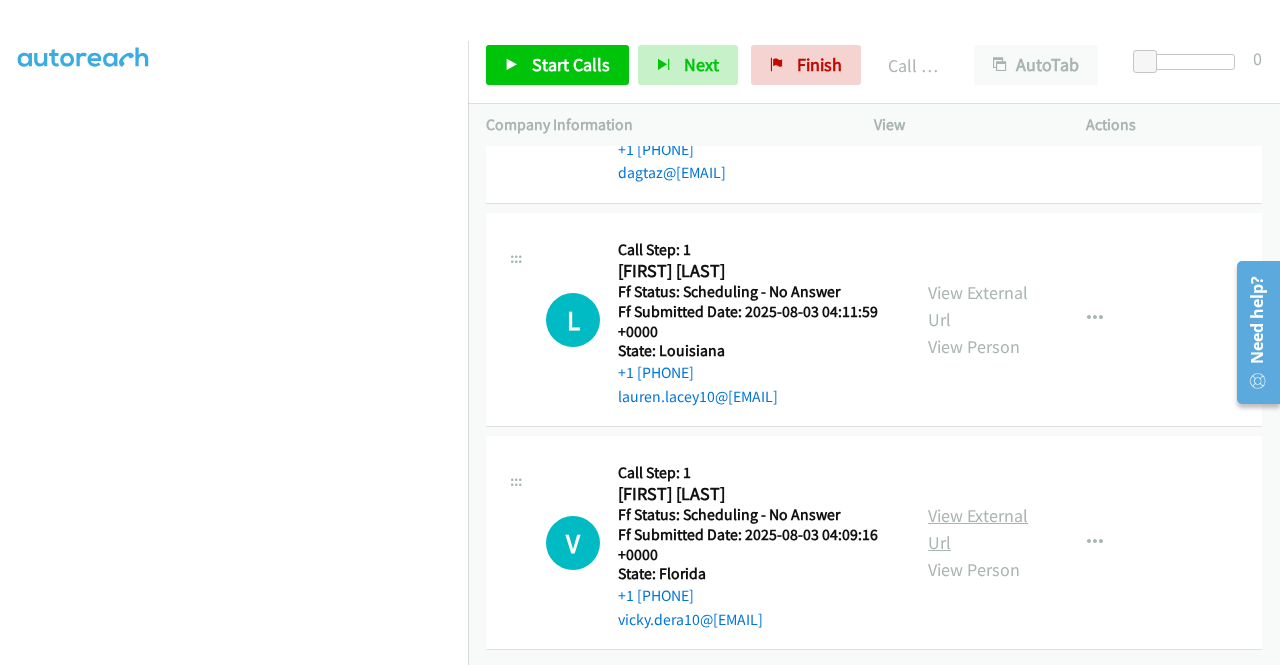 click on "View External Url" at bounding box center (978, 529) 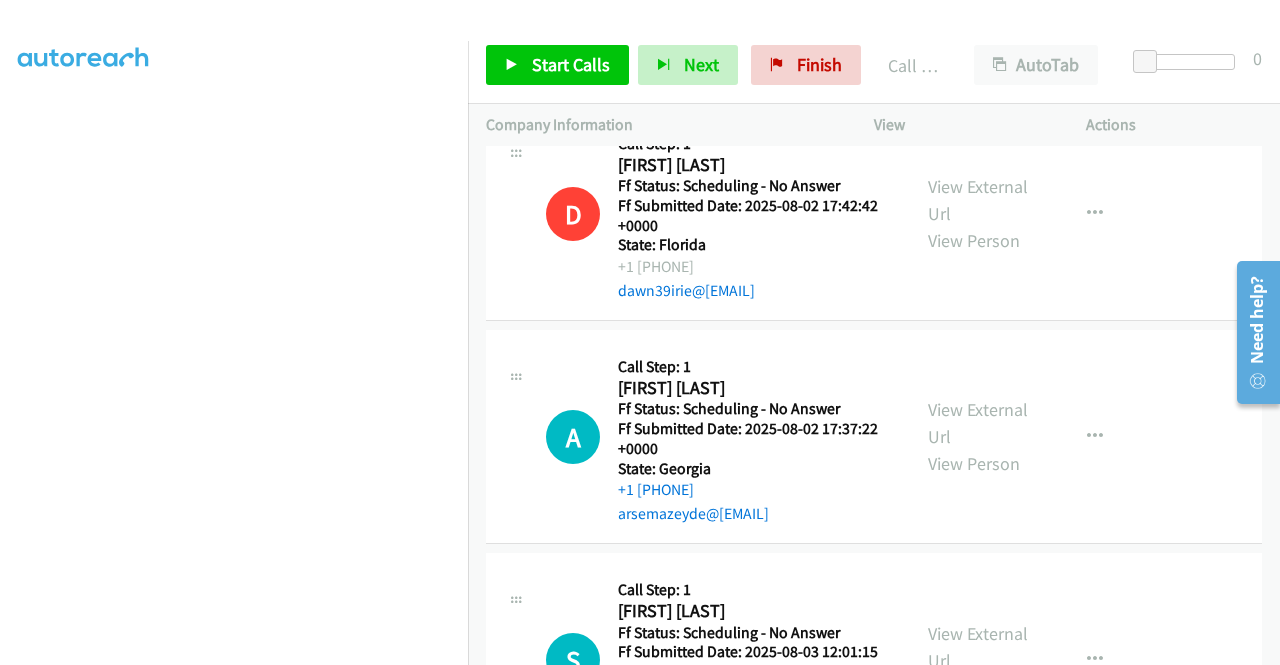 scroll, scrollTop: 3543, scrollLeft: 0, axis: vertical 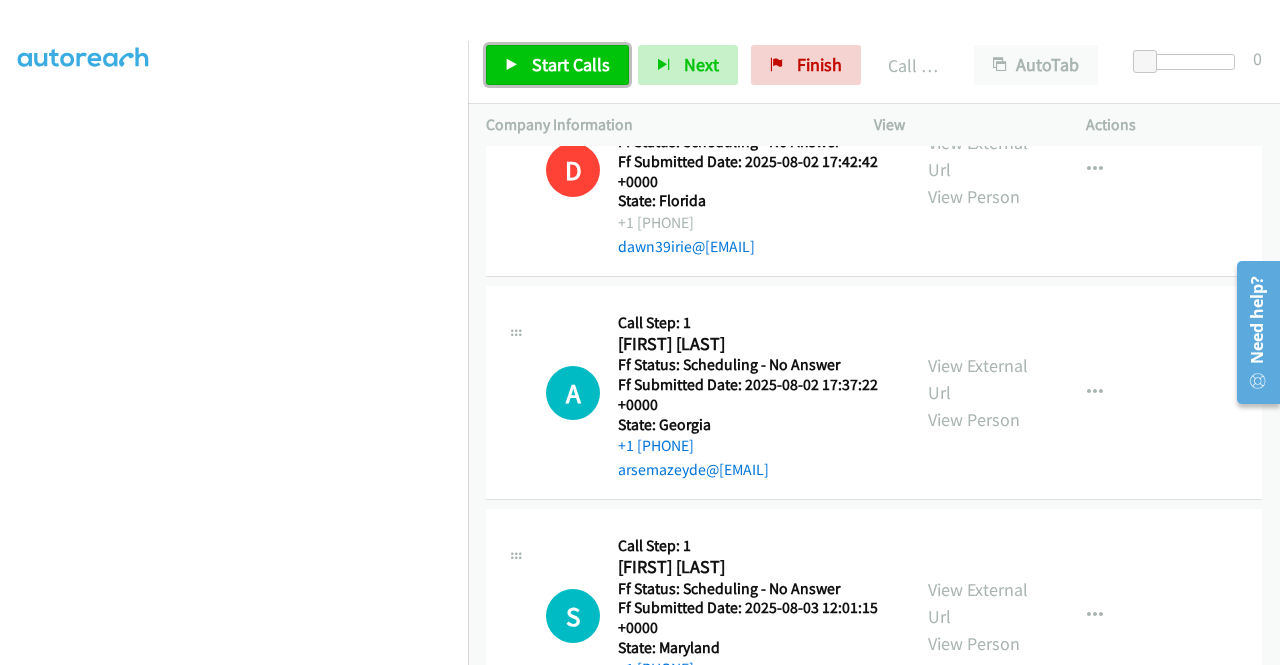 click on "Start Calls" at bounding box center (571, 64) 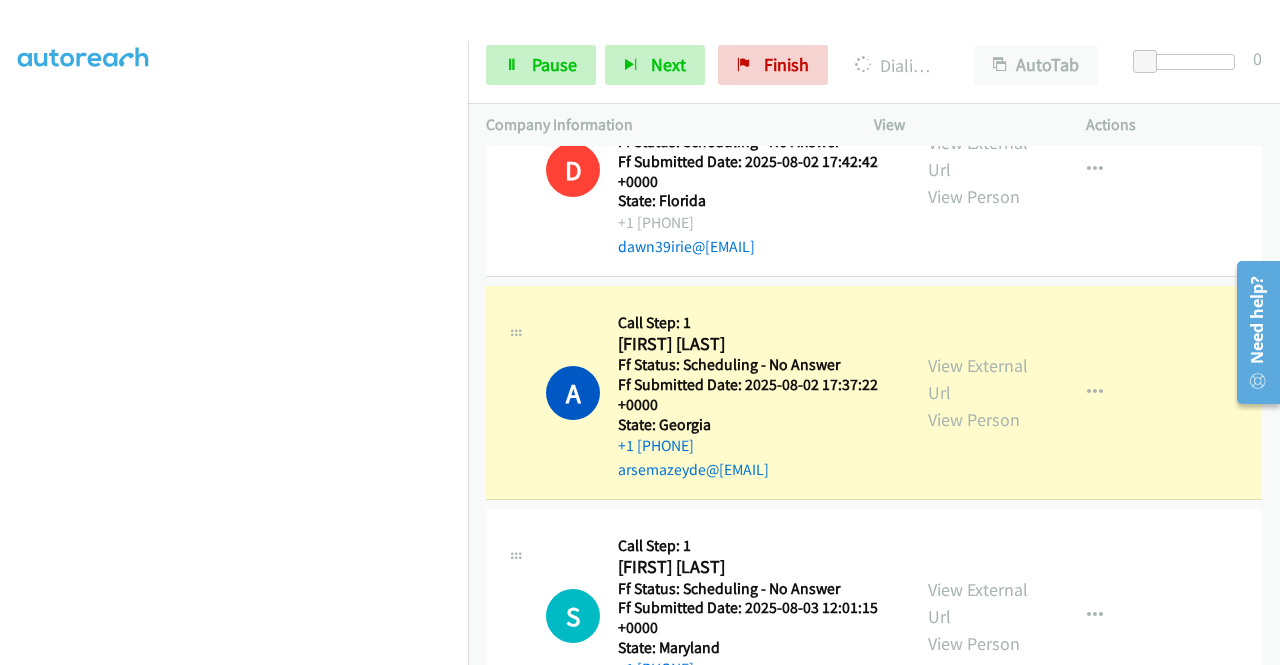 scroll, scrollTop: 3643, scrollLeft: 0, axis: vertical 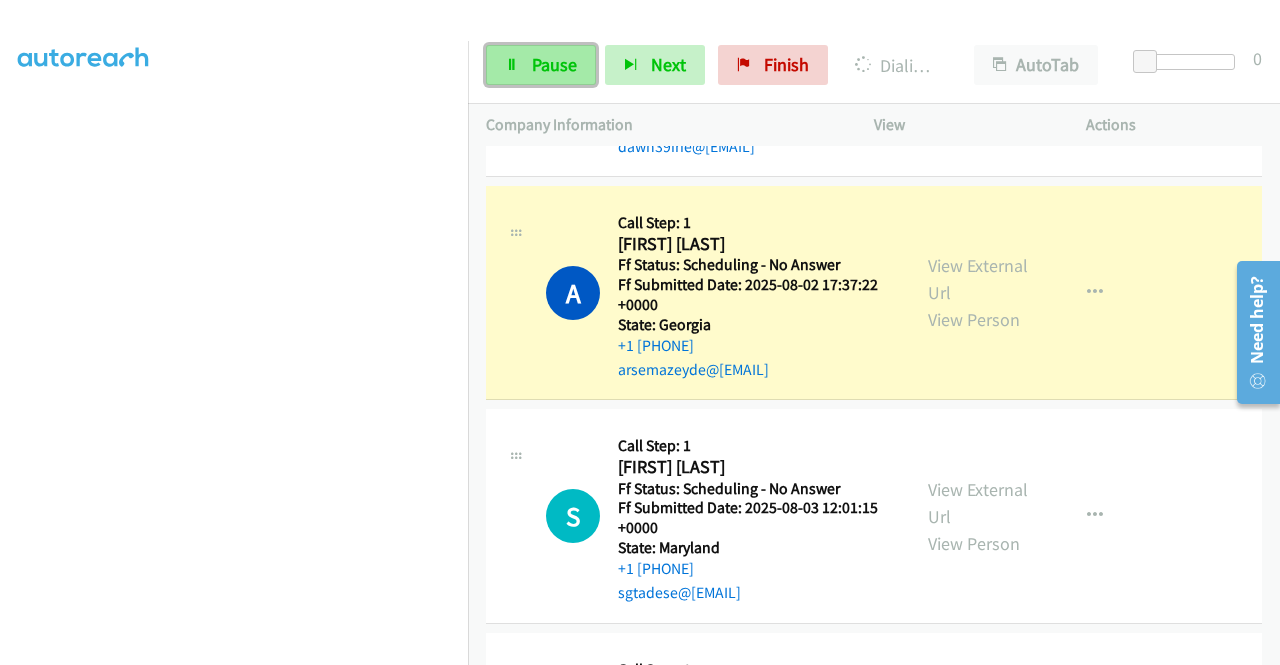 click on "Pause" at bounding box center (554, 64) 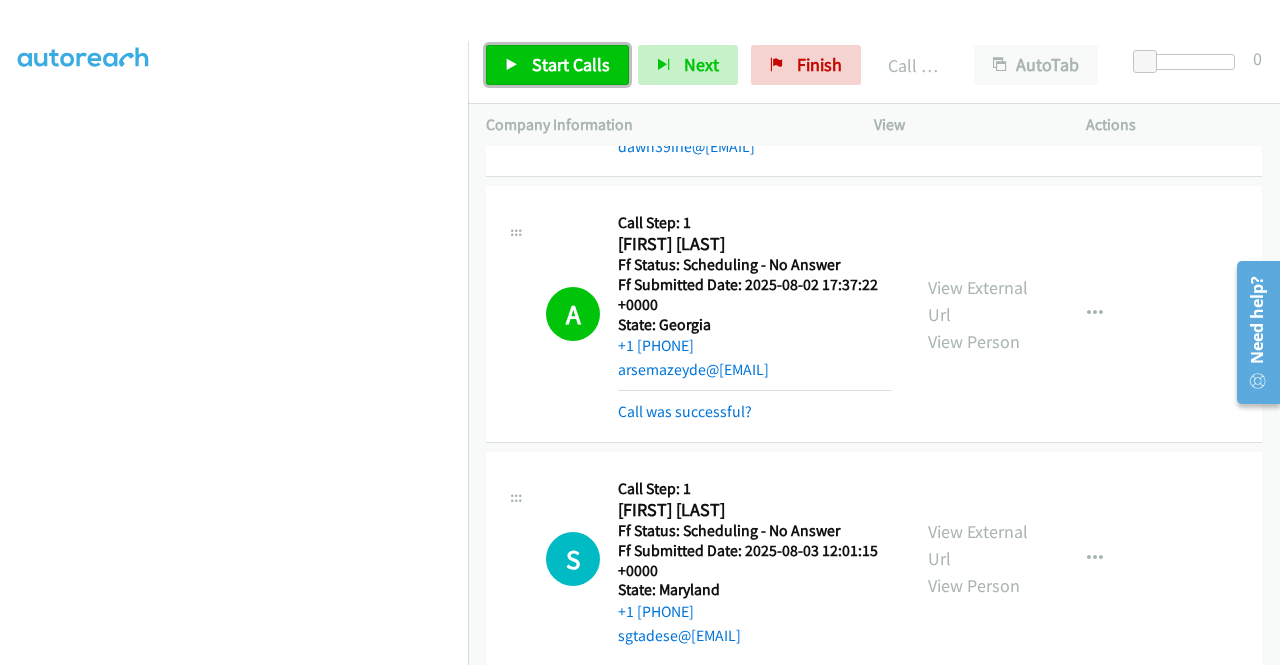 click on "Start Calls" at bounding box center [571, 64] 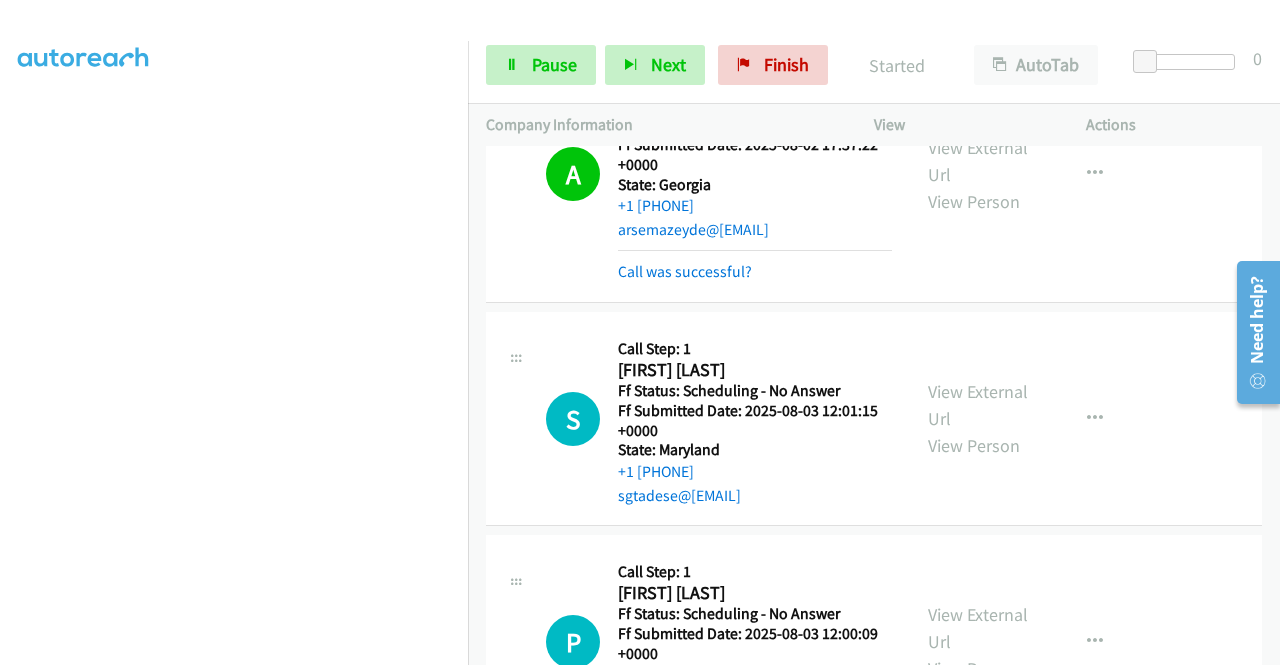 scroll, scrollTop: 3843, scrollLeft: 0, axis: vertical 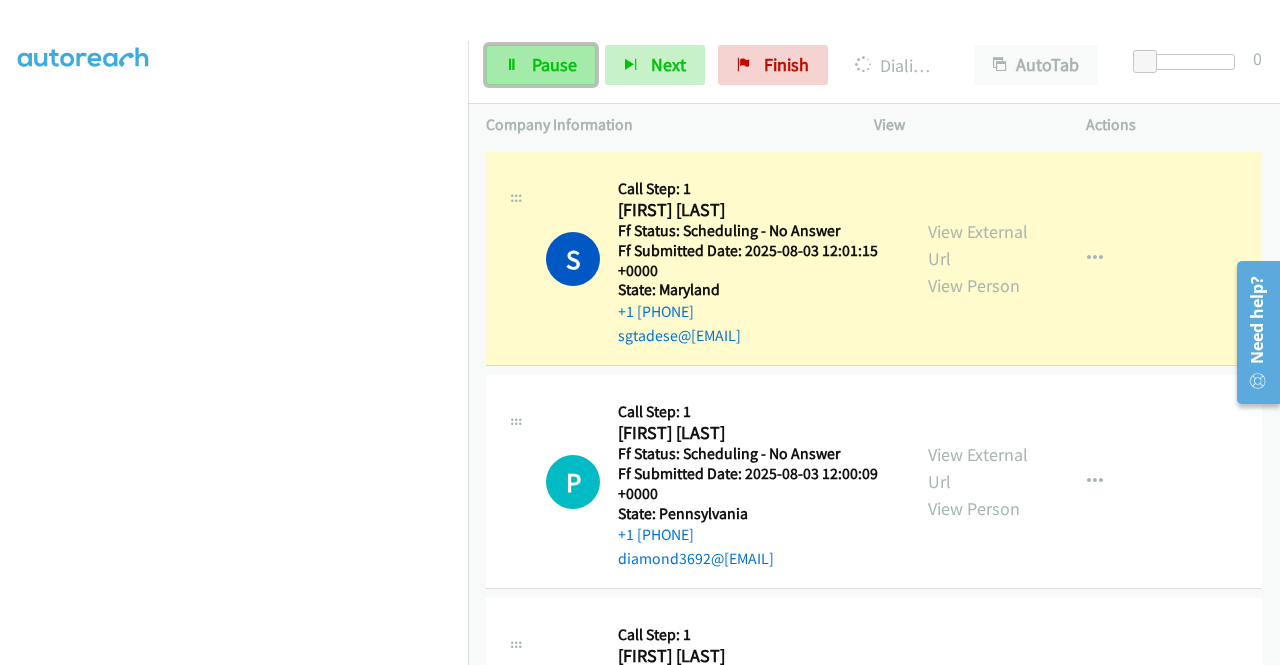 click on "Pause" at bounding box center [554, 64] 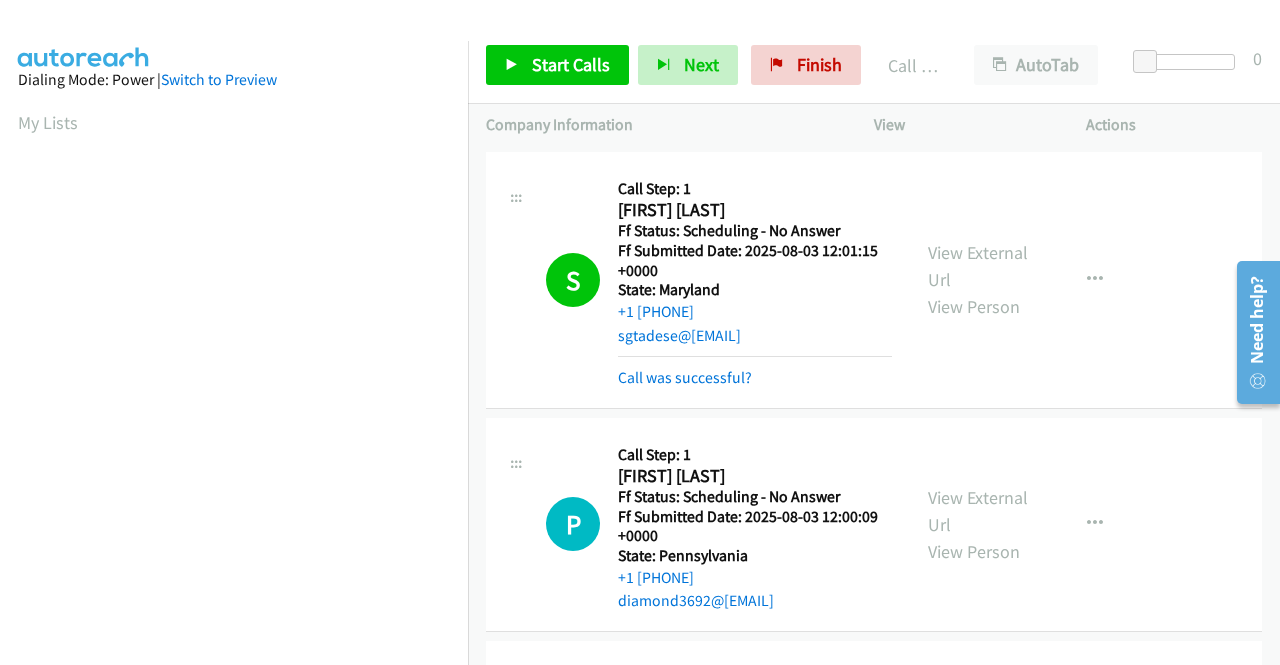 scroll, scrollTop: 456, scrollLeft: 0, axis: vertical 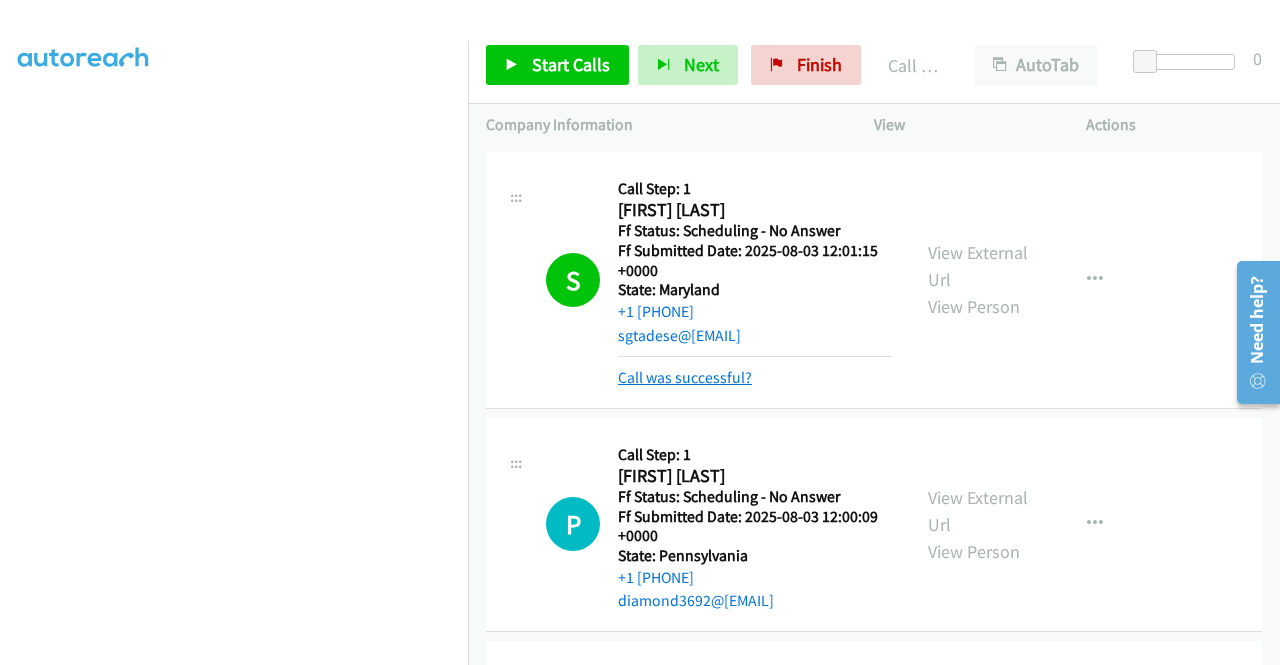 click on "Call was successful?" at bounding box center (685, 377) 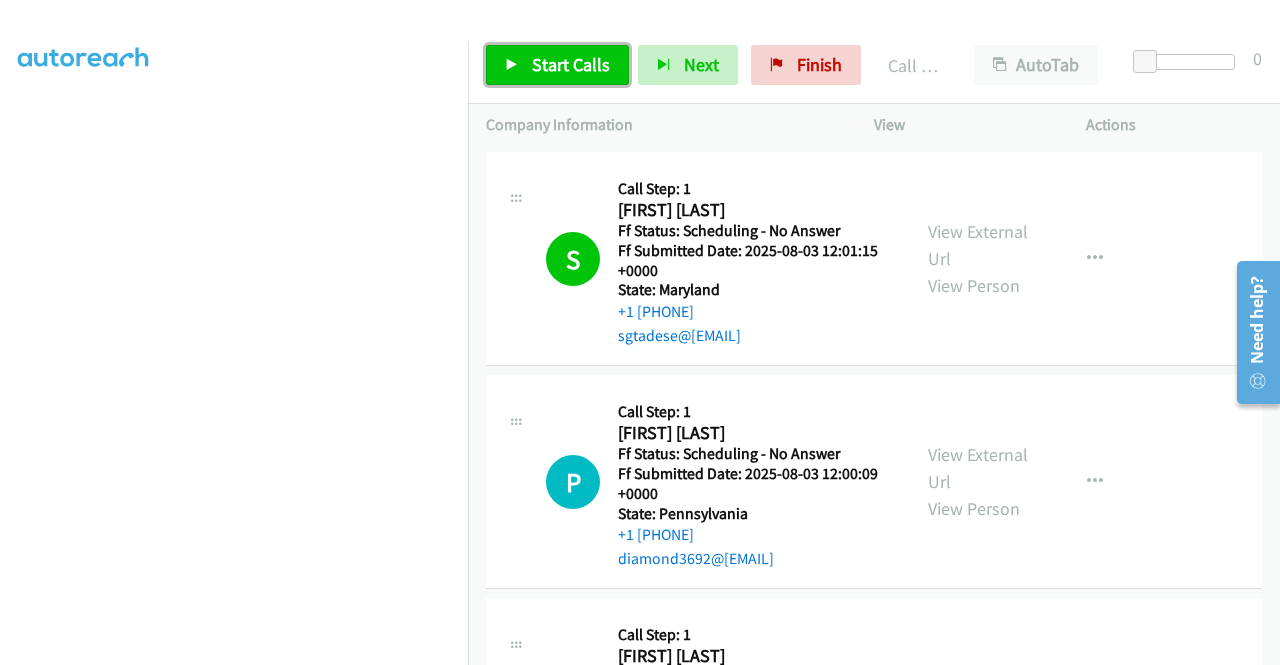 click on "Start Calls" at bounding box center [571, 64] 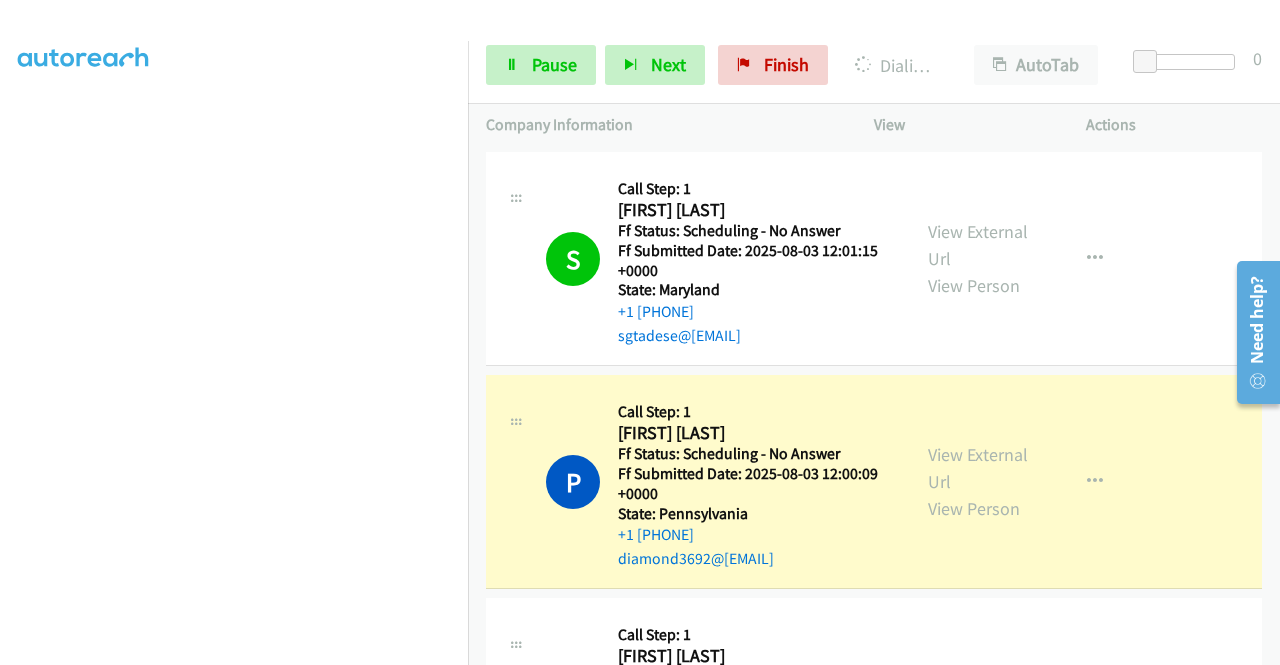 scroll, scrollTop: 4043, scrollLeft: 0, axis: vertical 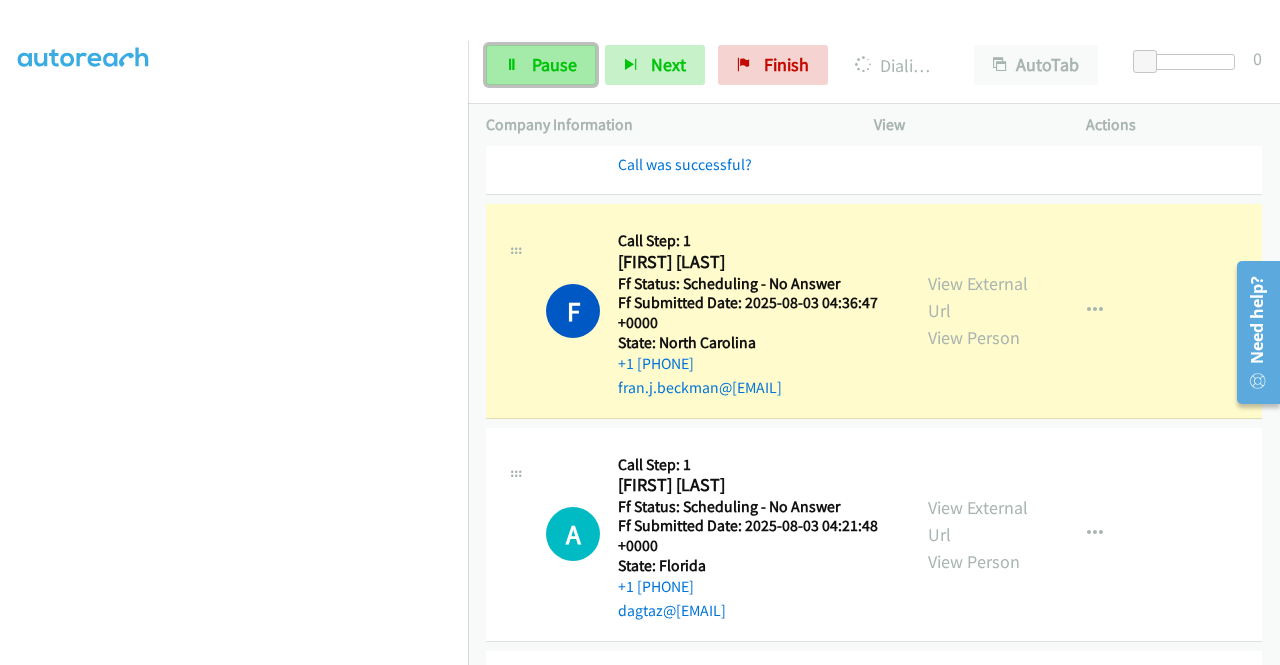 click on "Pause" at bounding box center (541, 65) 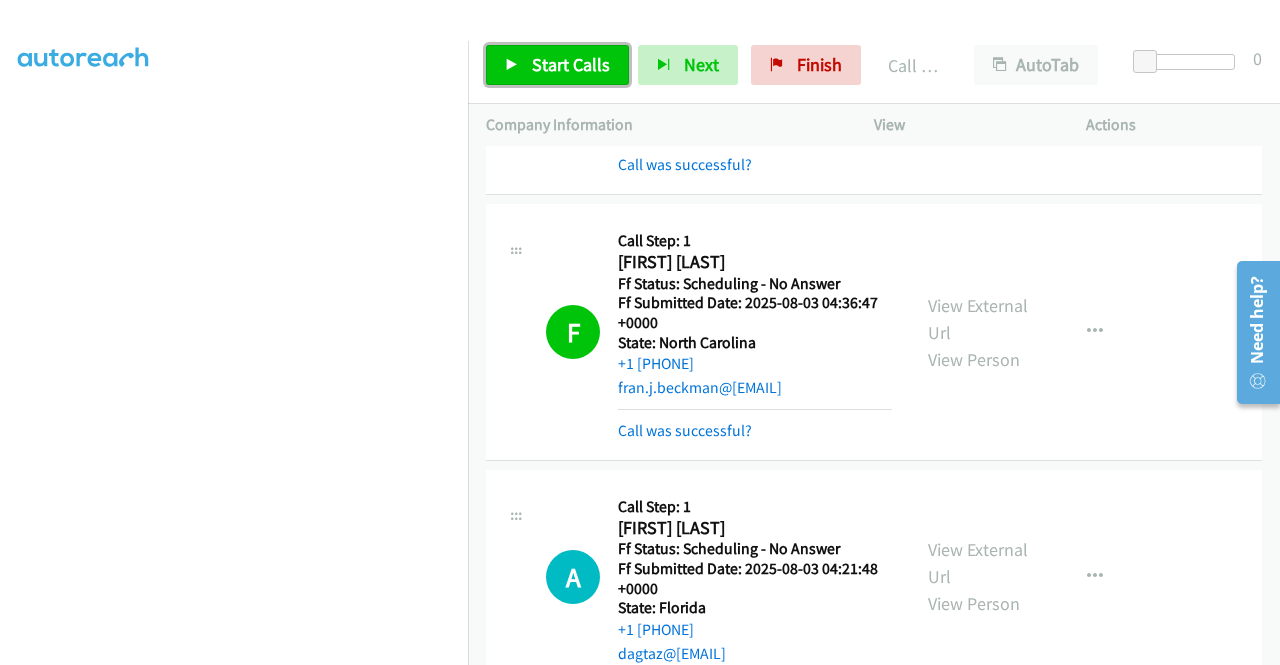 click on "Start Calls" at bounding box center (557, 65) 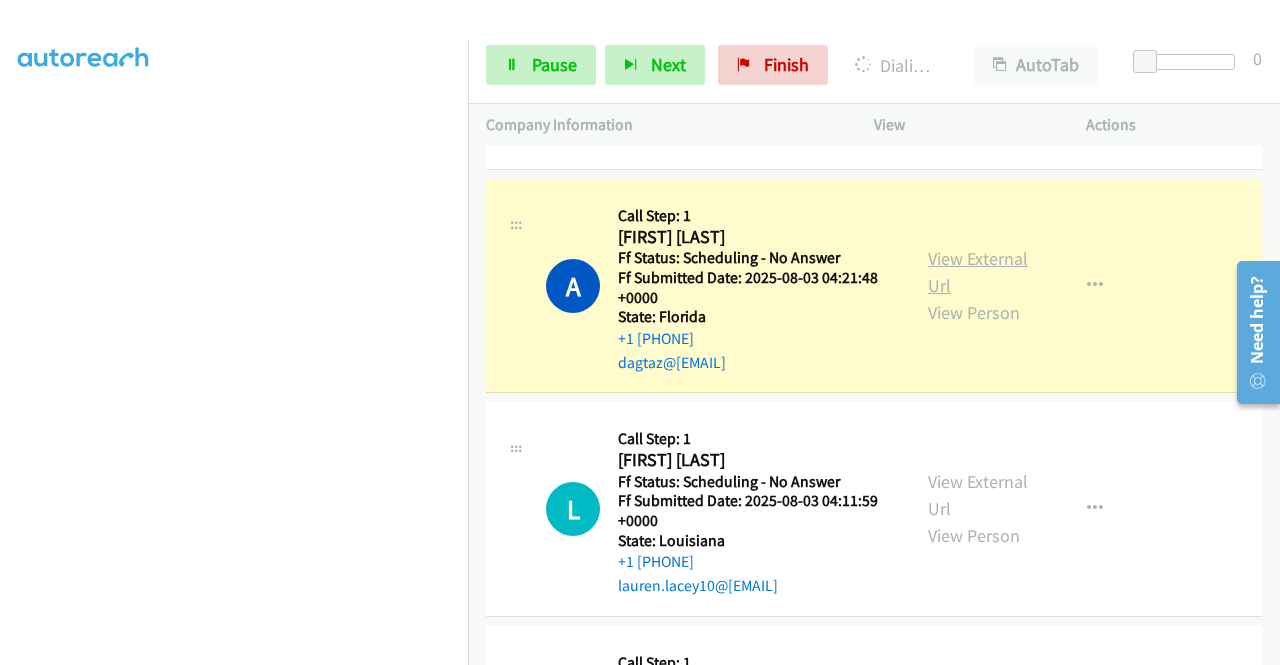 scroll, scrollTop: 5743, scrollLeft: 0, axis: vertical 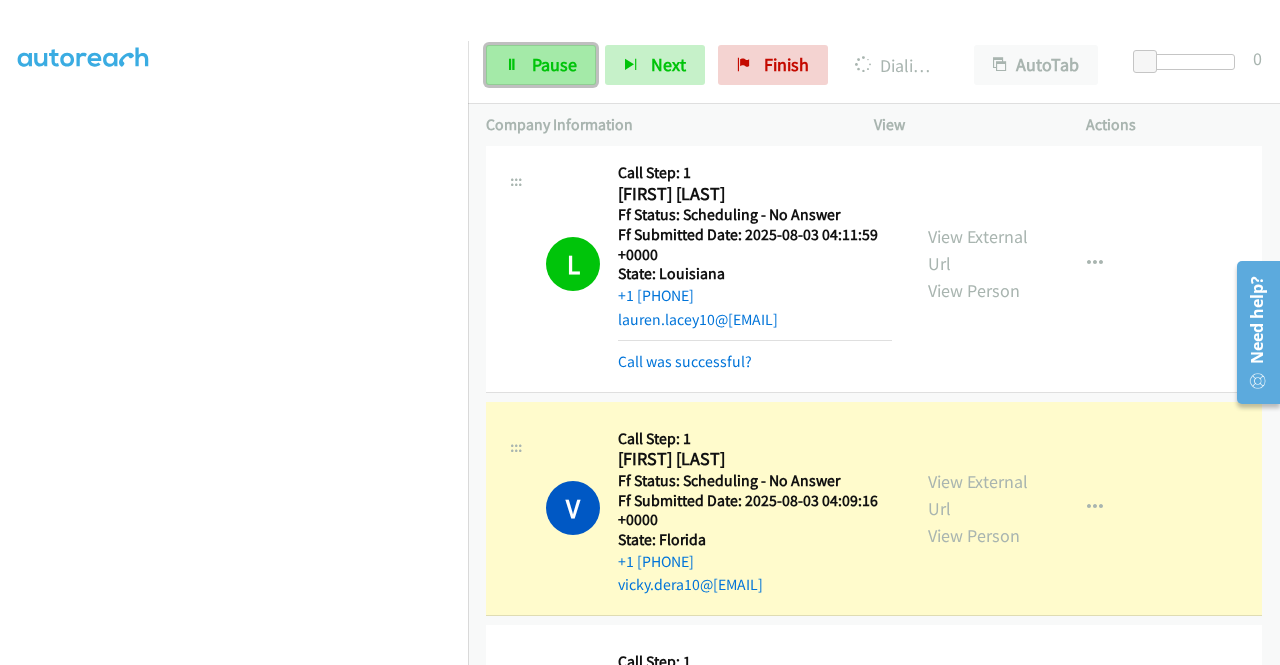 click on "Pause" at bounding box center [554, 64] 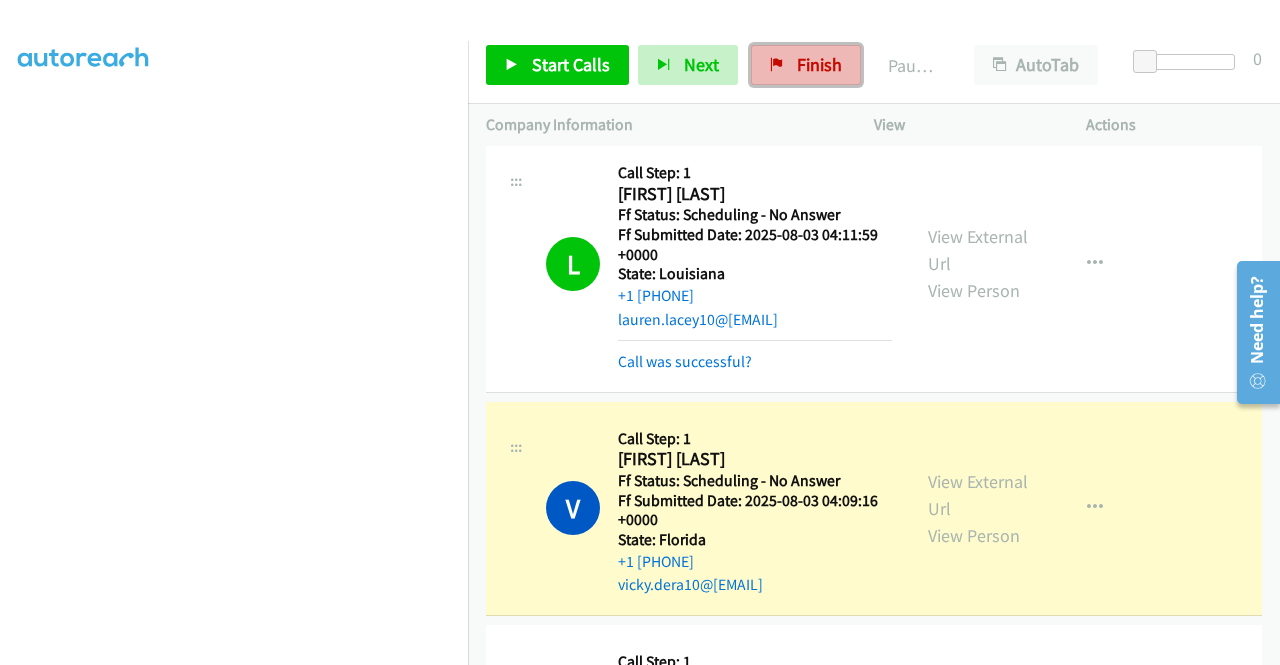 click on "Finish" at bounding box center [806, 65] 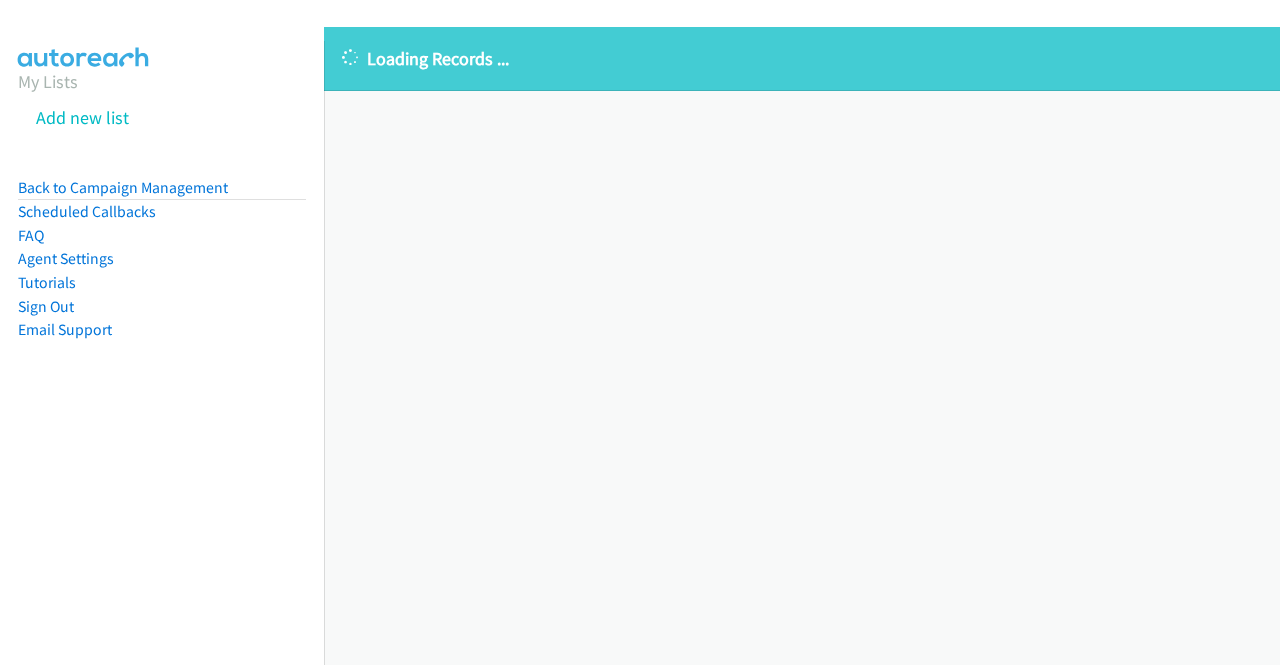 scroll, scrollTop: 0, scrollLeft: 0, axis: both 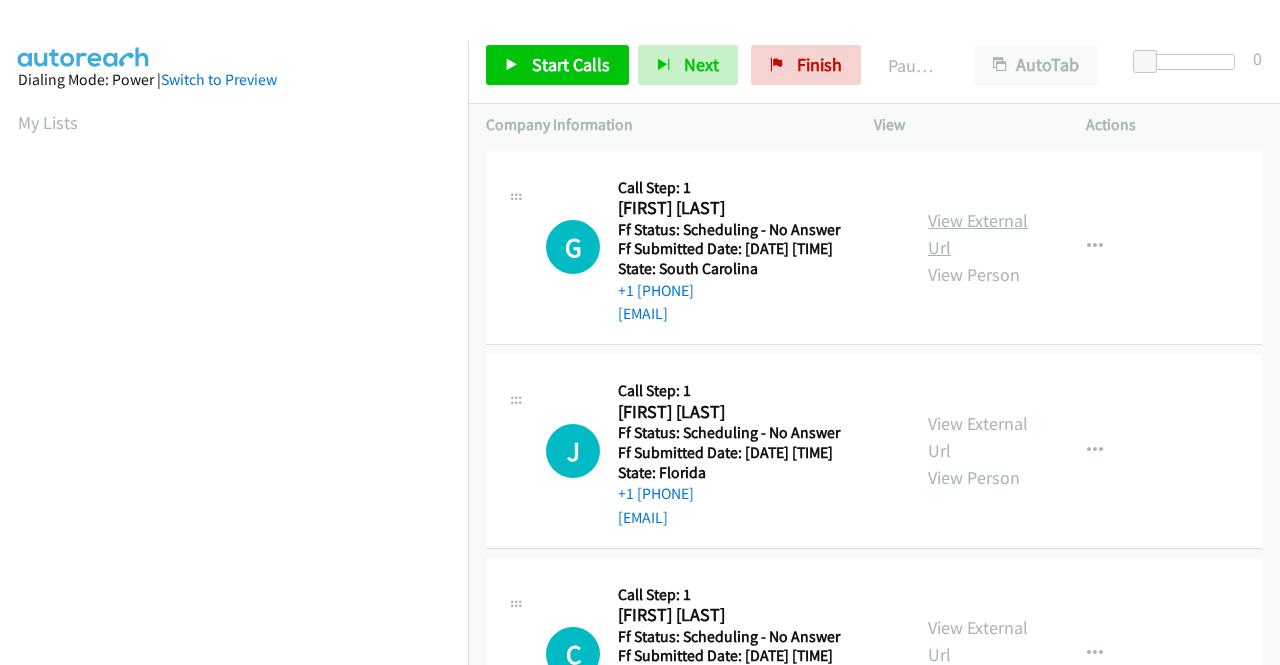click on "View External Url" at bounding box center [978, 234] 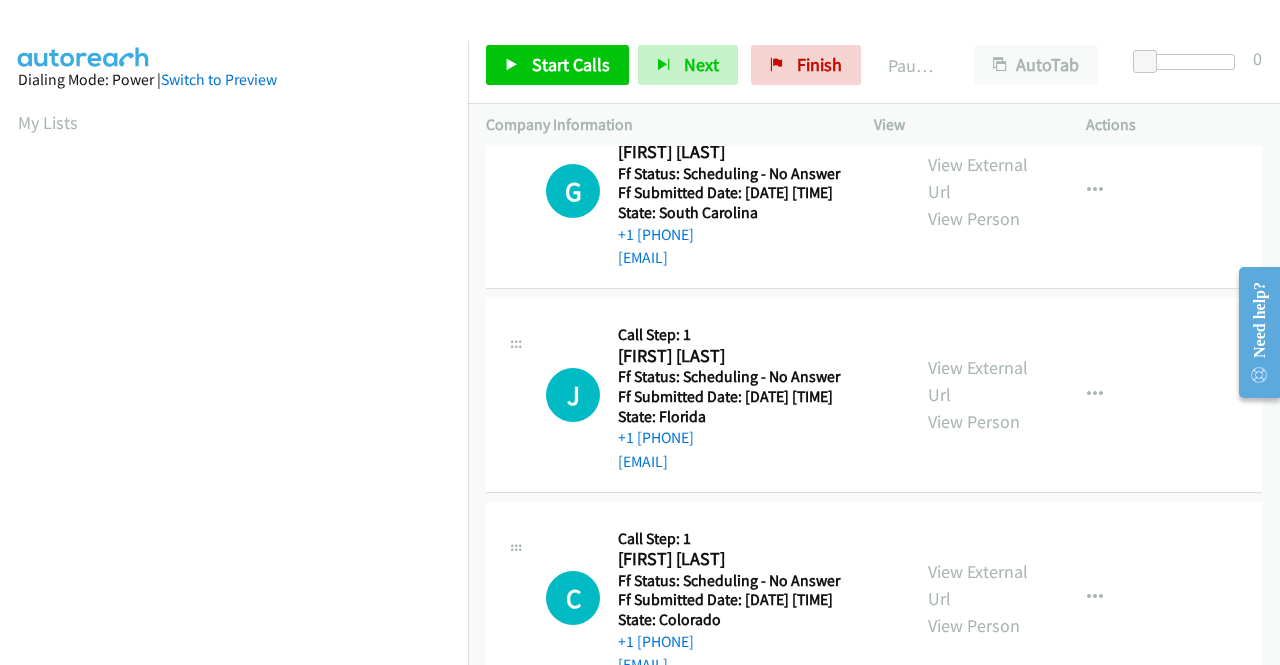 scroll, scrollTop: 100, scrollLeft: 0, axis: vertical 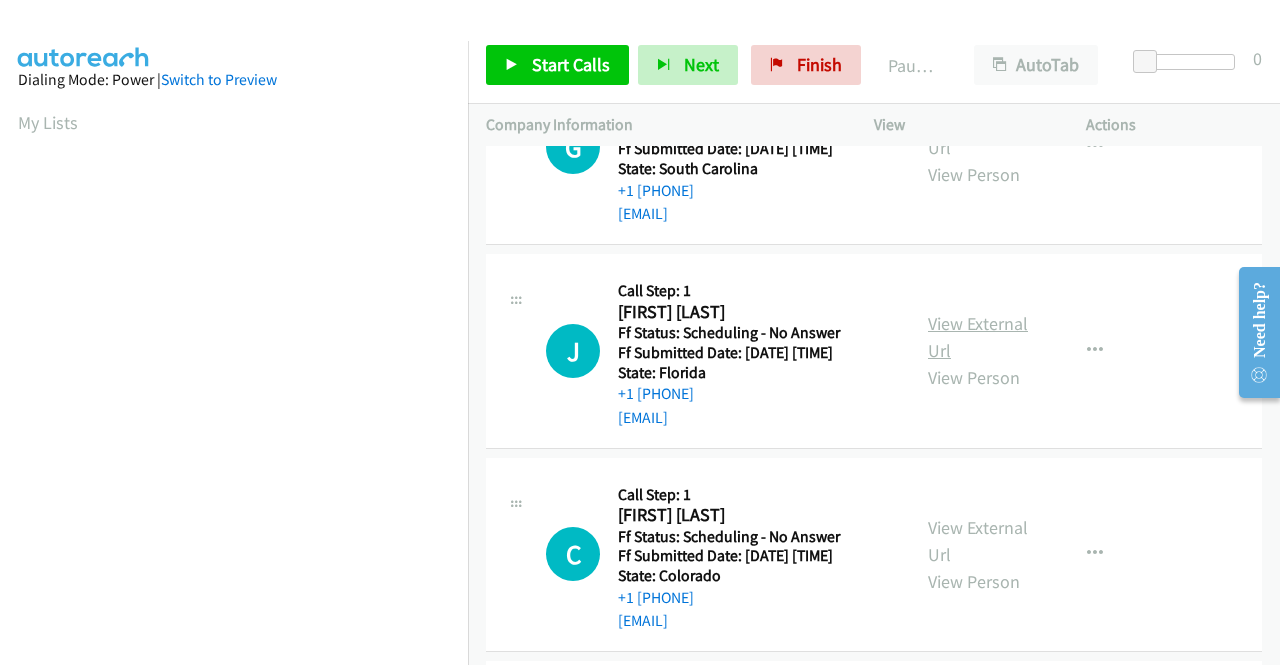 click on "View External Url" at bounding box center (978, 337) 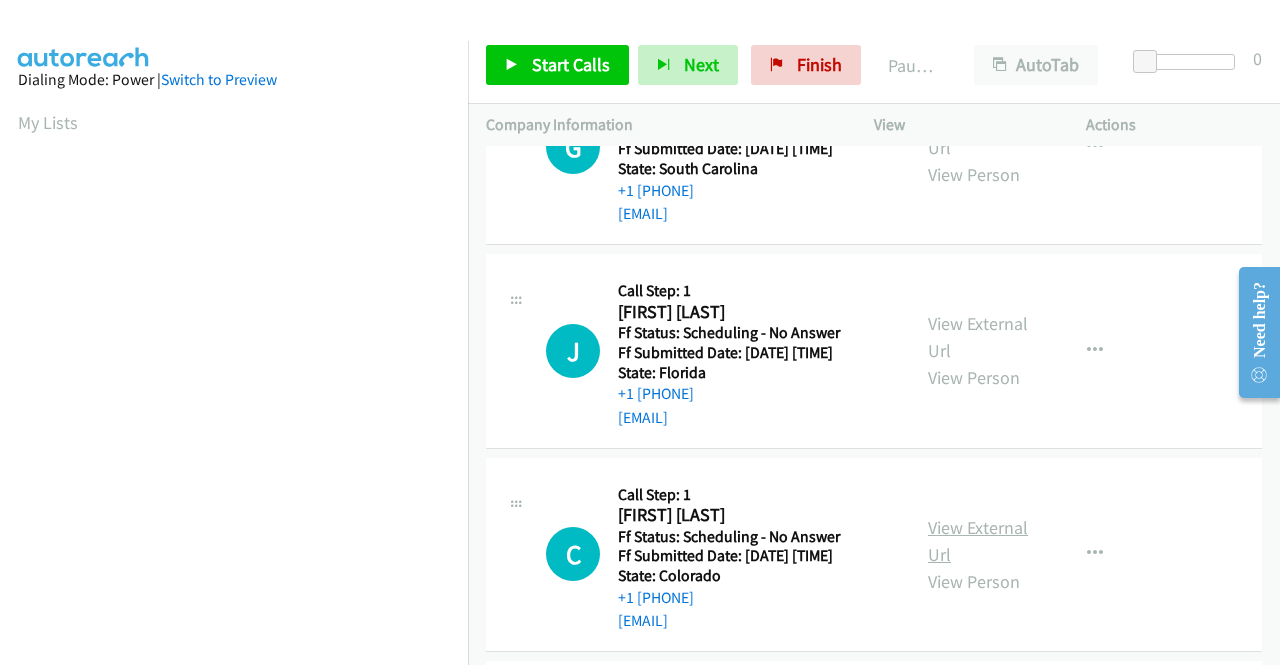 click on "View External Url" at bounding box center (978, 541) 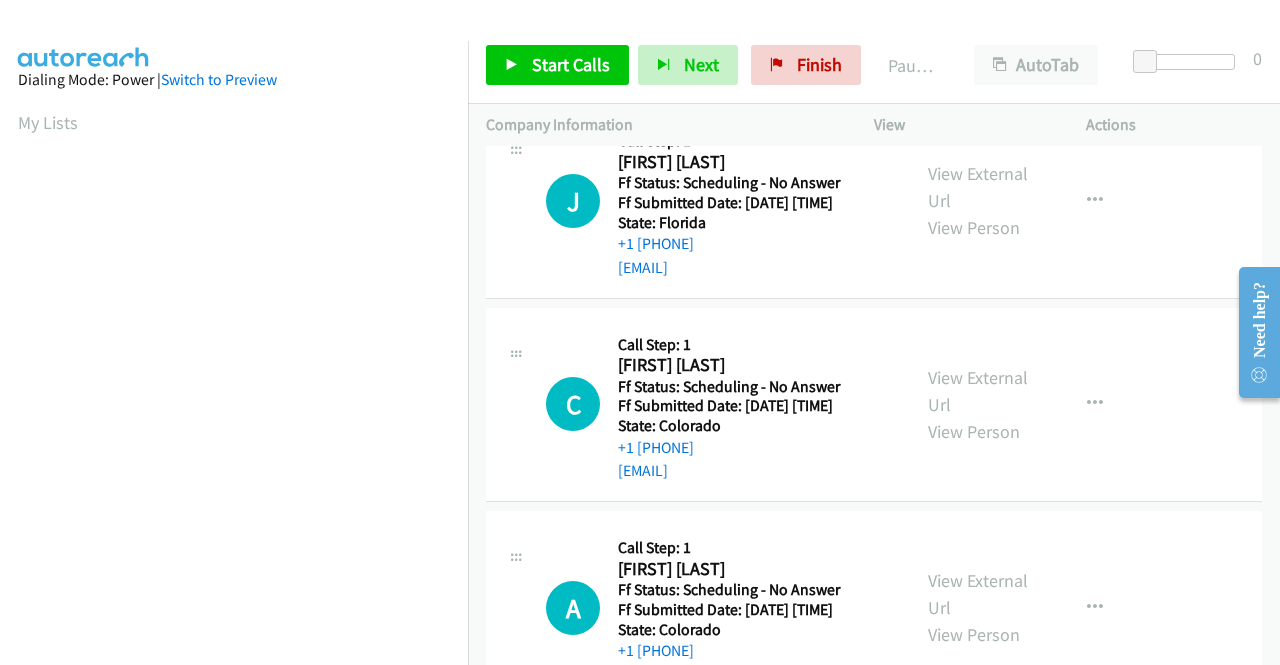 scroll, scrollTop: 300, scrollLeft: 0, axis: vertical 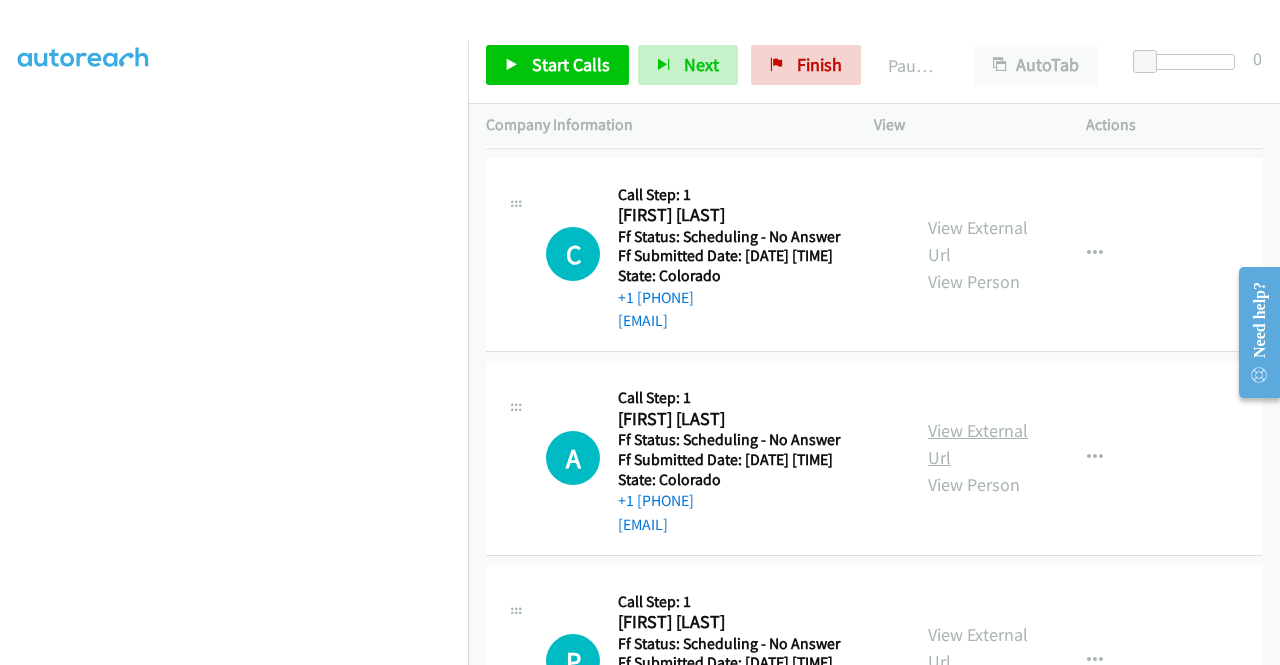 click on "View External Url" at bounding box center (978, 444) 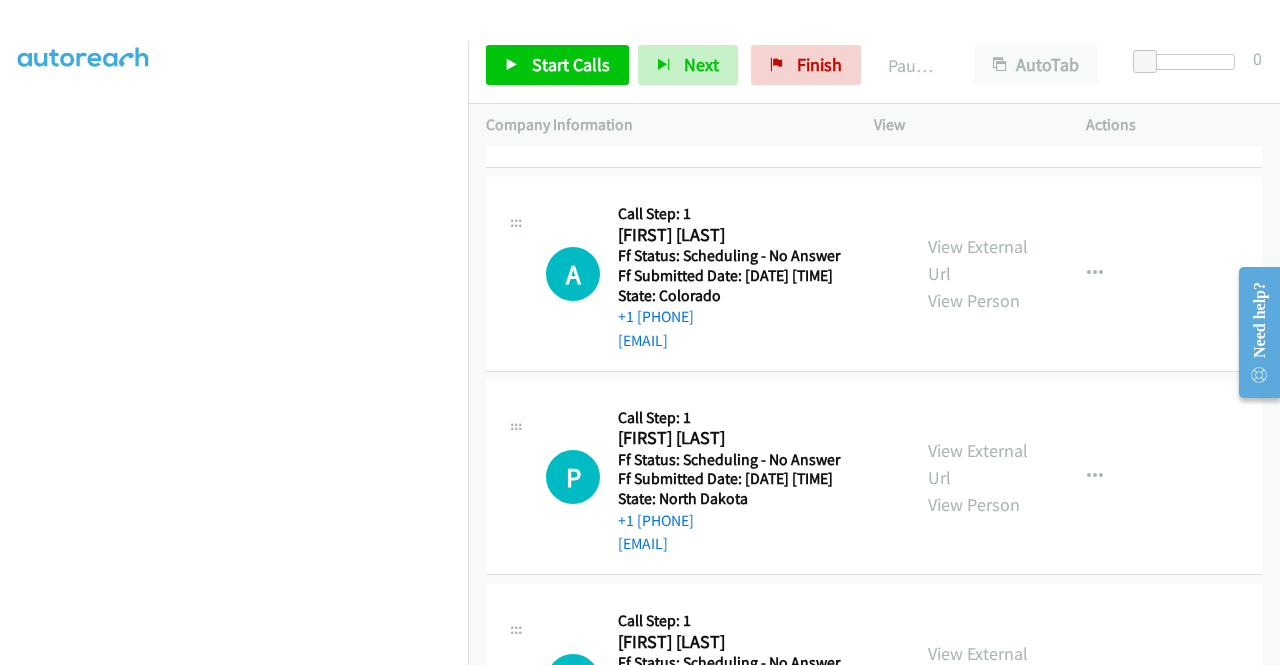 scroll, scrollTop: 600, scrollLeft: 0, axis: vertical 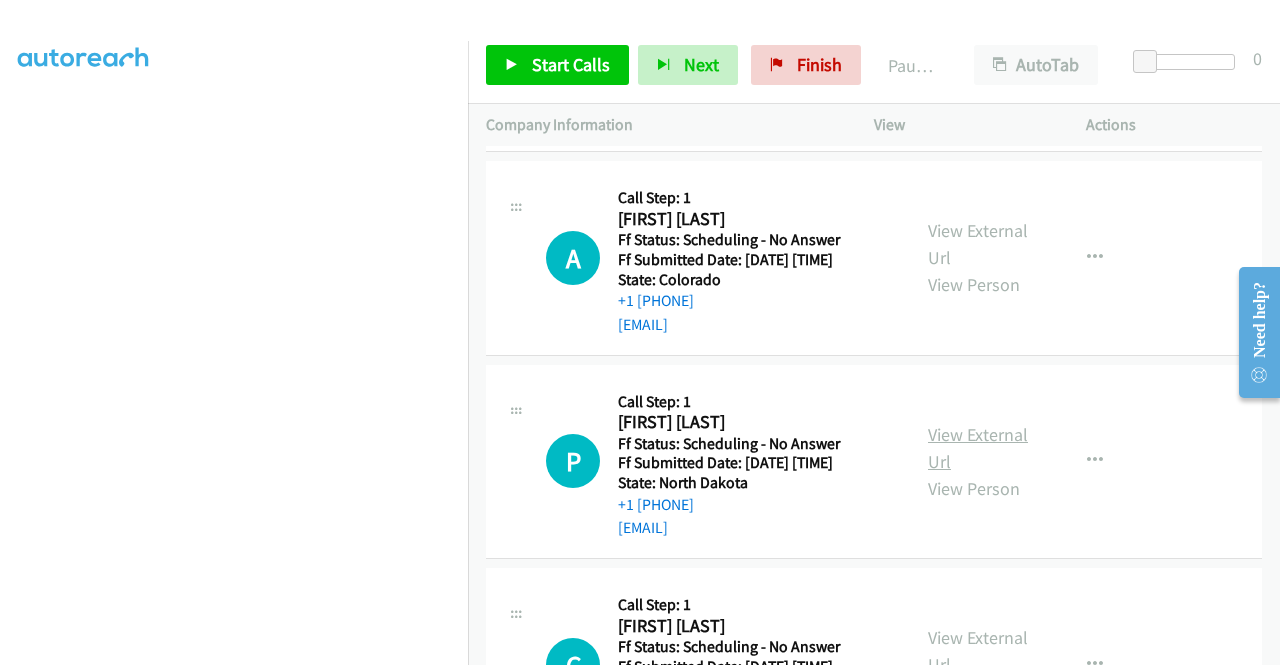 click on "View External Url" at bounding box center (978, 448) 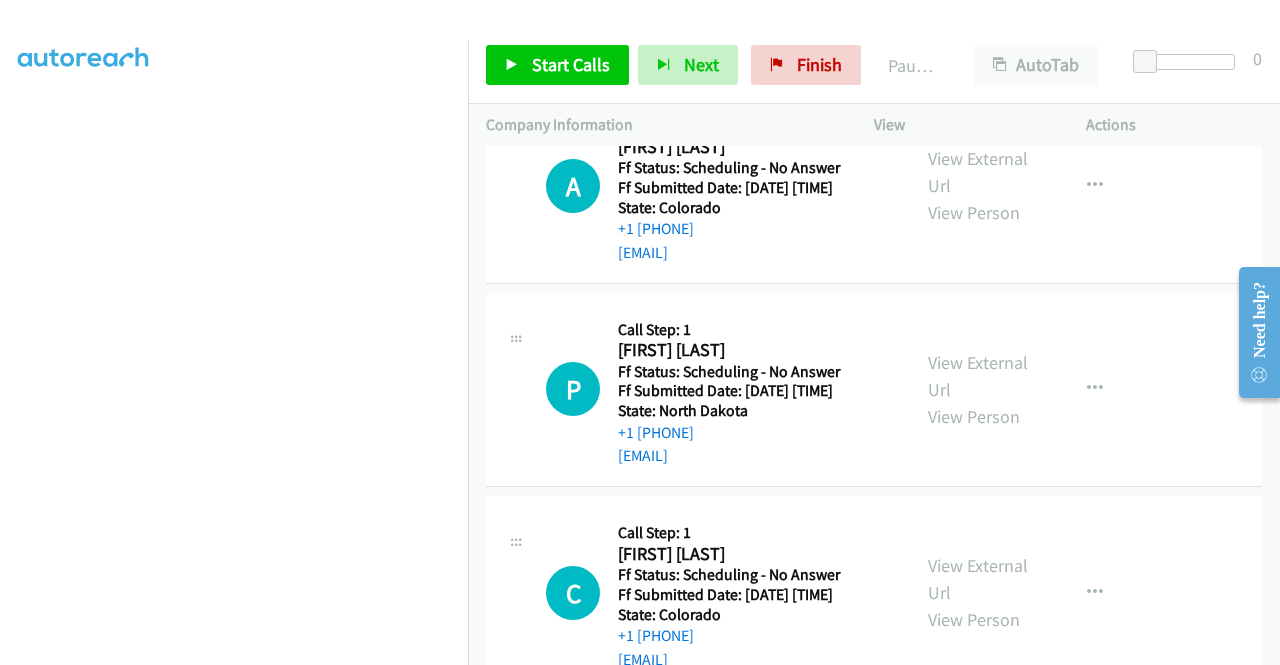 scroll, scrollTop: 800, scrollLeft: 0, axis: vertical 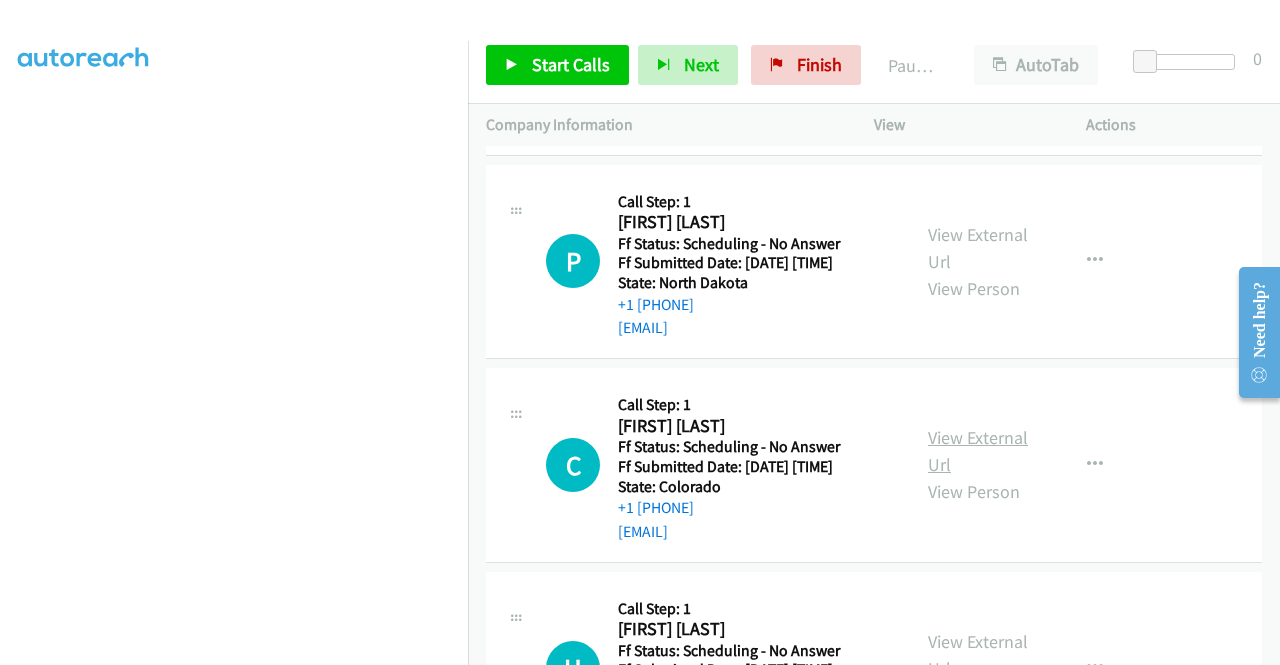click on "View External Url" at bounding box center [978, 451] 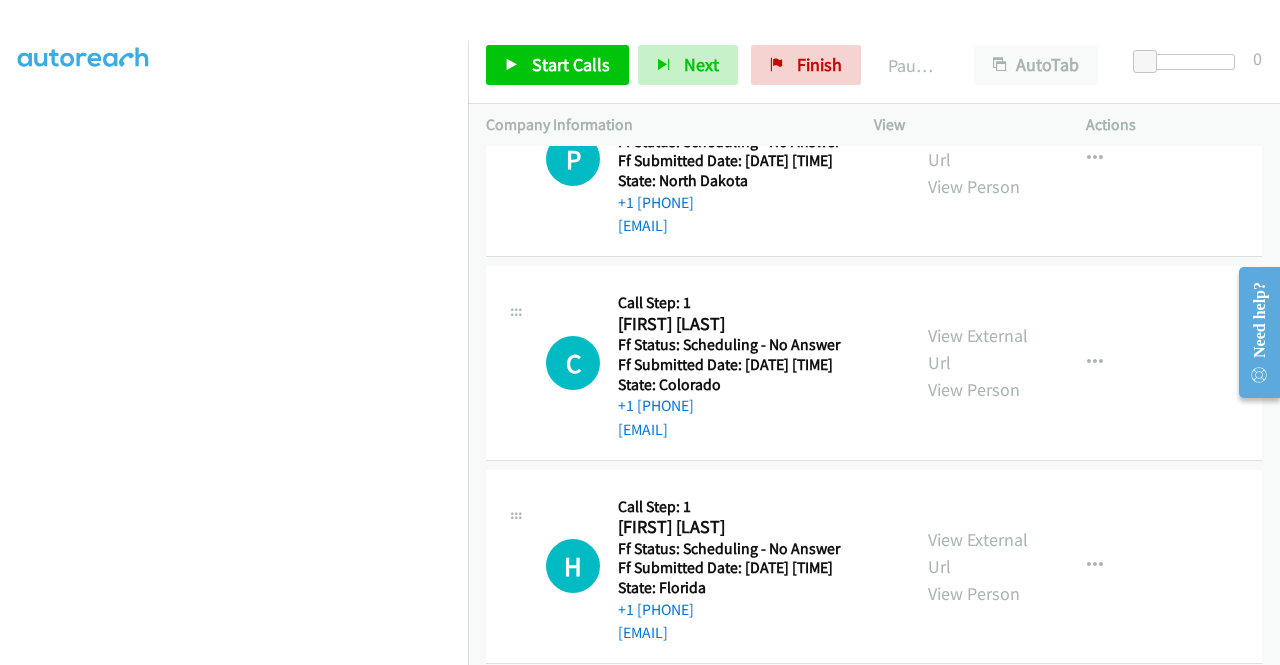 scroll, scrollTop: 1100, scrollLeft: 0, axis: vertical 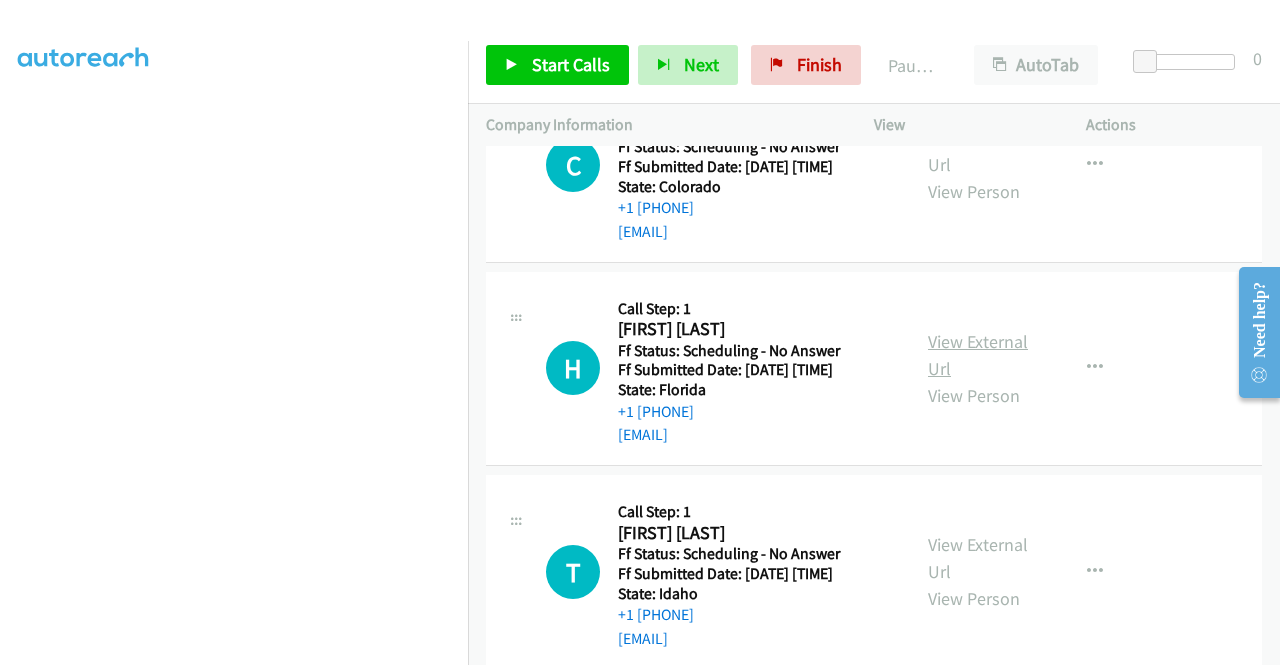 click on "View External Url" at bounding box center (978, 355) 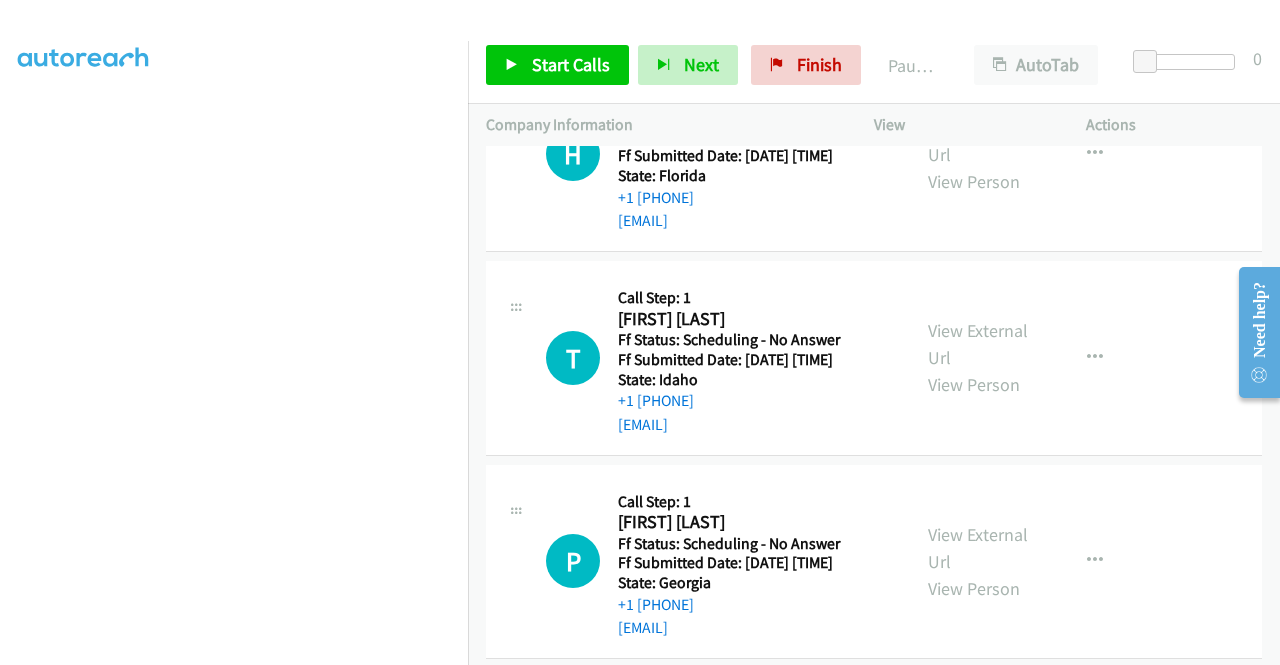 scroll, scrollTop: 1400, scrollLeft: 0, axis: vertical 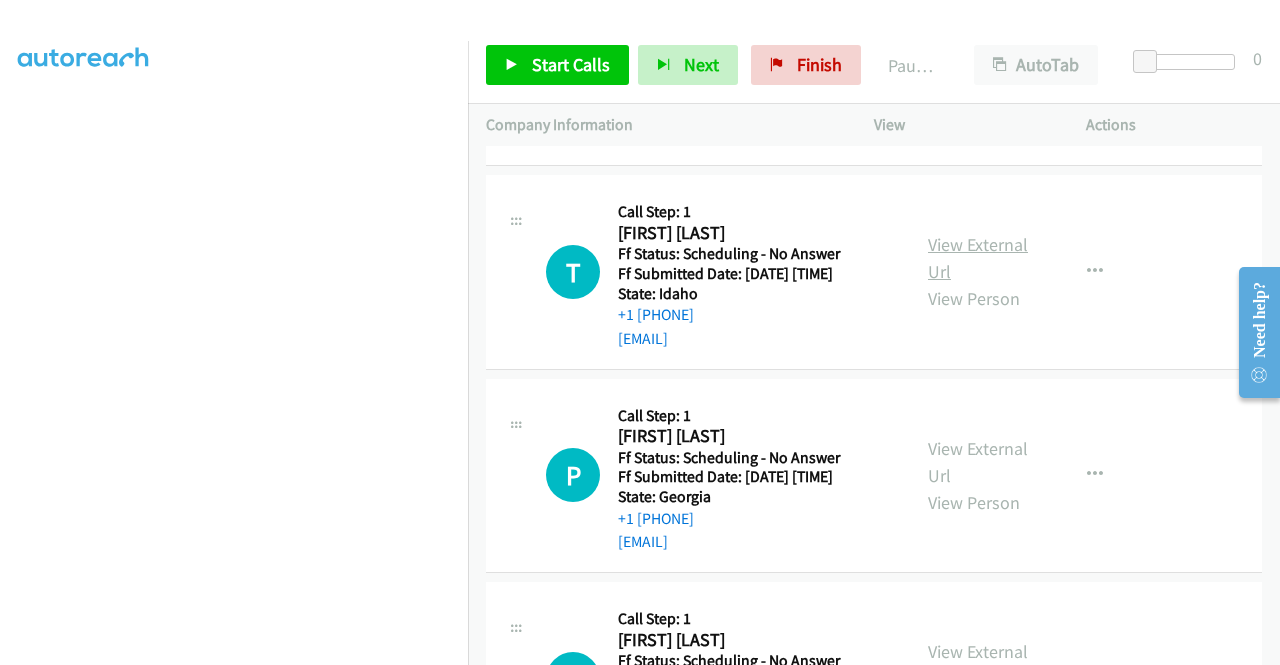 click on "View External Url" at bounding box center (978, 258) 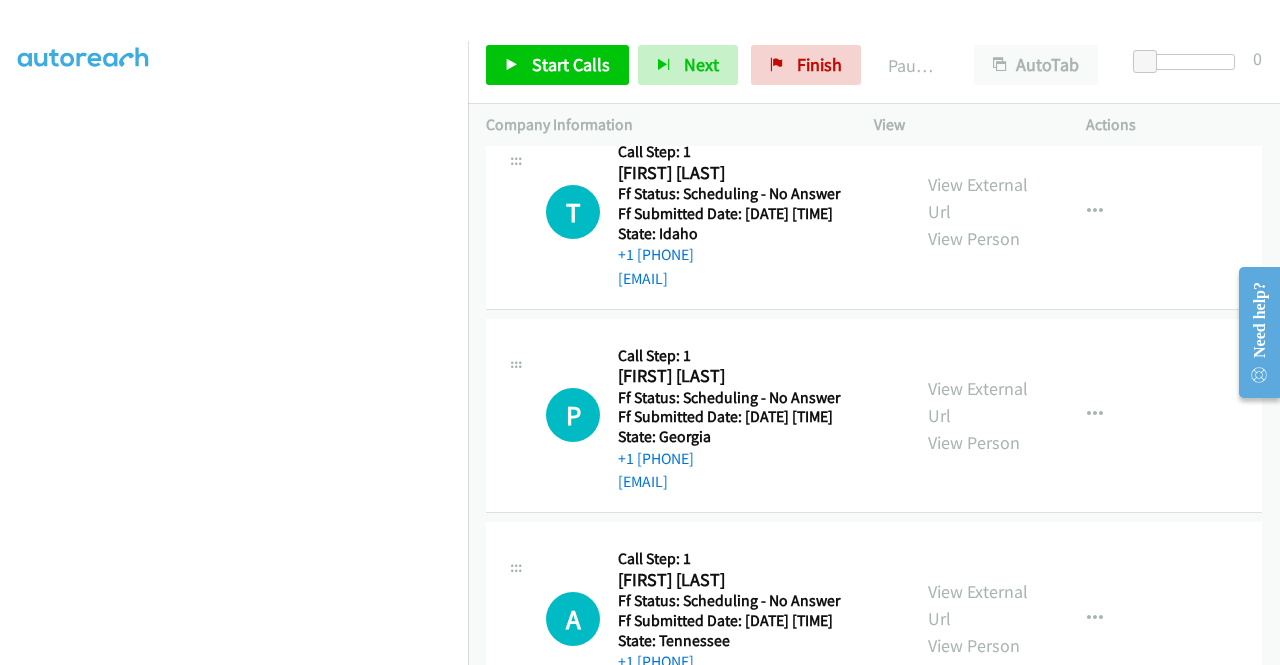 scroll, scrollTop: 1600, scrollLeft: 0, axis: vertical 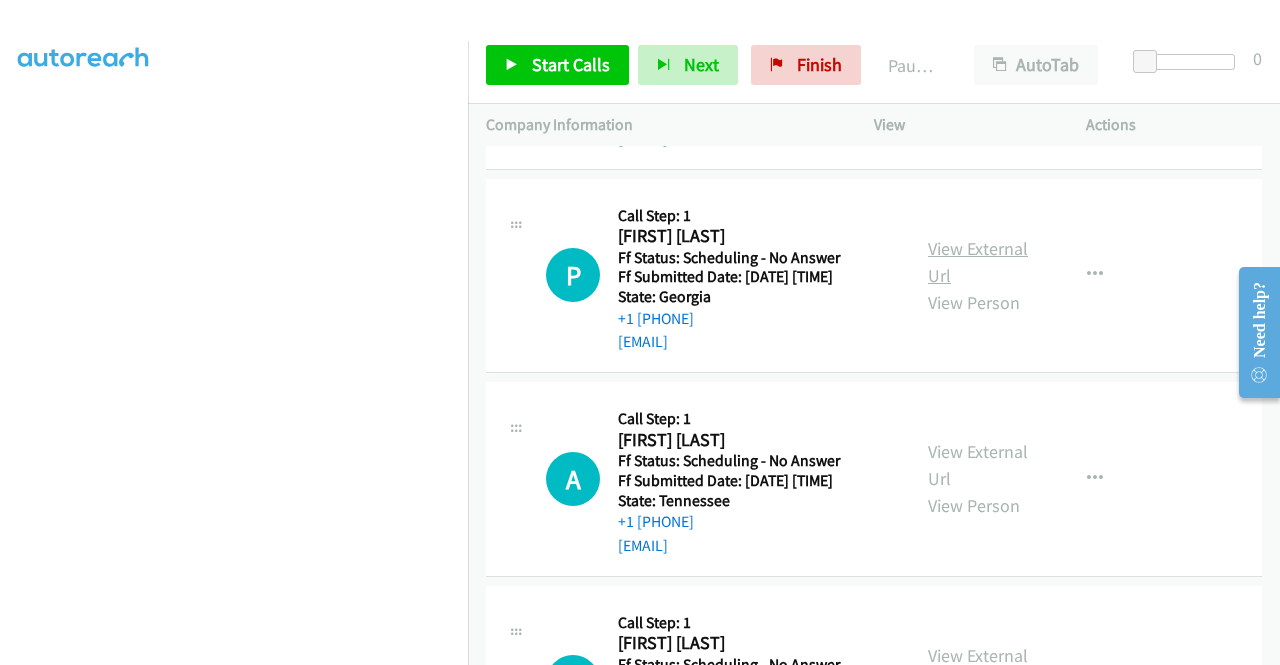 click on "View External Url" at bounding box center (978, 262) 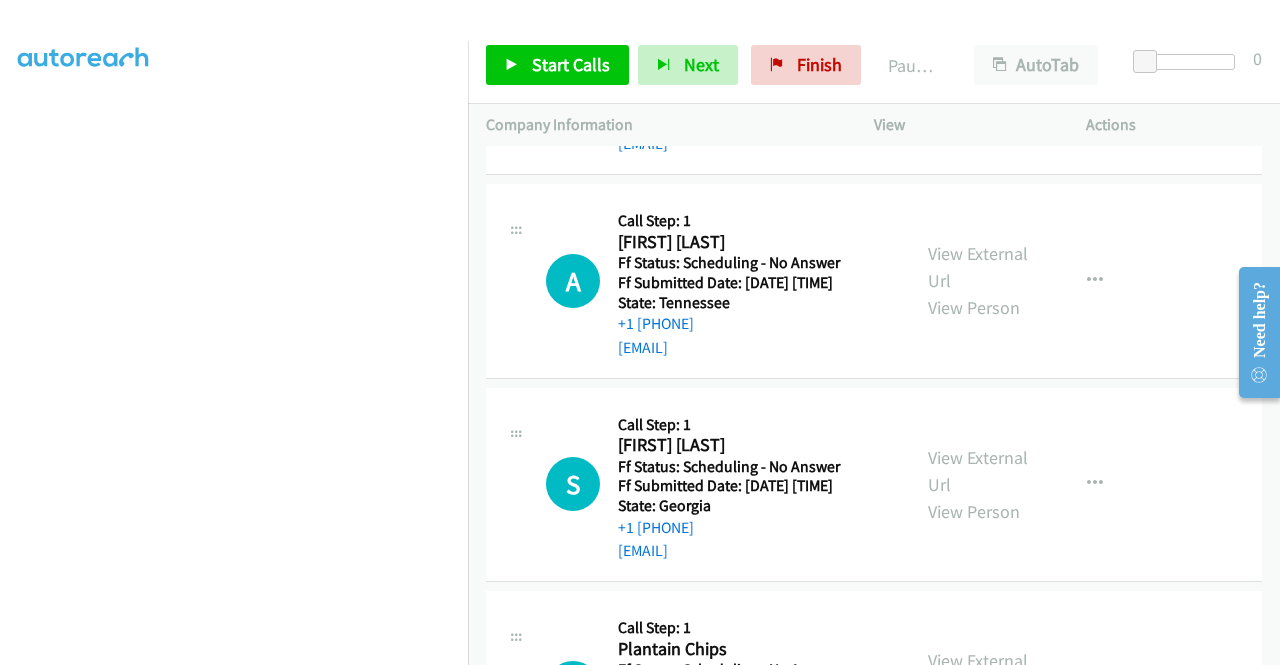 scroll, scrollTop: 1800, scrollLeft: 0, axis: vertical 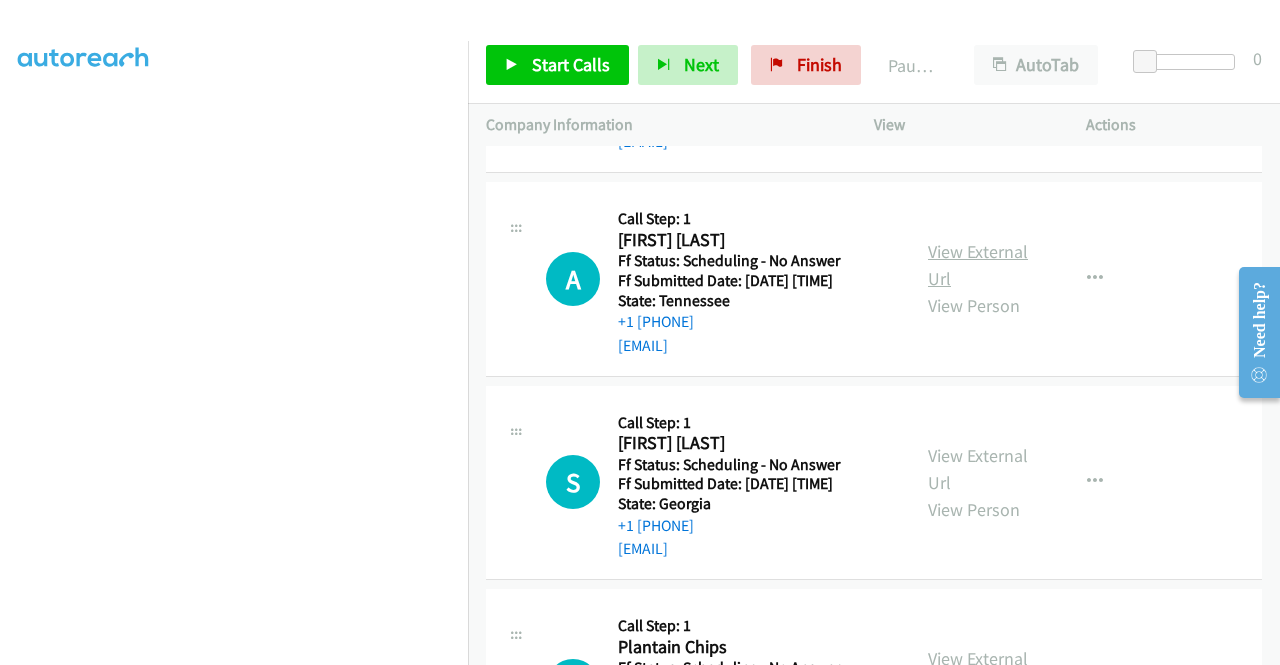 click on "View External Url" at bounding box center (978, 265) 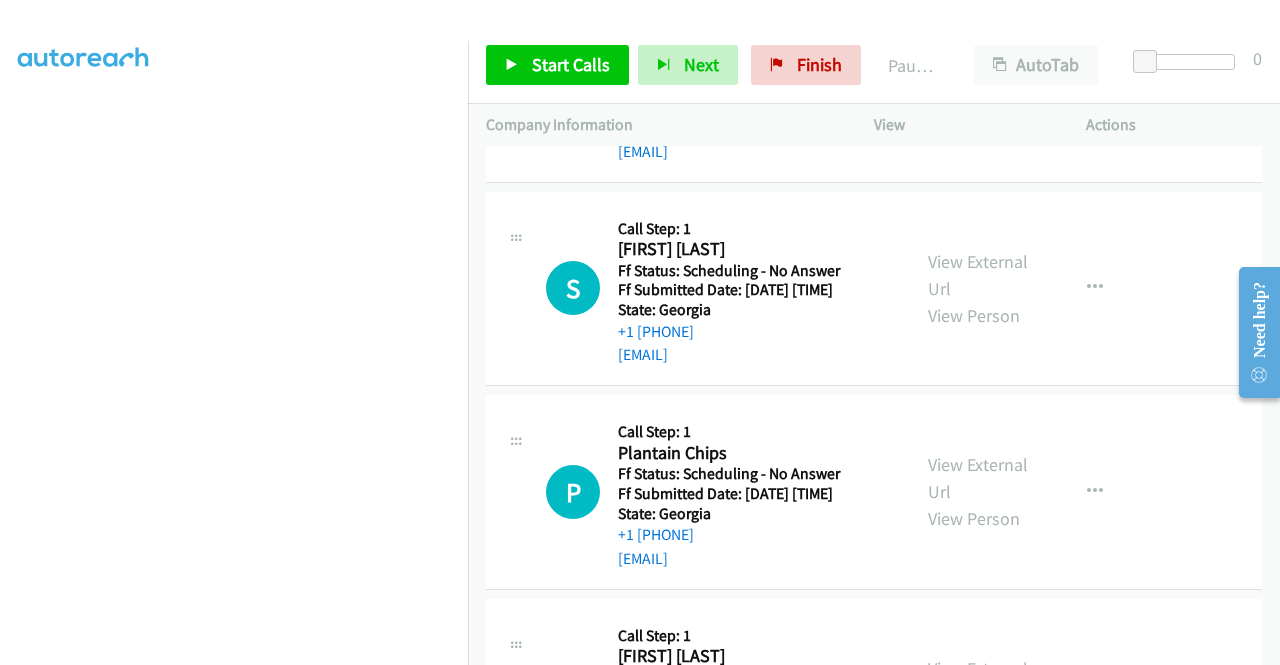 scroll, scrollTop: 2000, scrollLeft: 0, axis: vertical 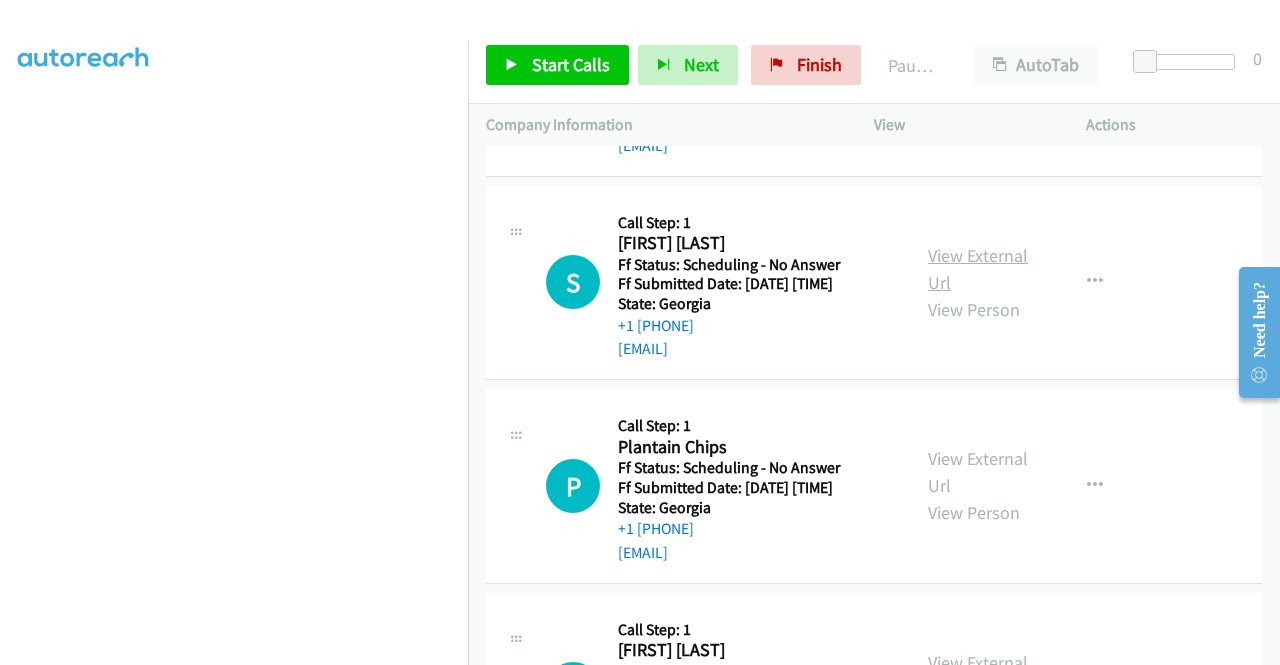 click on "View External Url" at bounding box center (978, 269) 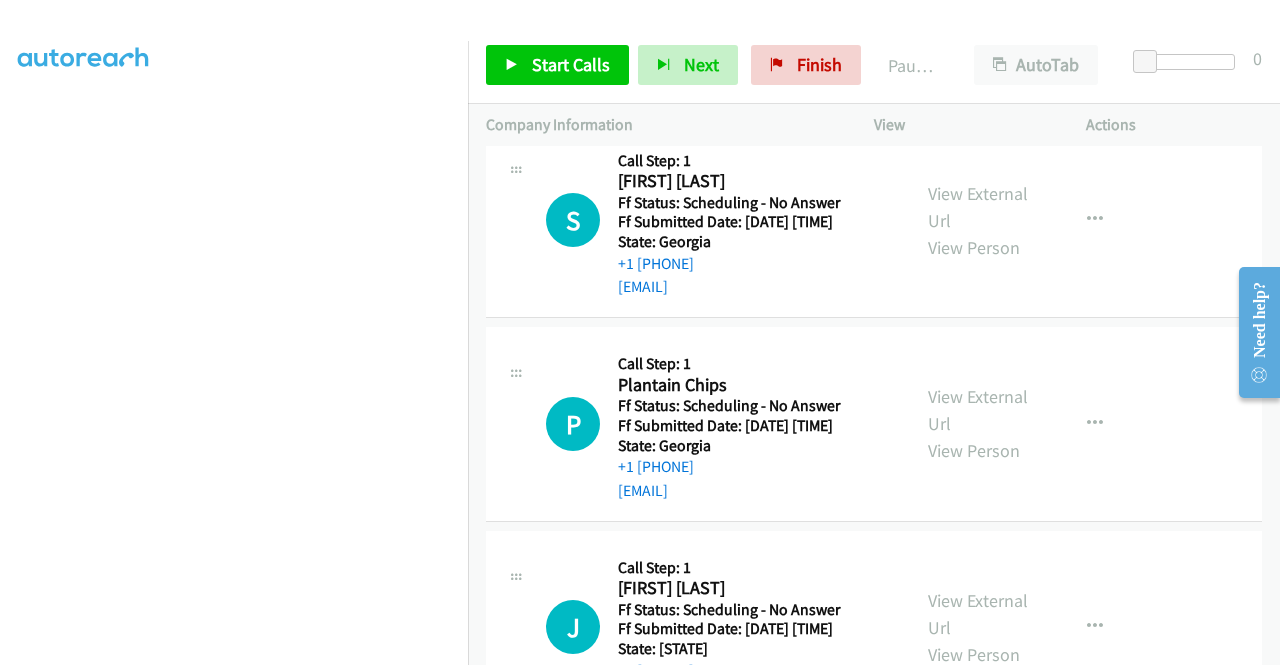 scroll, scrollTop: 2200, scrollLeft: 0, axis: vertical 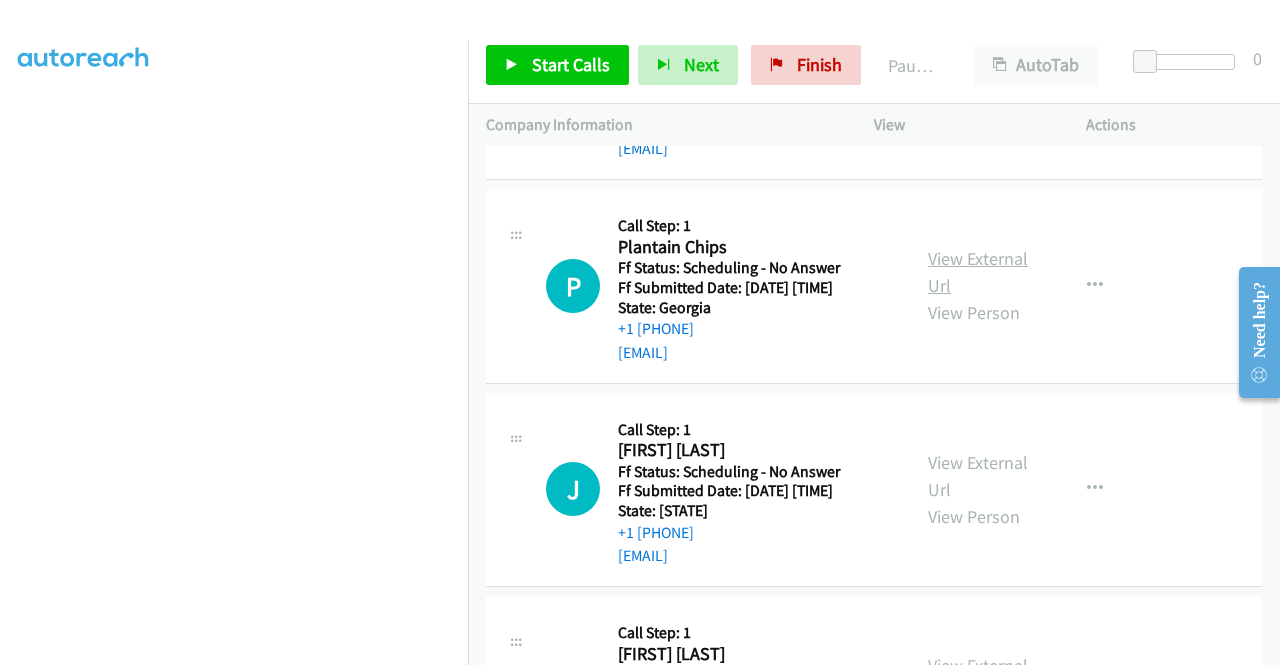 click on "View External Url" at bounding box center (978, 272) 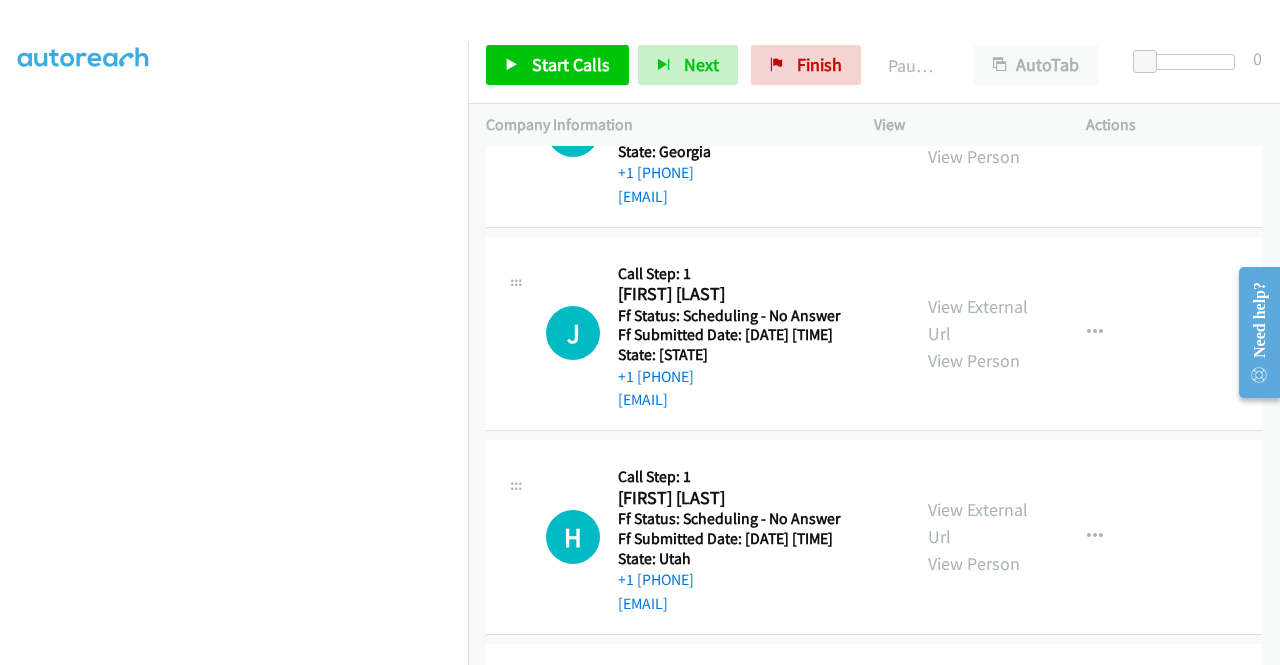 scroll, scrollTop: 2400, scrollLeft: 0, axis: vertical 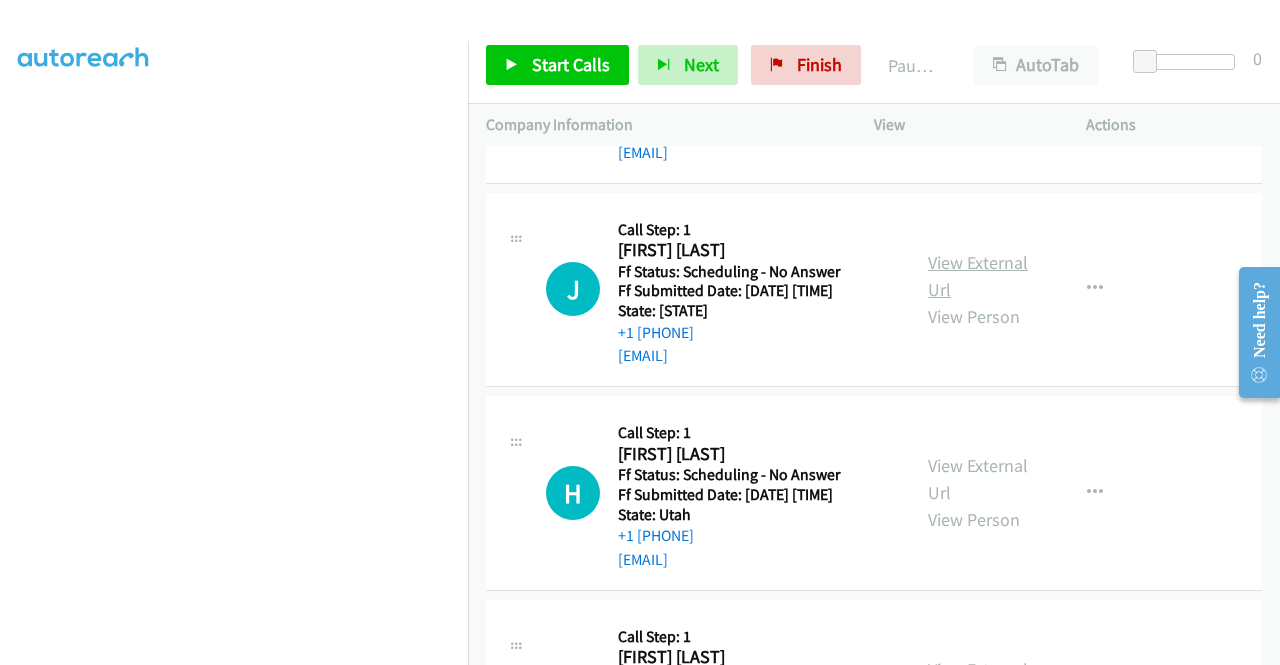 click on "View External Url" at bounding box center (978, 276) 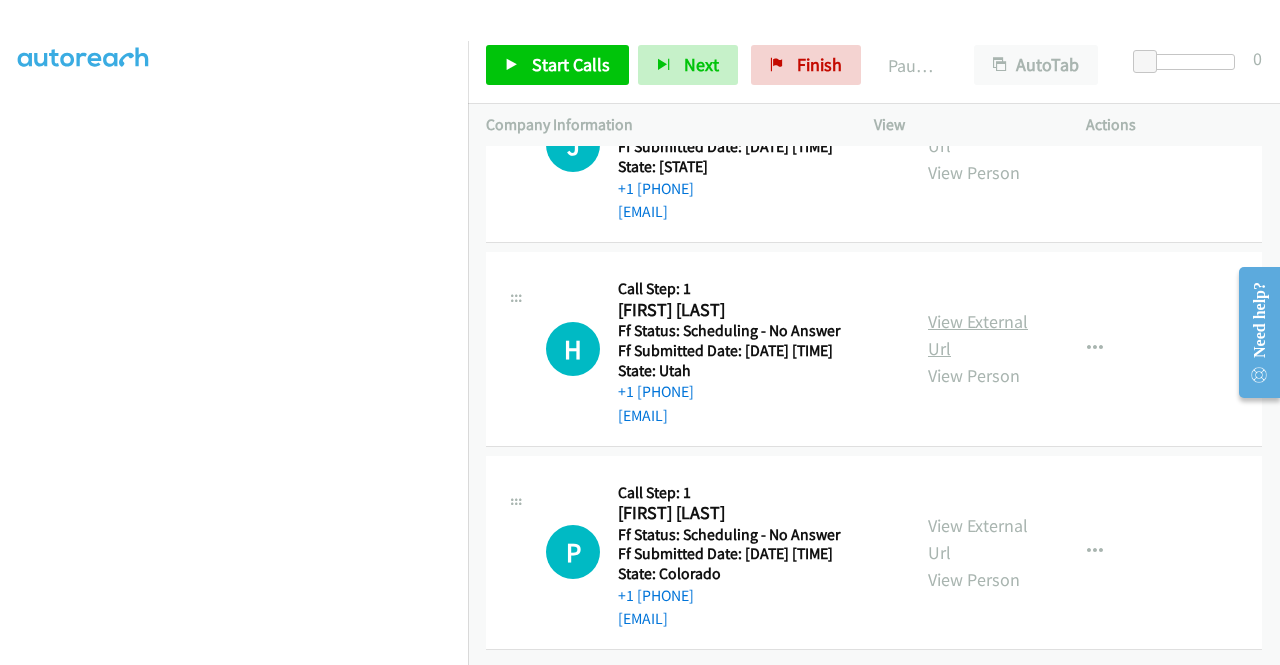 scroll, scrollTop: 2800, scrollLeft: 0, axis: vertical 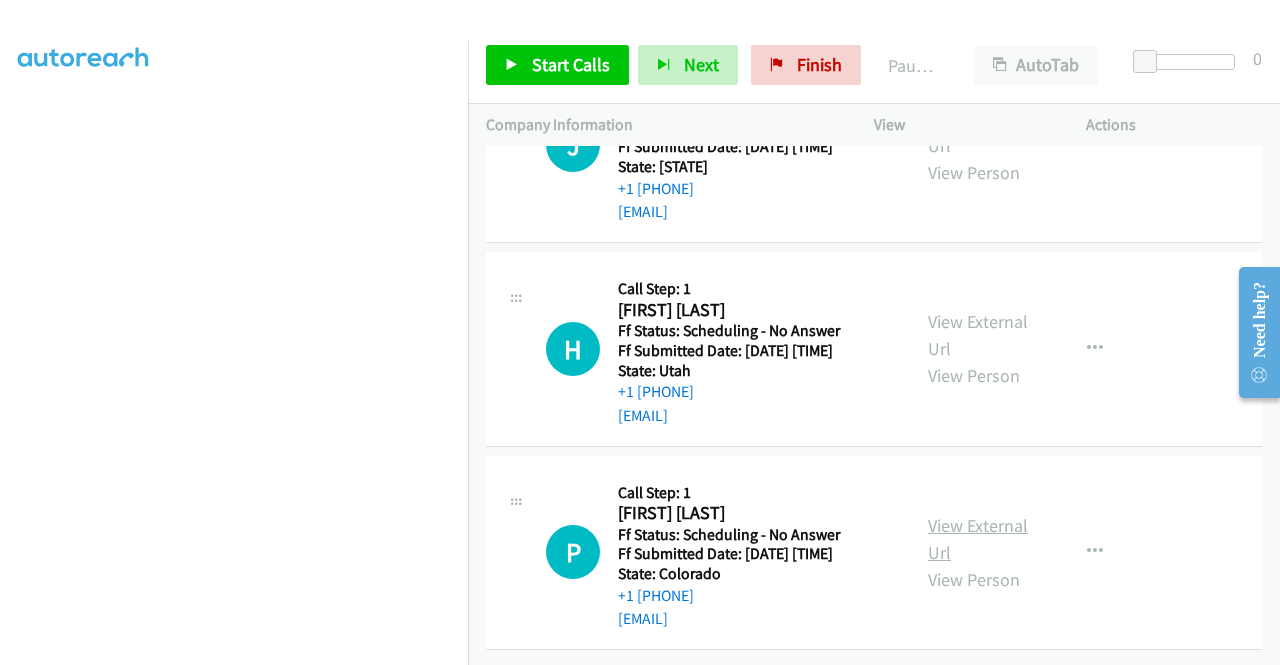 click on "View External Url" at bounding box center (978, 539) 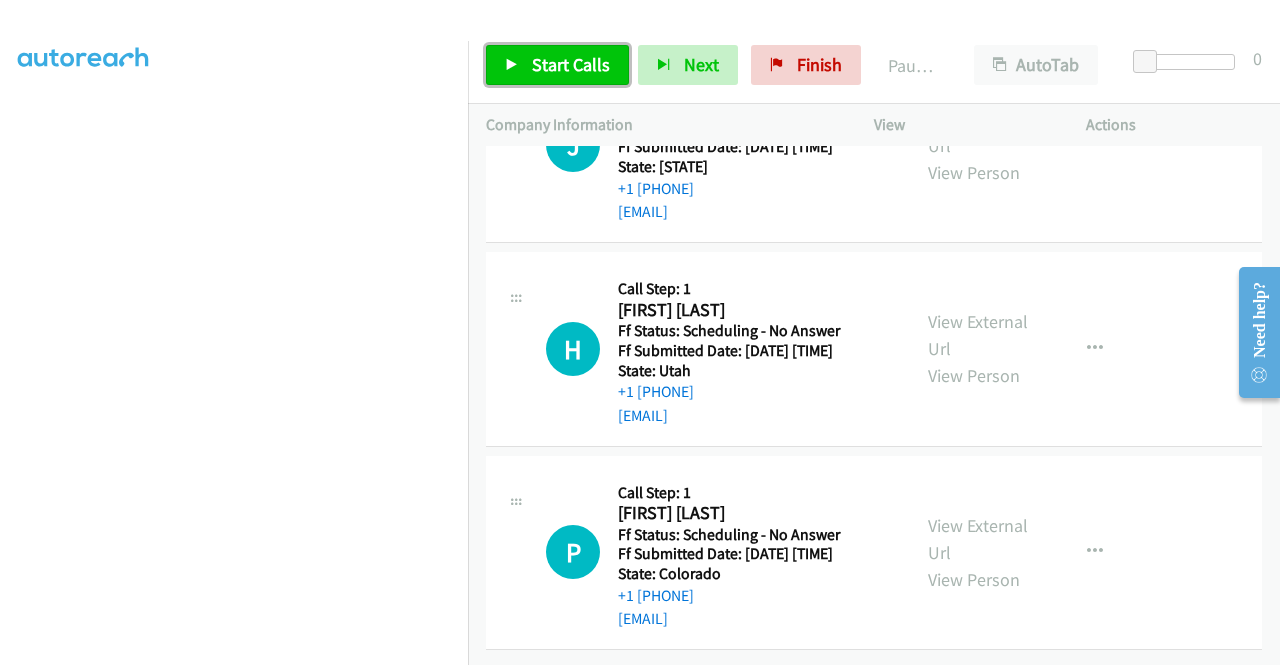click on "Start Calls" at bounding box center [571, 64] 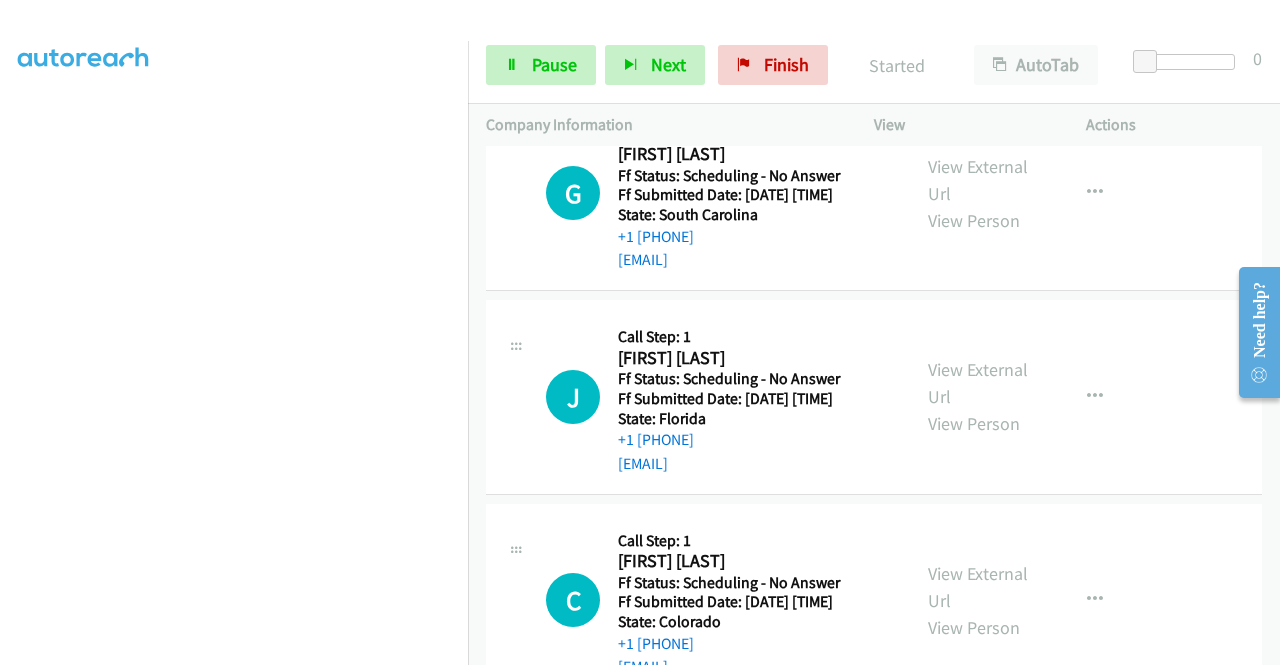 scroll, scrollTop: 0, scrollLeft: 0, axis: both 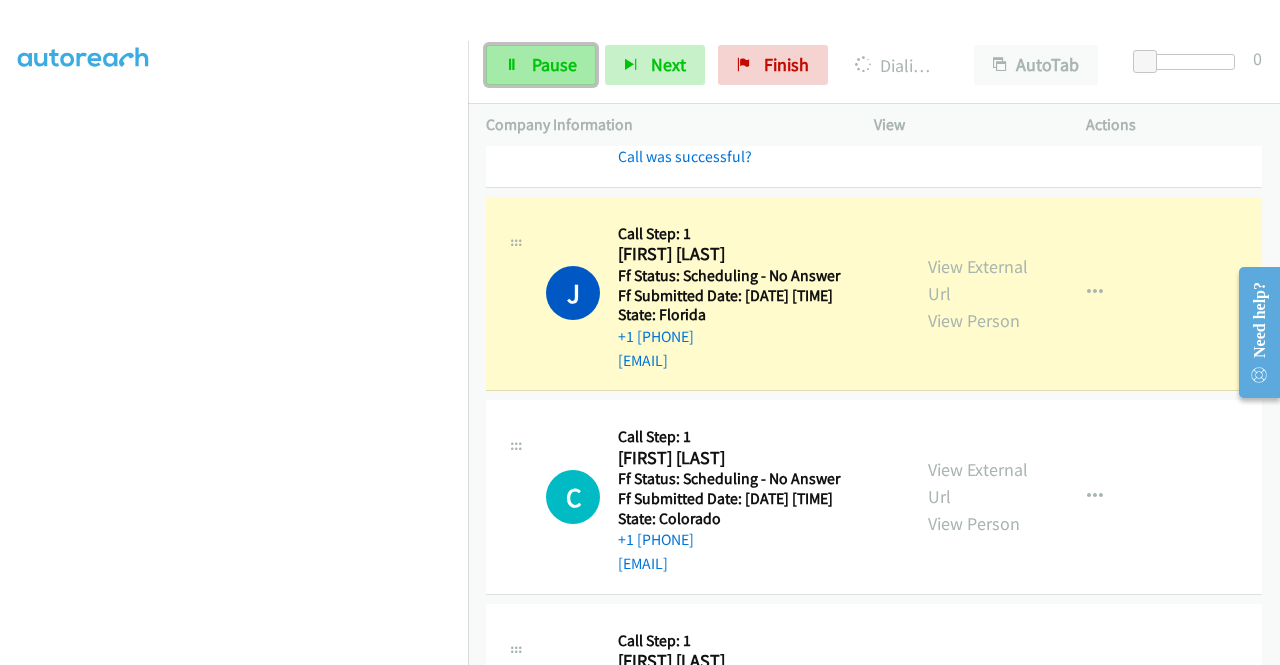 click on "Pause" at bounding box center [554, 64] 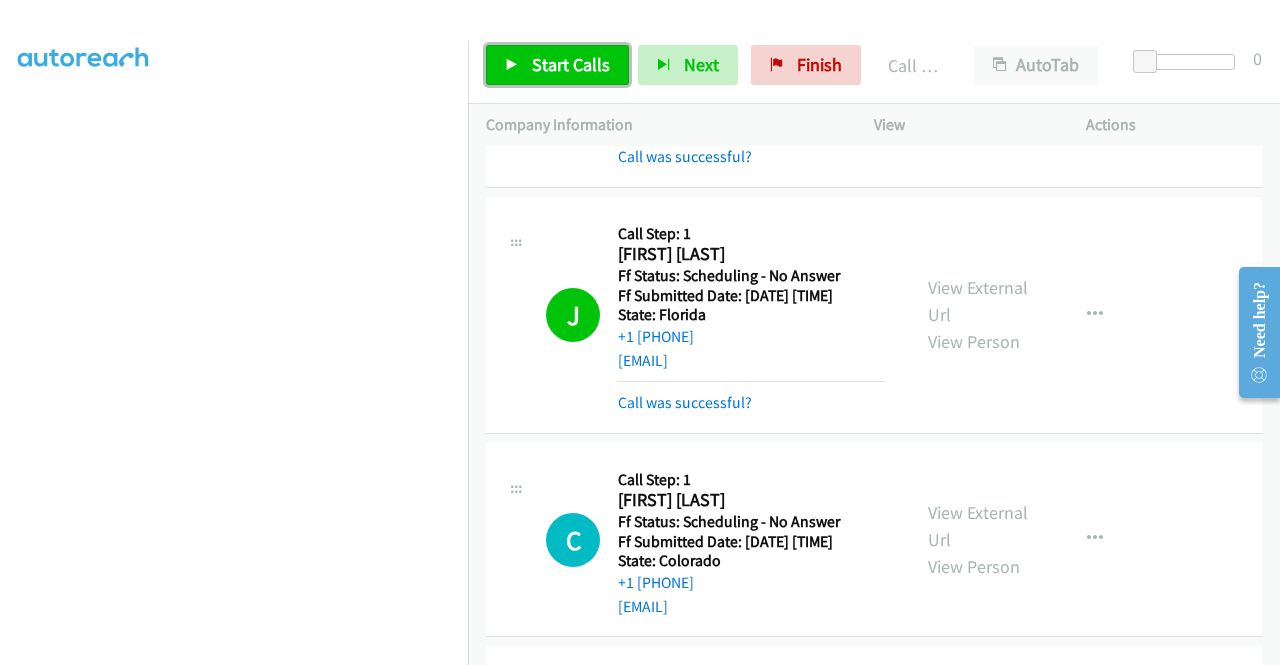 click on "Start Calls" at bounding box center [571, 64] 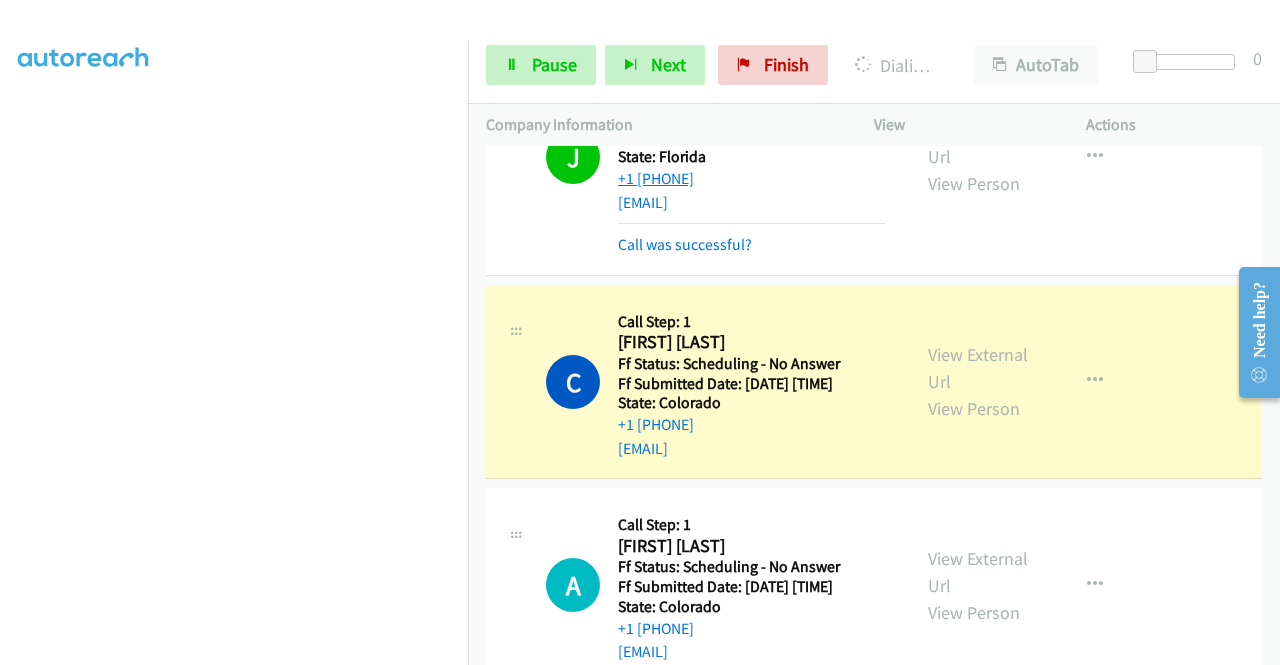 scroll, scrollTop: 400, scrollLeft: 0, axis: vertical 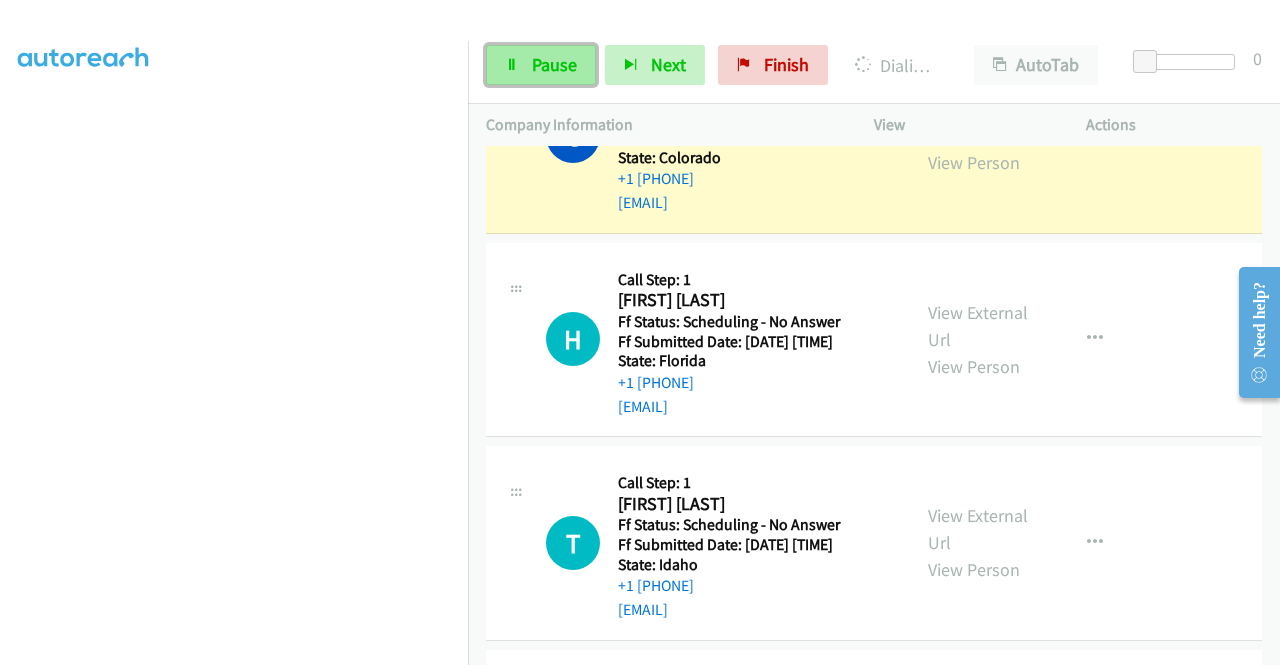 click on "Pause" at bounding box center [554, 64] 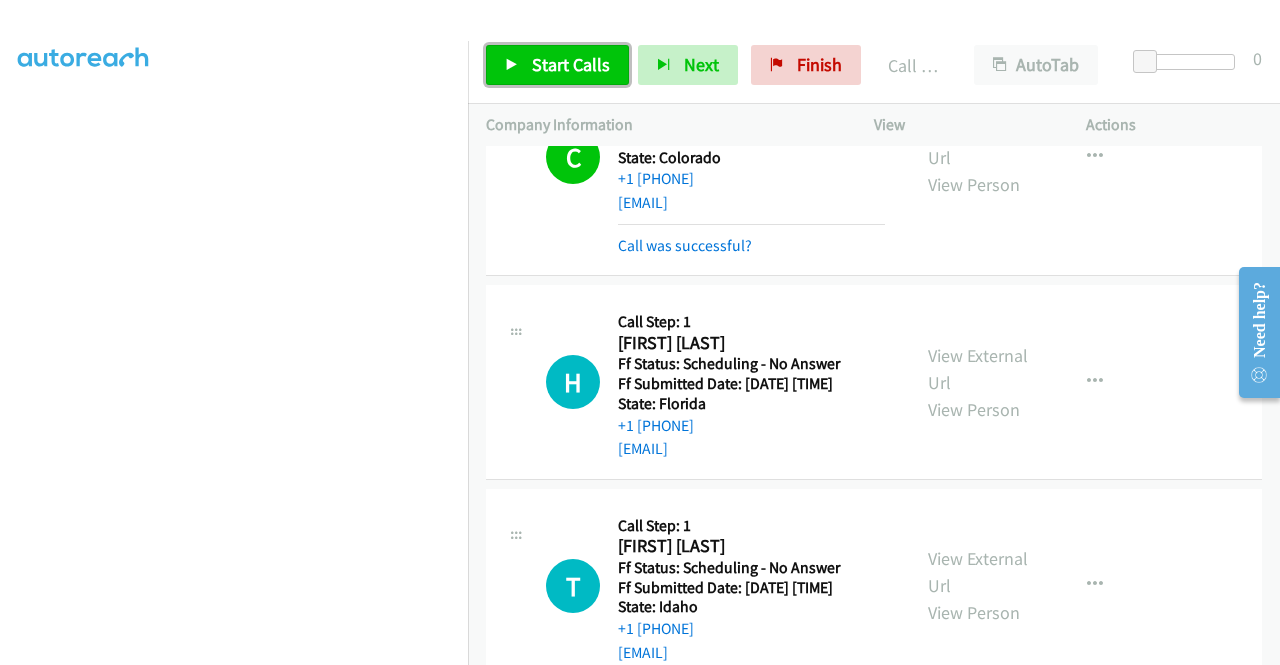 click on "Start Calls" at bounding box center (557, 65) 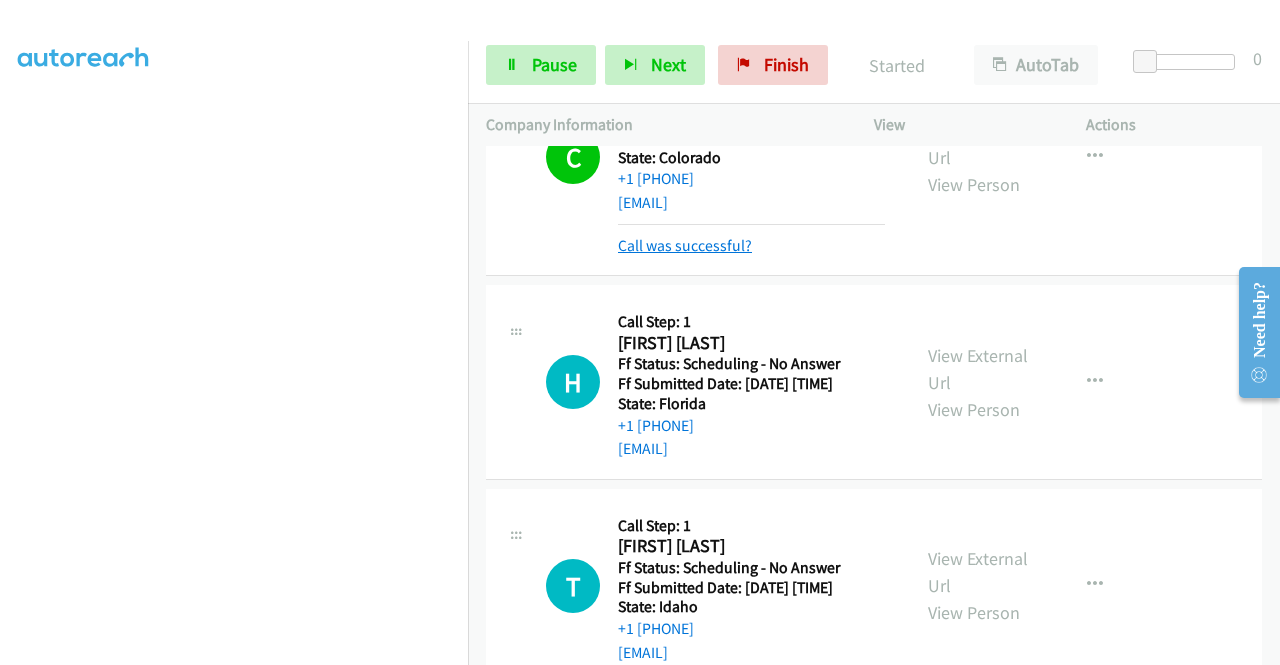 click on "Call was successful?" at bounding box center [685, 245] 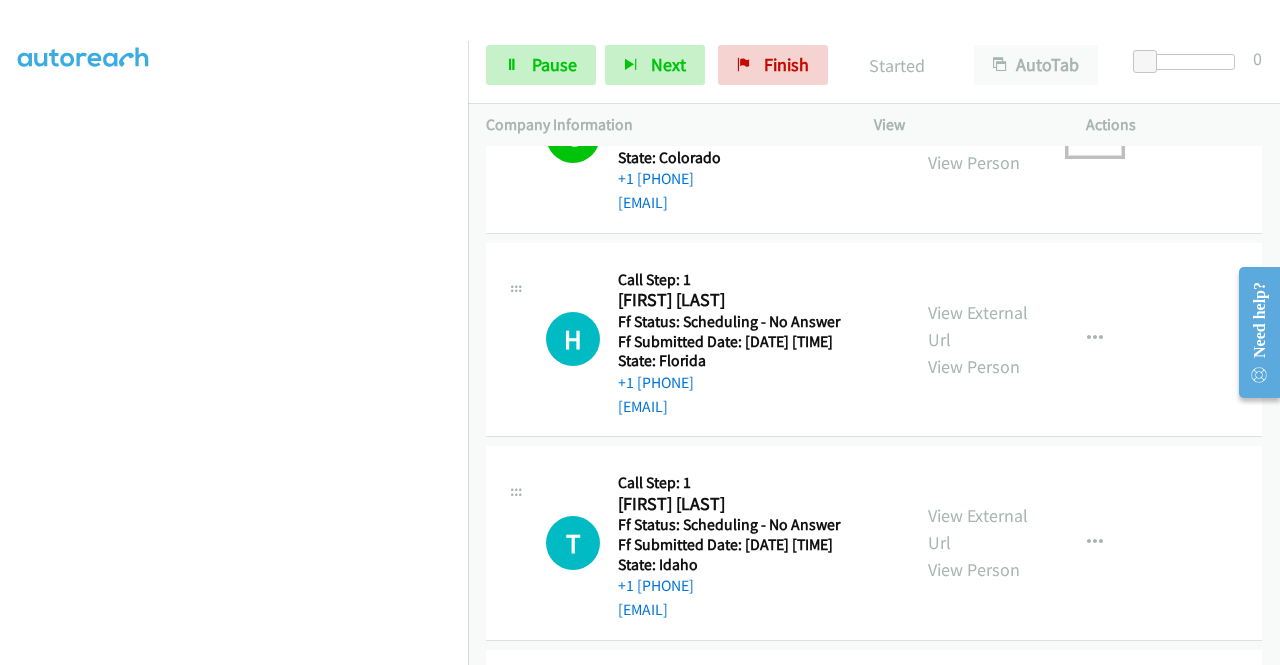 click at bounding box center (1095, 136) 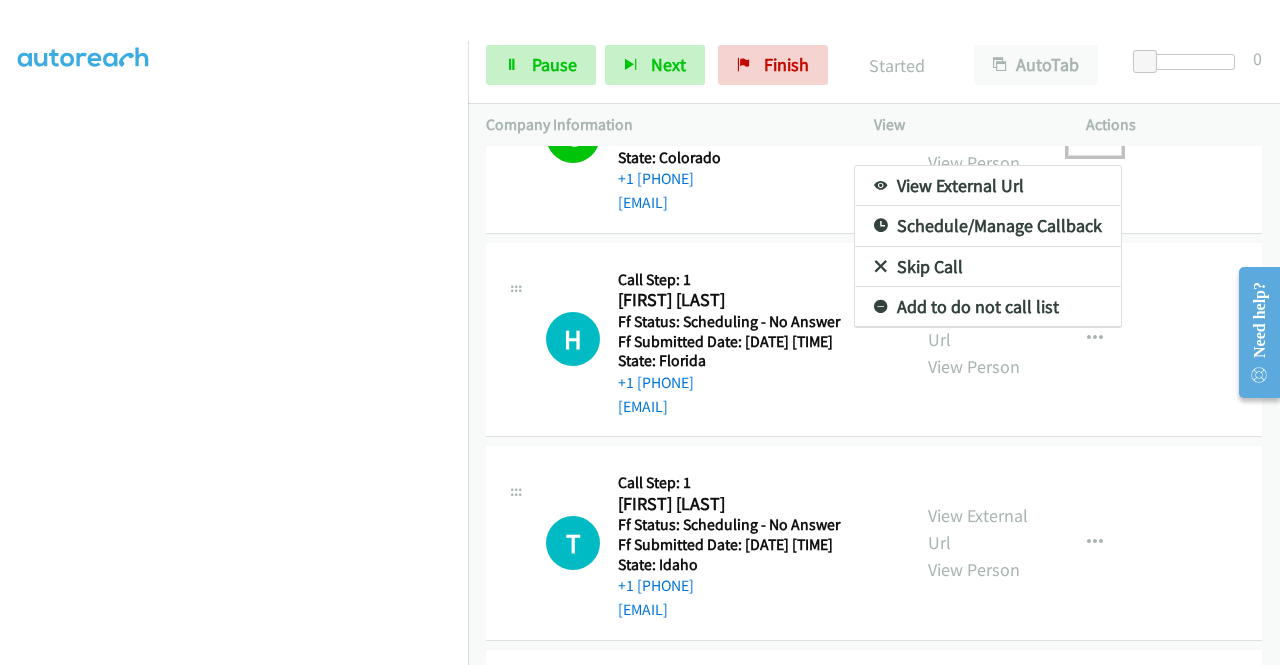 click on "Add to do not call list" at bounding box center (988, 307) 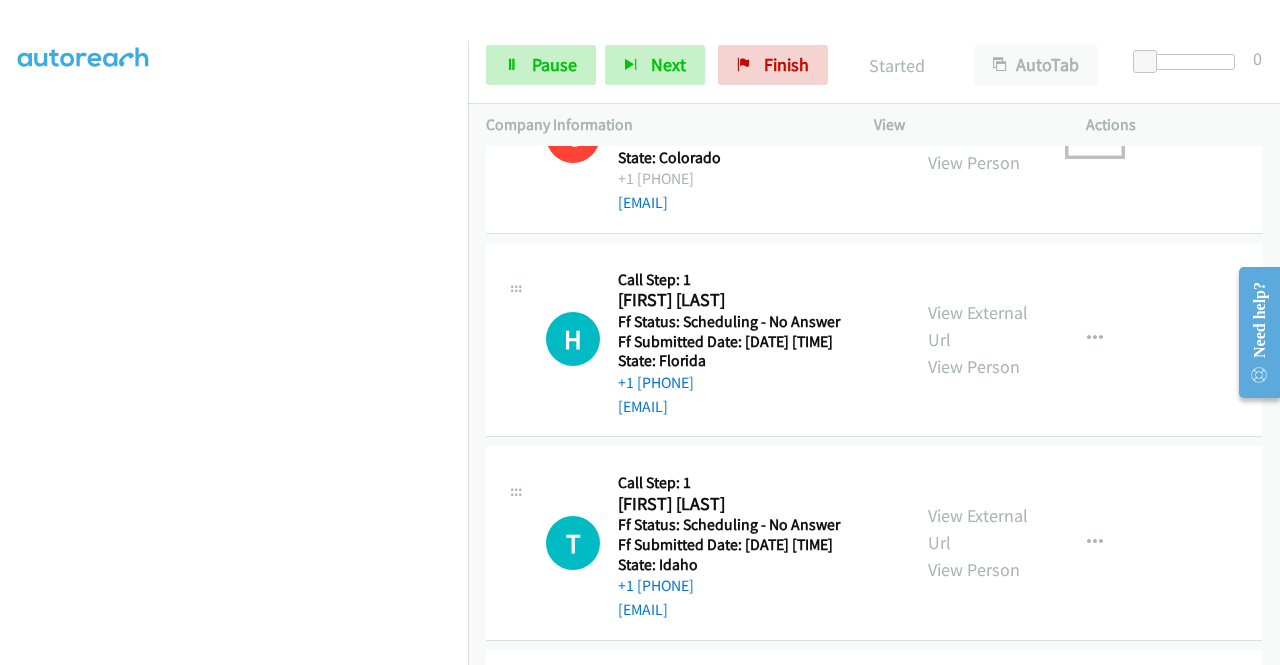 scroll, scrollTop: 1442, scrollLeft: 0, axis: vertical 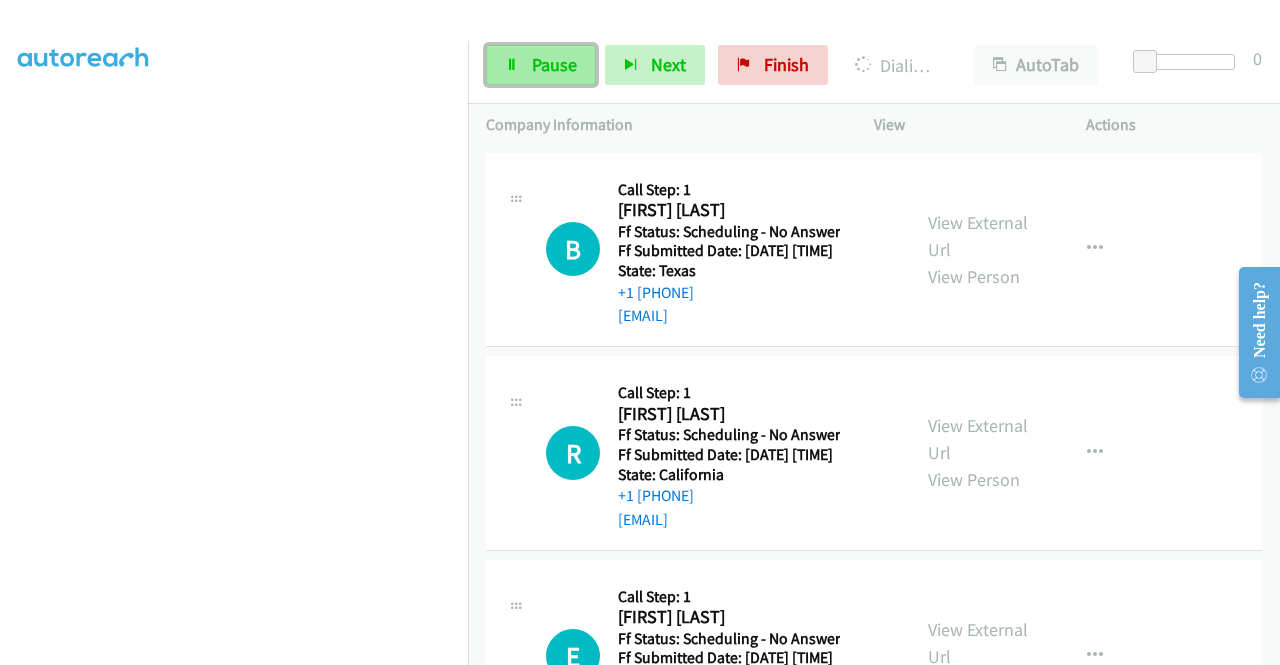 click on "Pause" at bounding box center (541, 65) 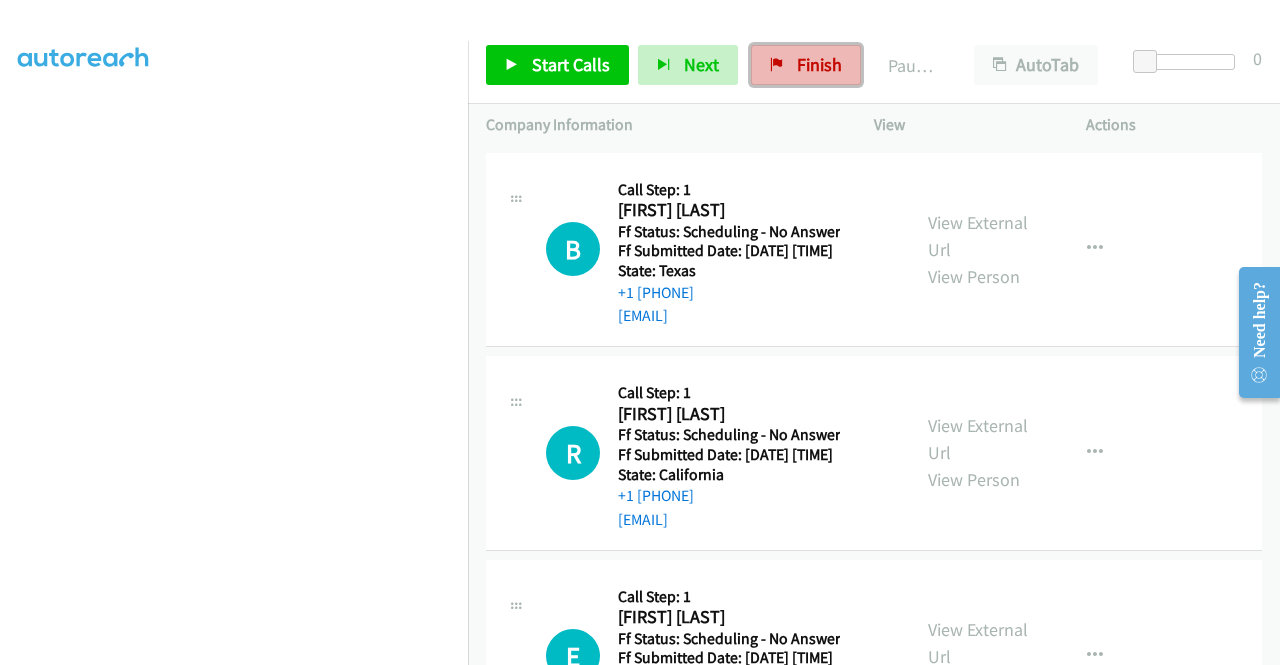 click on "Finish" at bounding box center [819, 64] 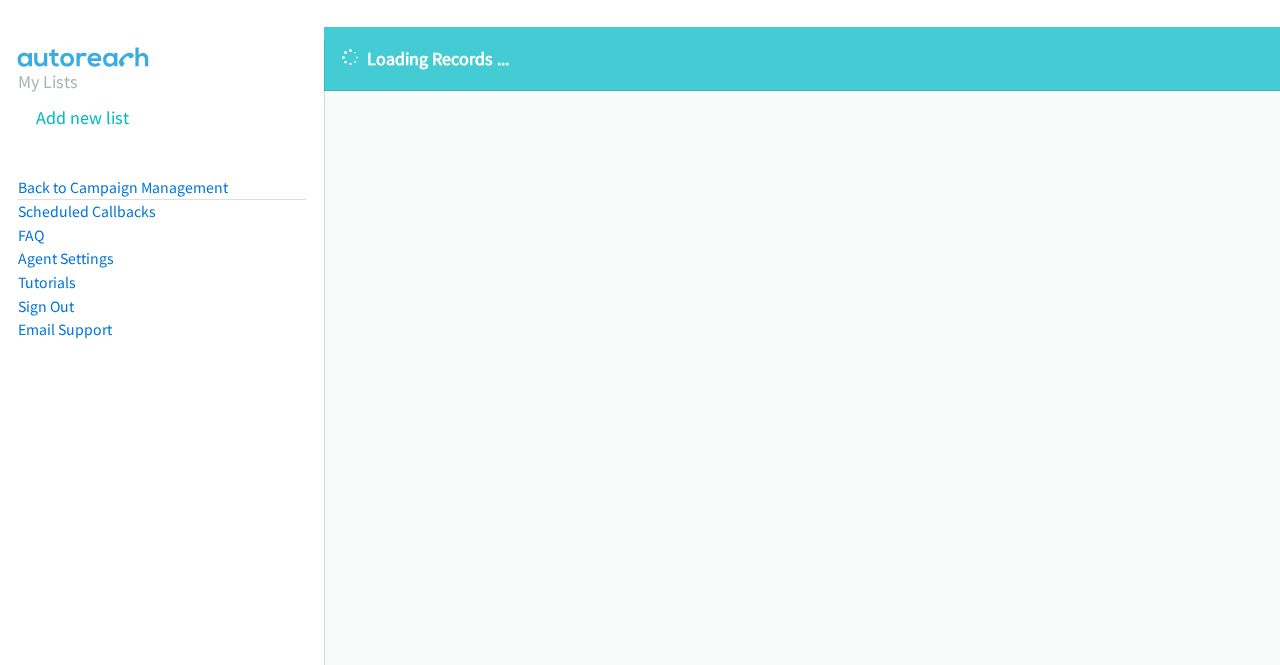 scroll, scrollTop: 0, scrollLeft: 0, axis: both 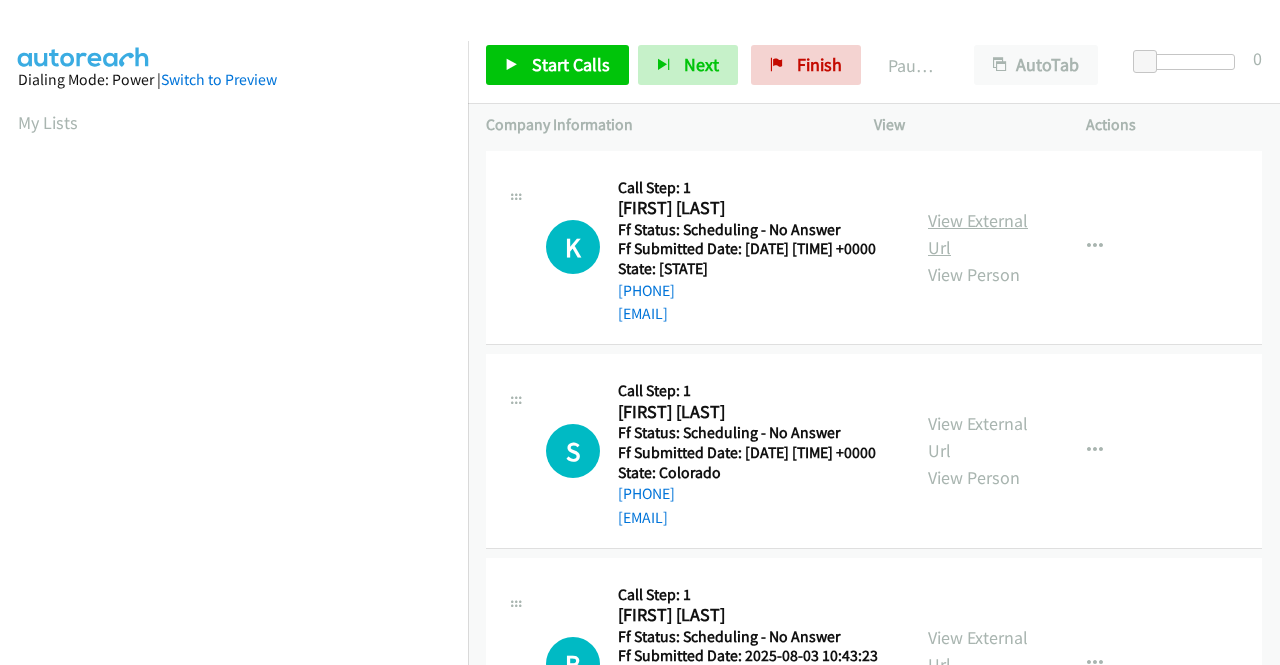 click on "View External Url" at bounding box center (978, 234) 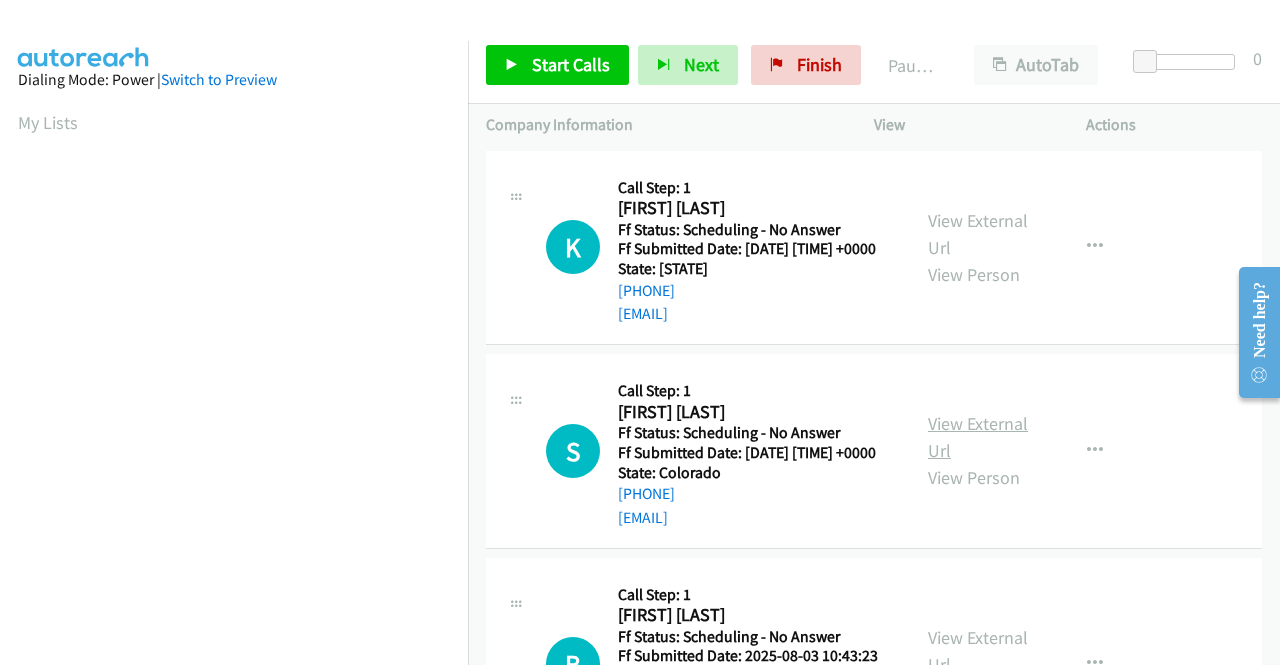 click on "View External Url" at bounding box center [978, 437] 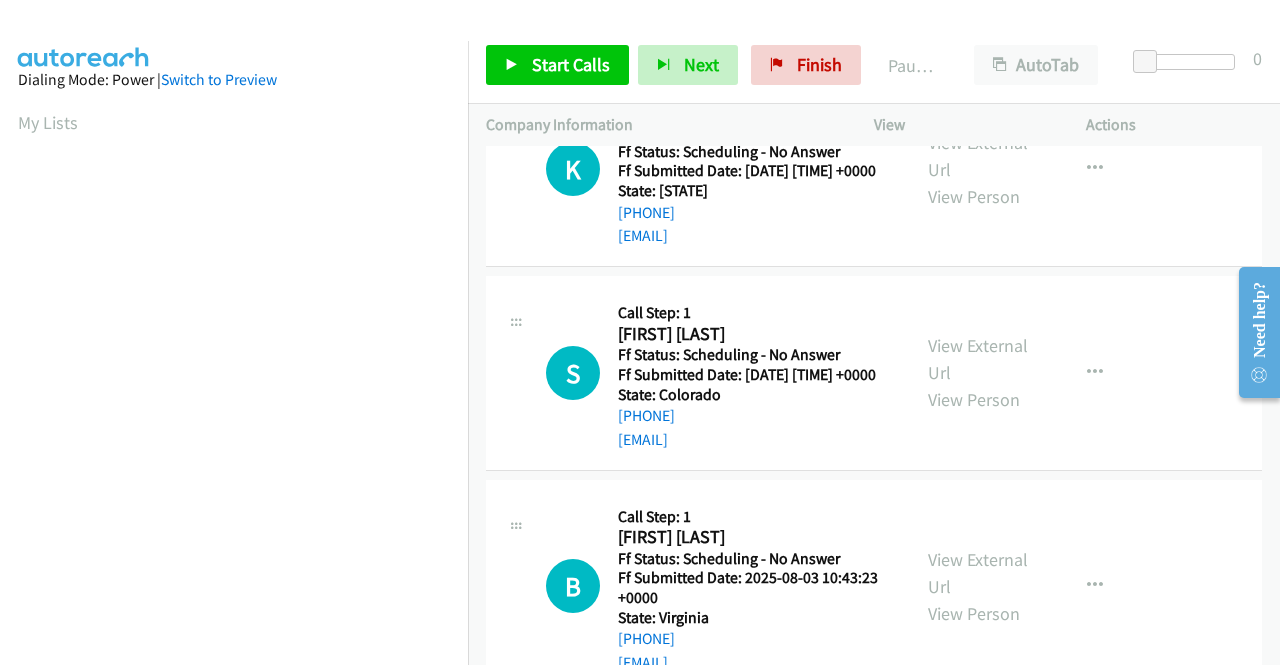 scroll, scrollTop: 200, scrollLeft: 0, axis: vertical 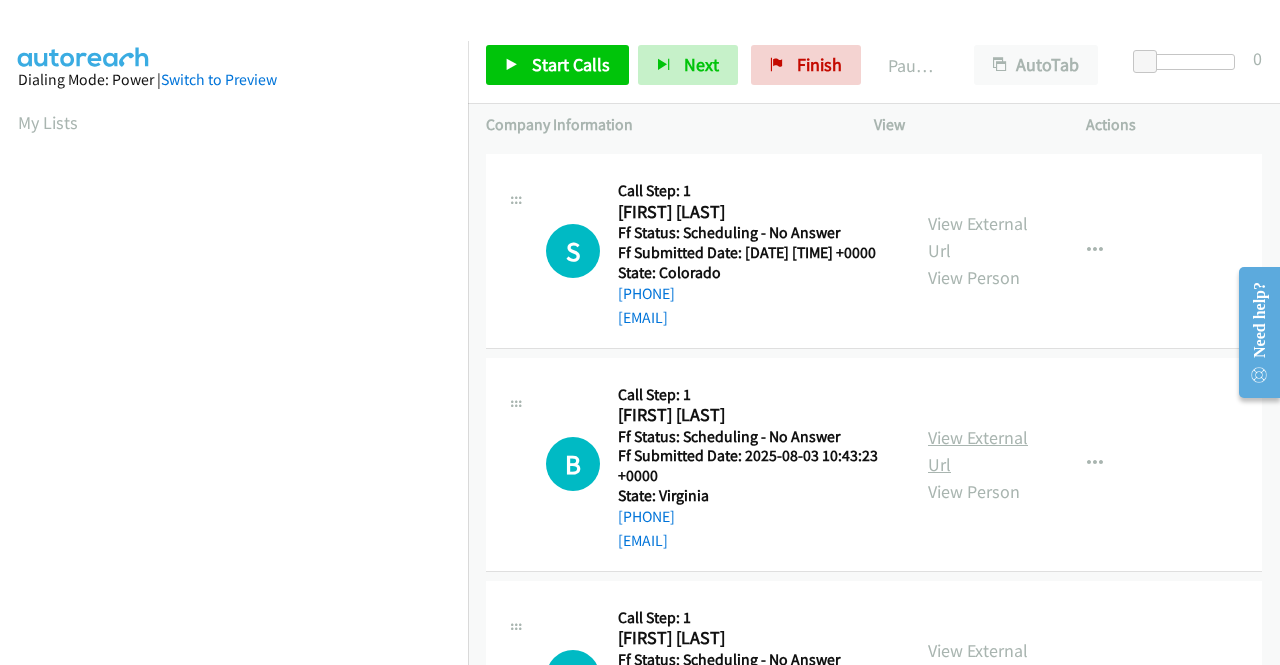 click on "View External Url" at bounding box center [978, 451] 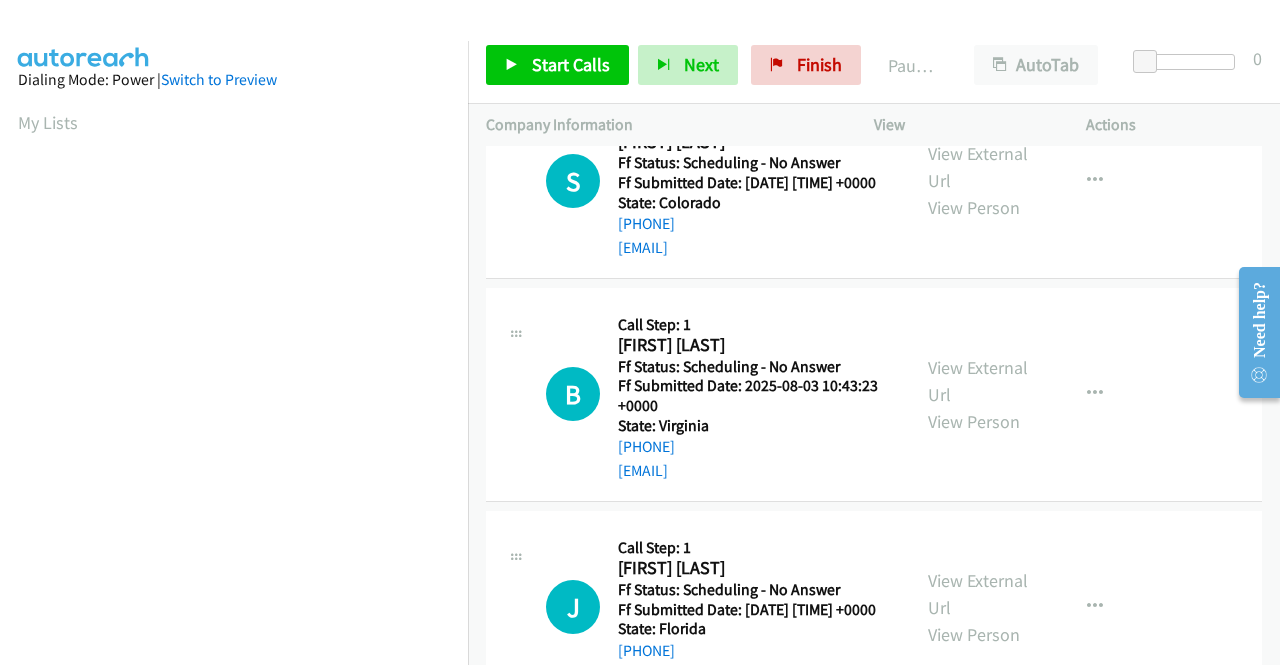 scroll, scrollTop: 300, scrollLeft: 0, axis: vertical 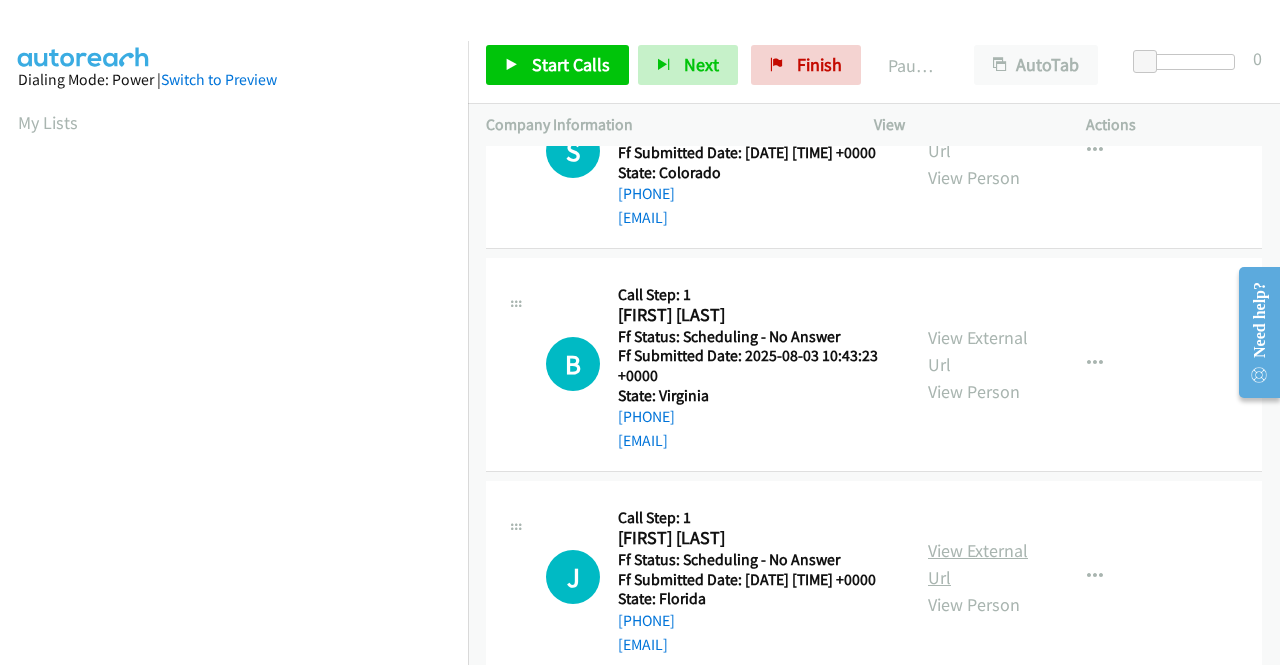 click on "View External Url" at bounding box center (978, 564) 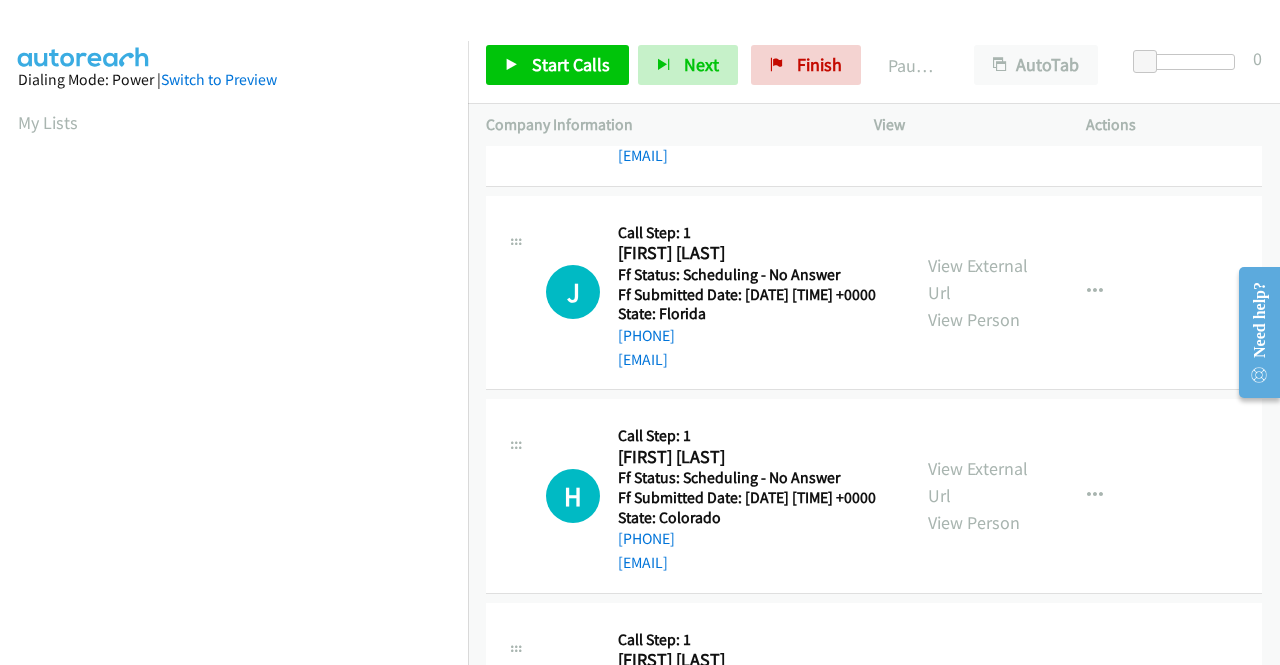 scroll, scrollTop: 600, scrollLeft: 0, axis: vertical 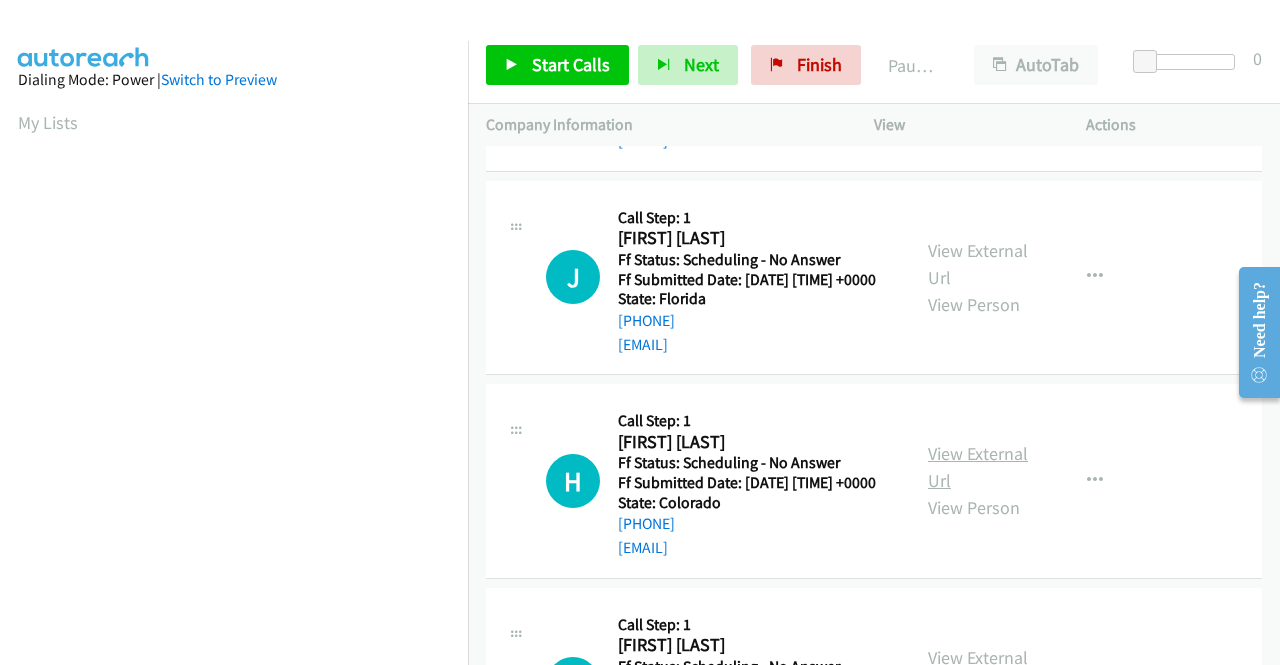 click on "View External Url" at bounding box center (978, 467) 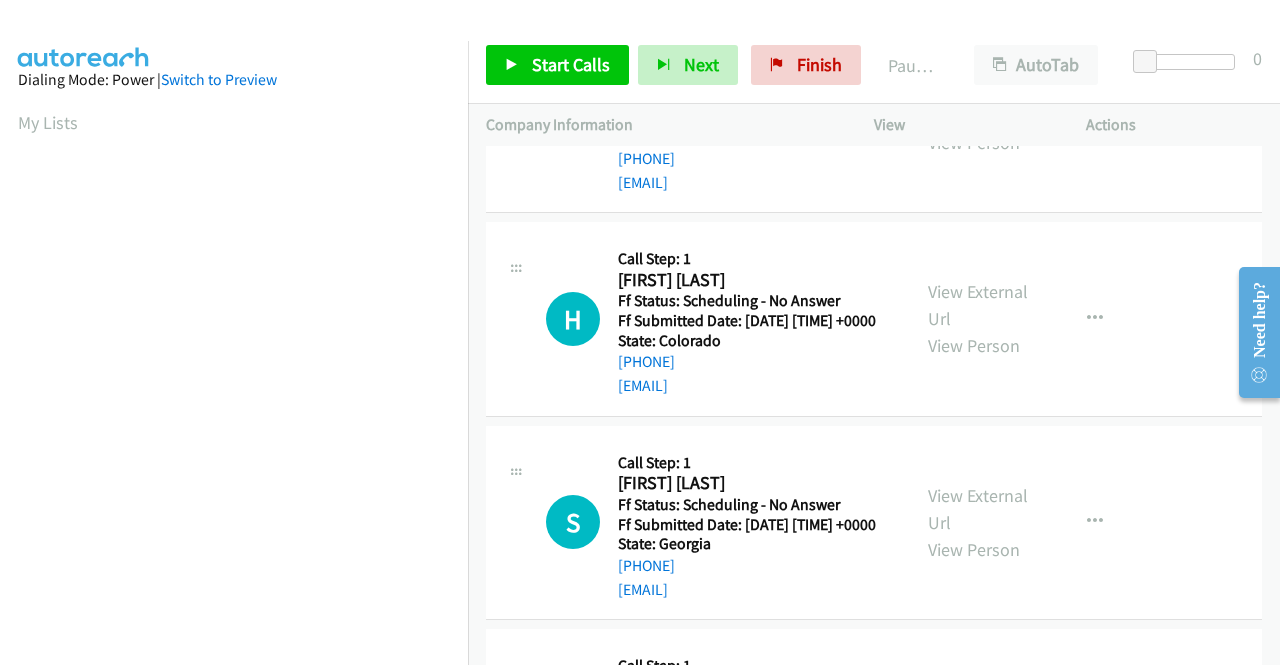 scroll, scrollTop: 900, scrollLeft: 0, axis: vertical 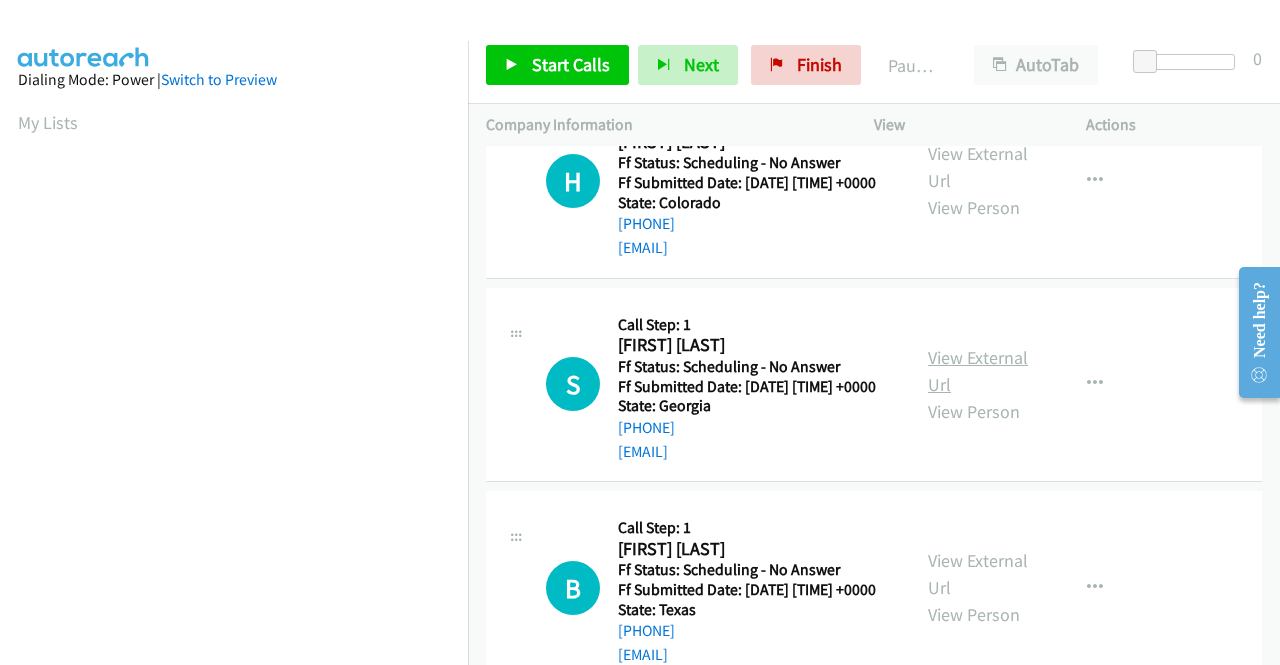 click on "View External Url" at bounding box center [978, 371] 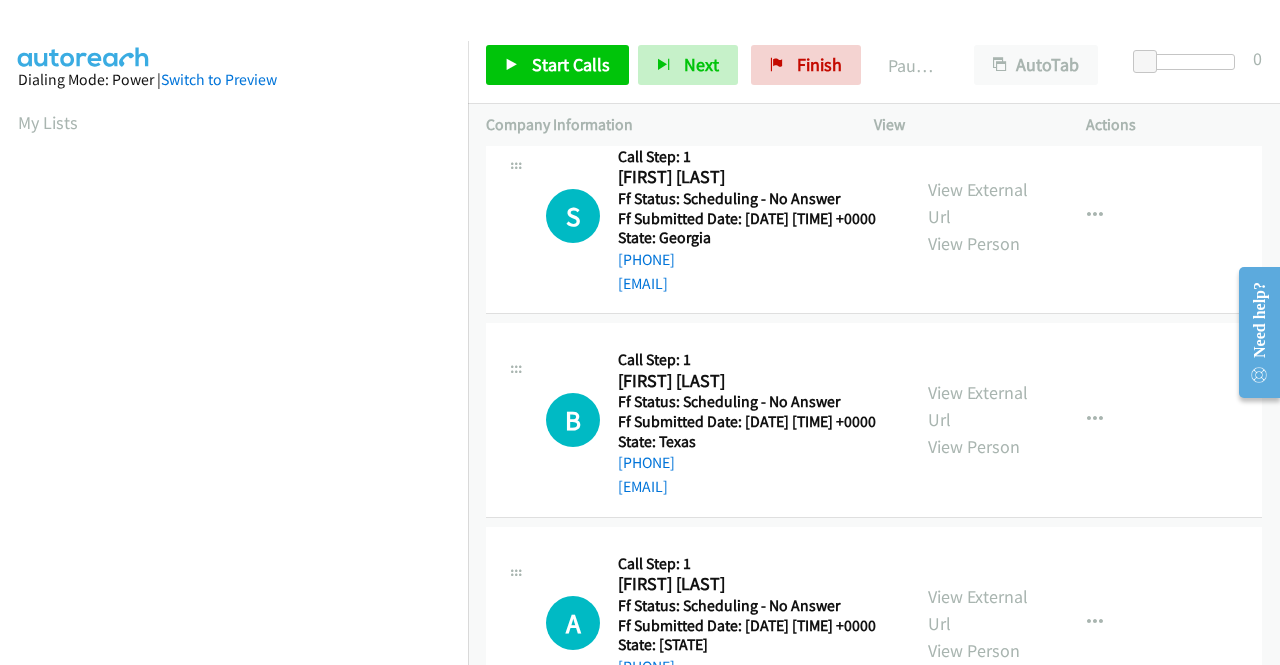 scroll, scrollTop: 1100, scrollLeft: 0, axis: vertical 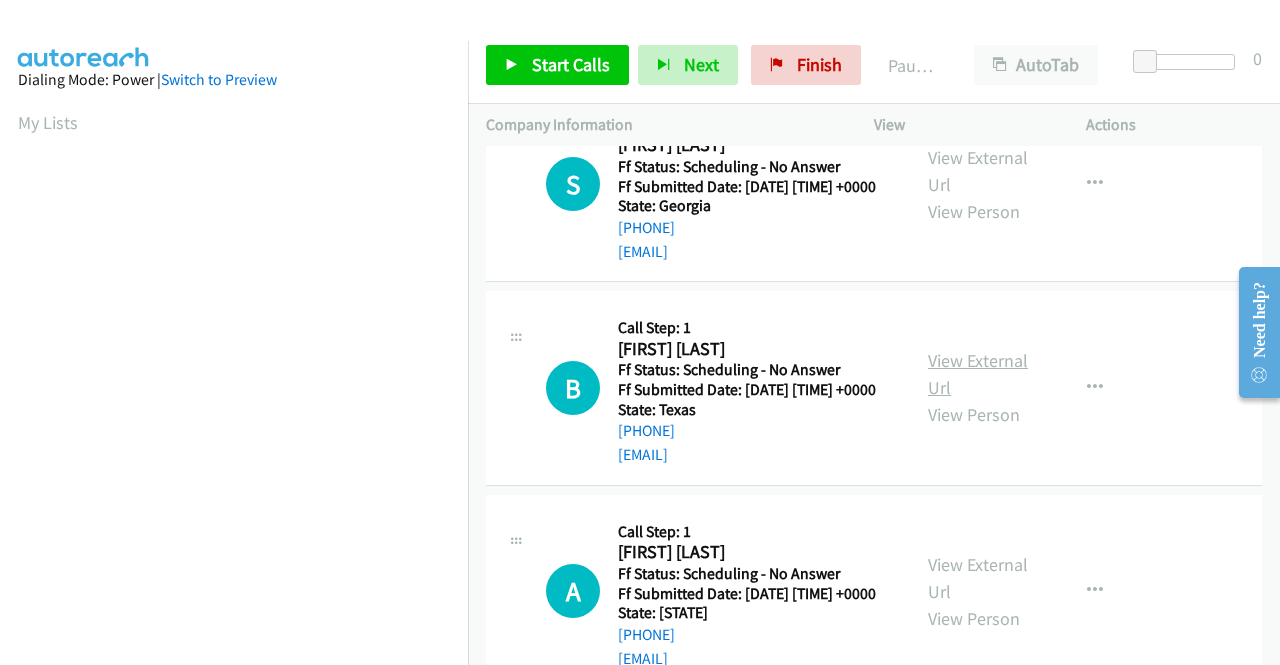 click on "View External Url" at bounding box center [978, 374] 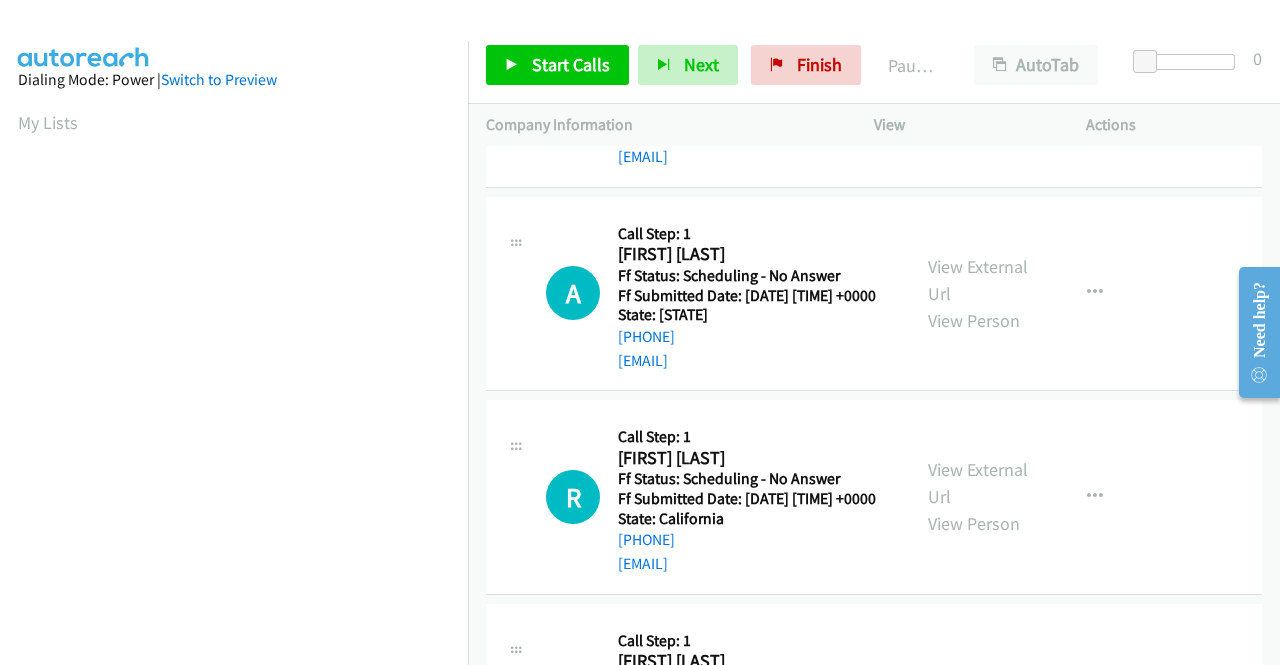 scroll, scrollTop: 1400, scrollLeft: 0, axis: vertical 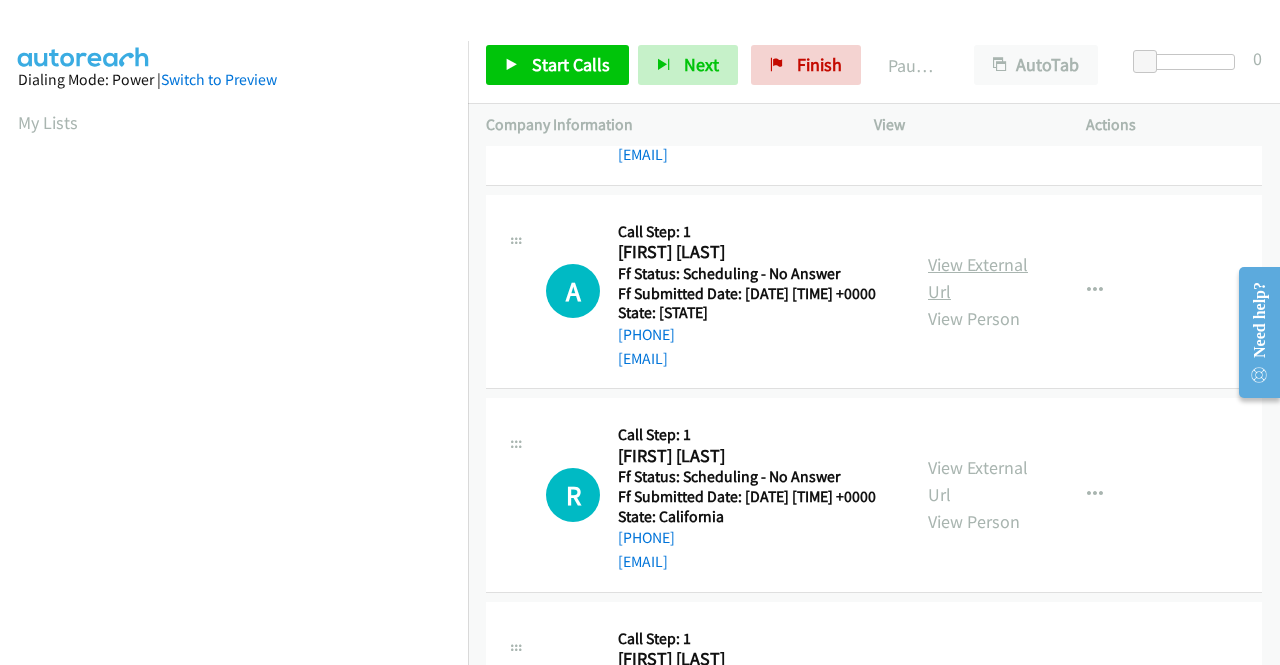 click on "View External Url" at bounding box center [978, 278] 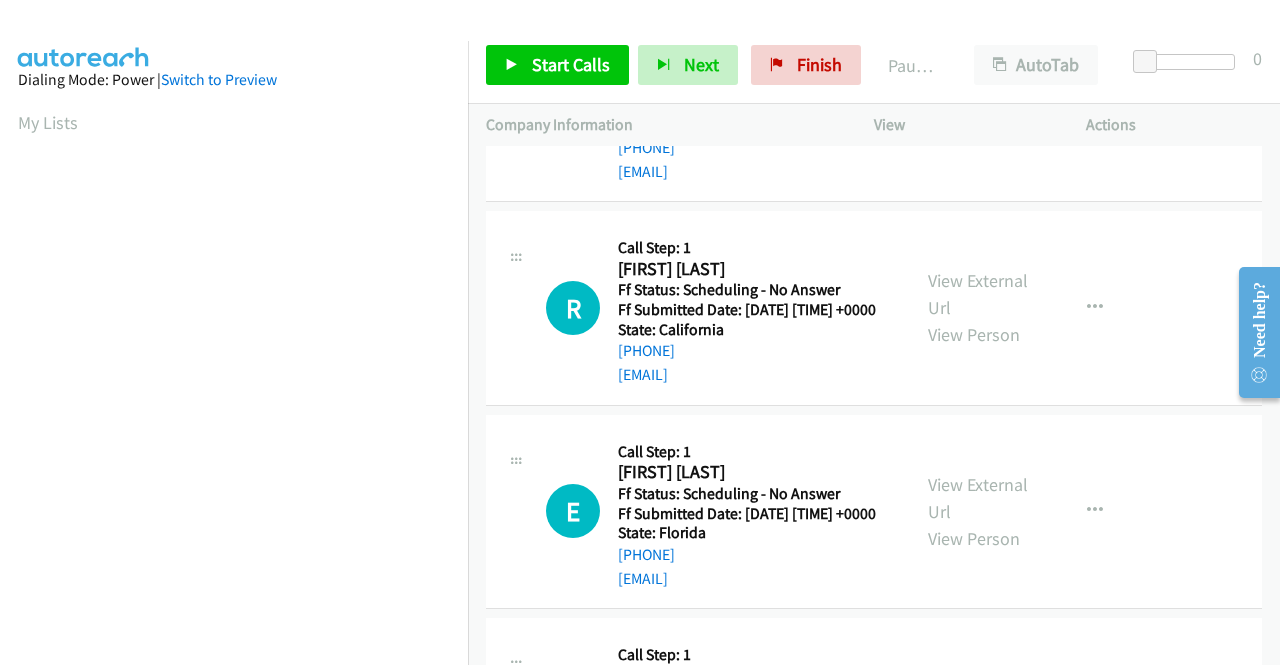 scroll, scrollTop: 1700, scrollLeft: 0, axis: vertical 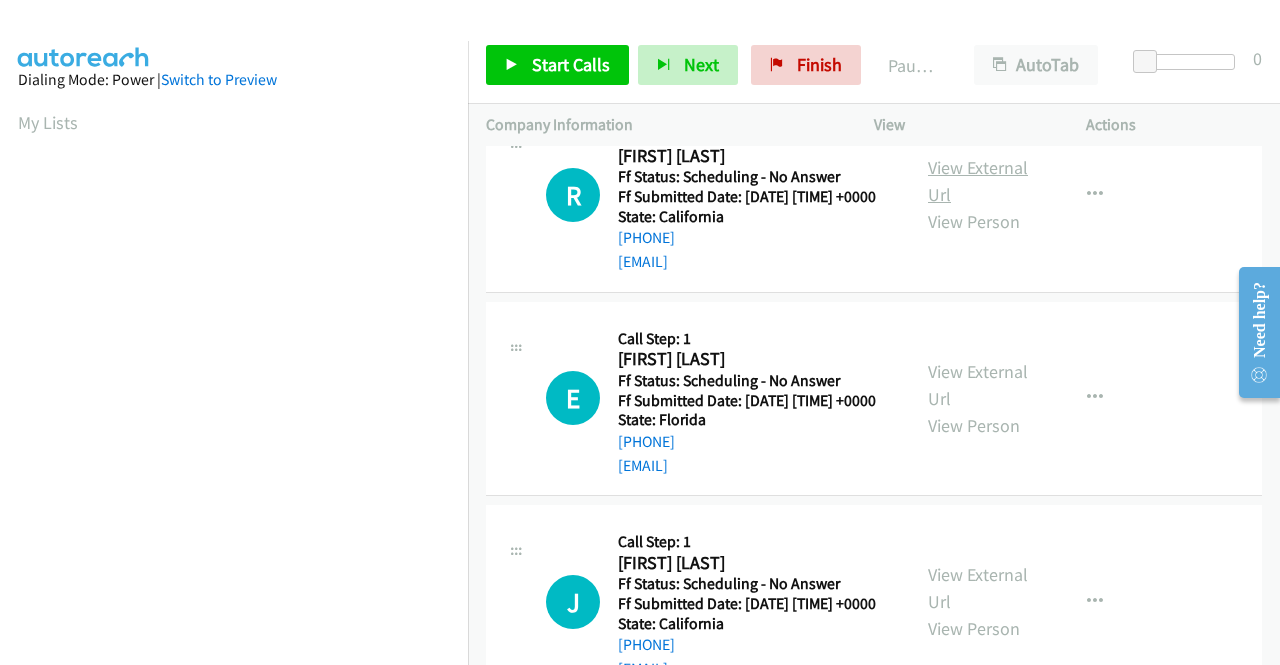 click on "View External Url" at bounding box center [978, 181] 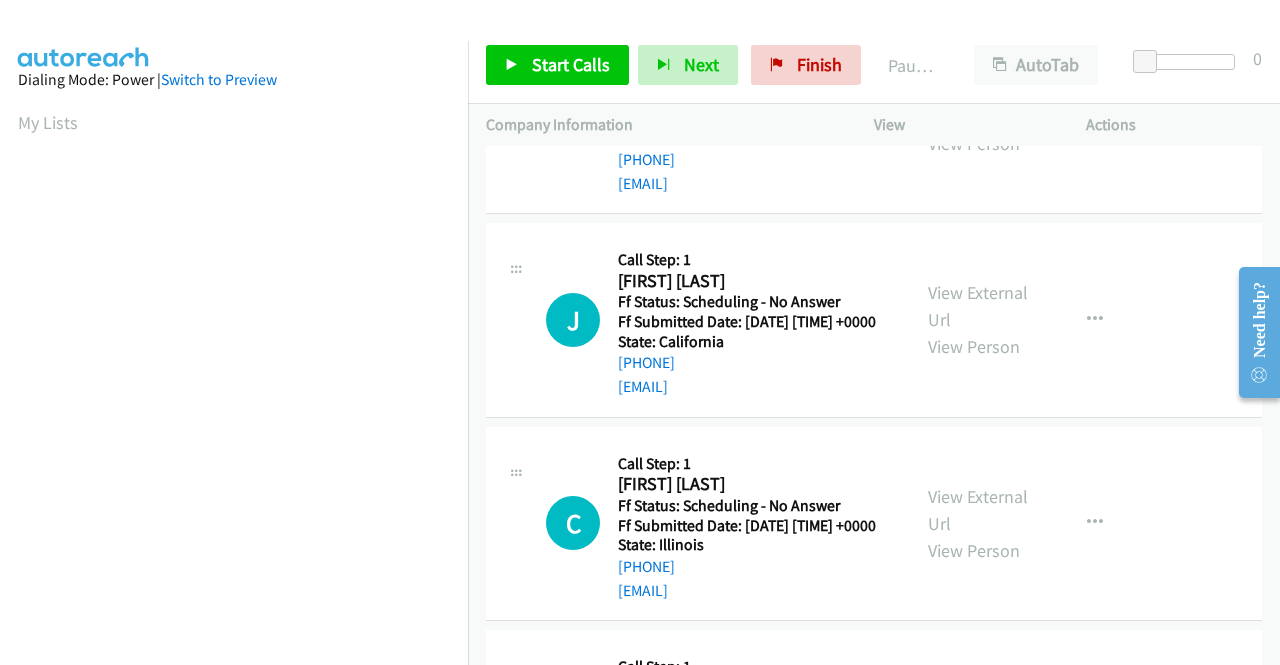 scroll, scrollTop: 2000, scrollLeft: 0, axis: vertical 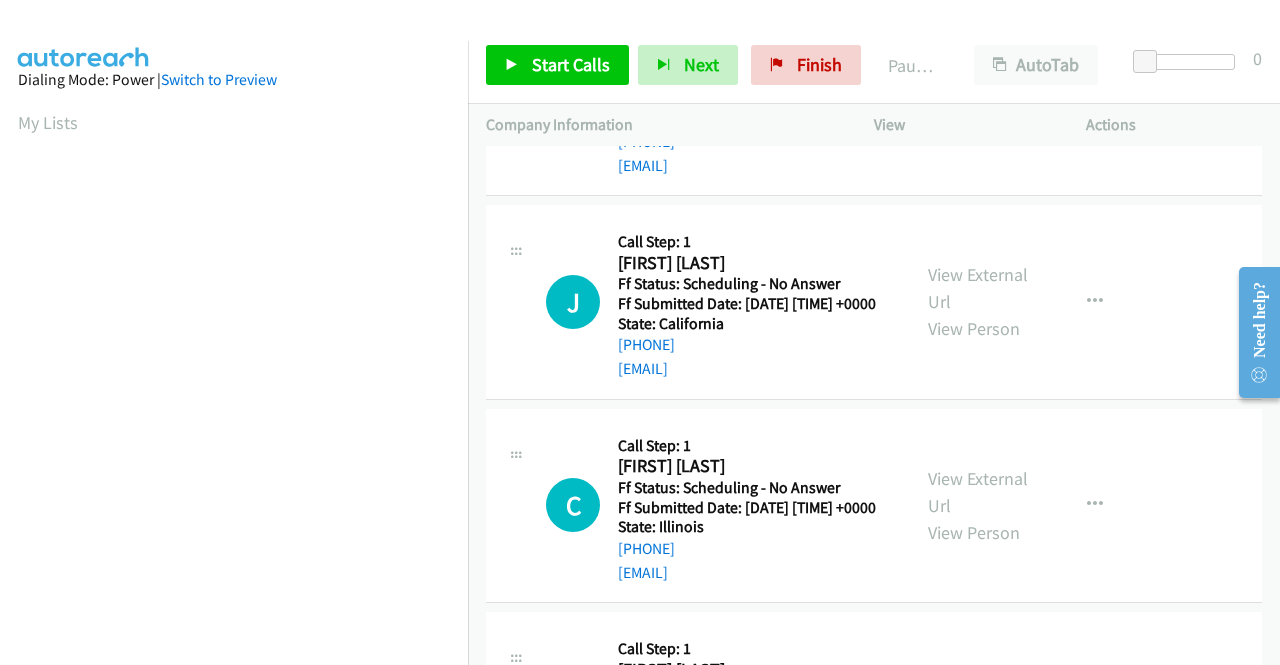 click on "View External Url" at bounding box center (978, 85) 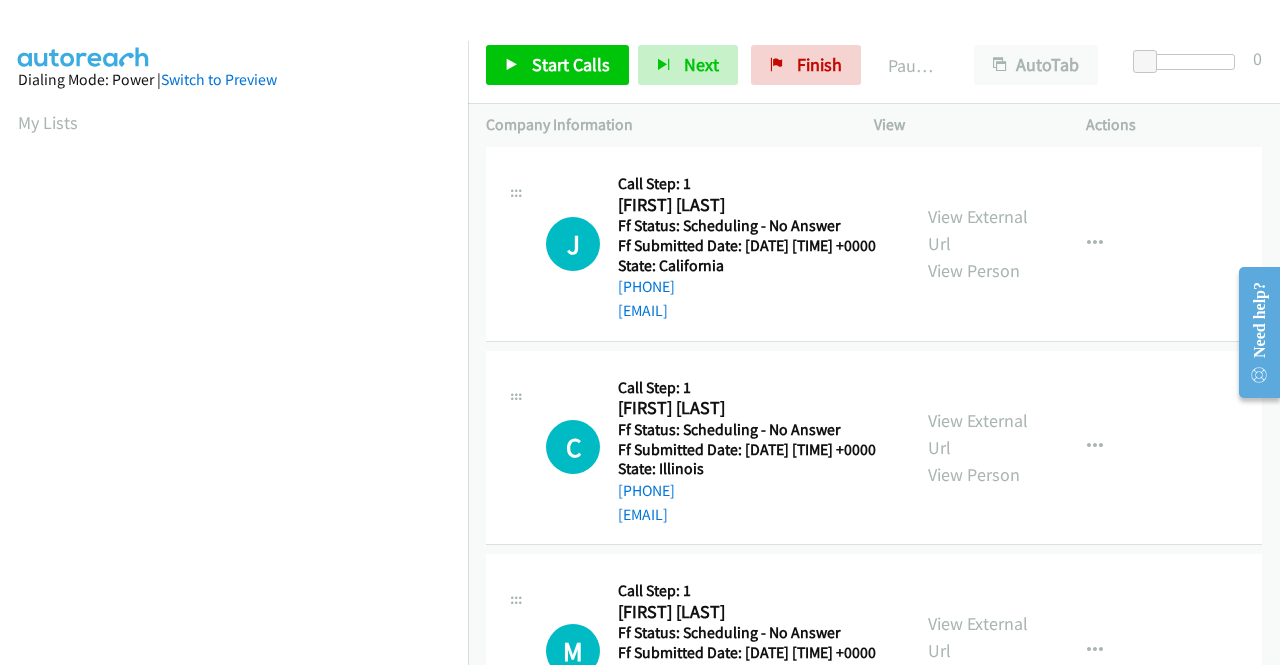 scroll, scrollTop: 2100, scrollLeft: 0, axis: vertical 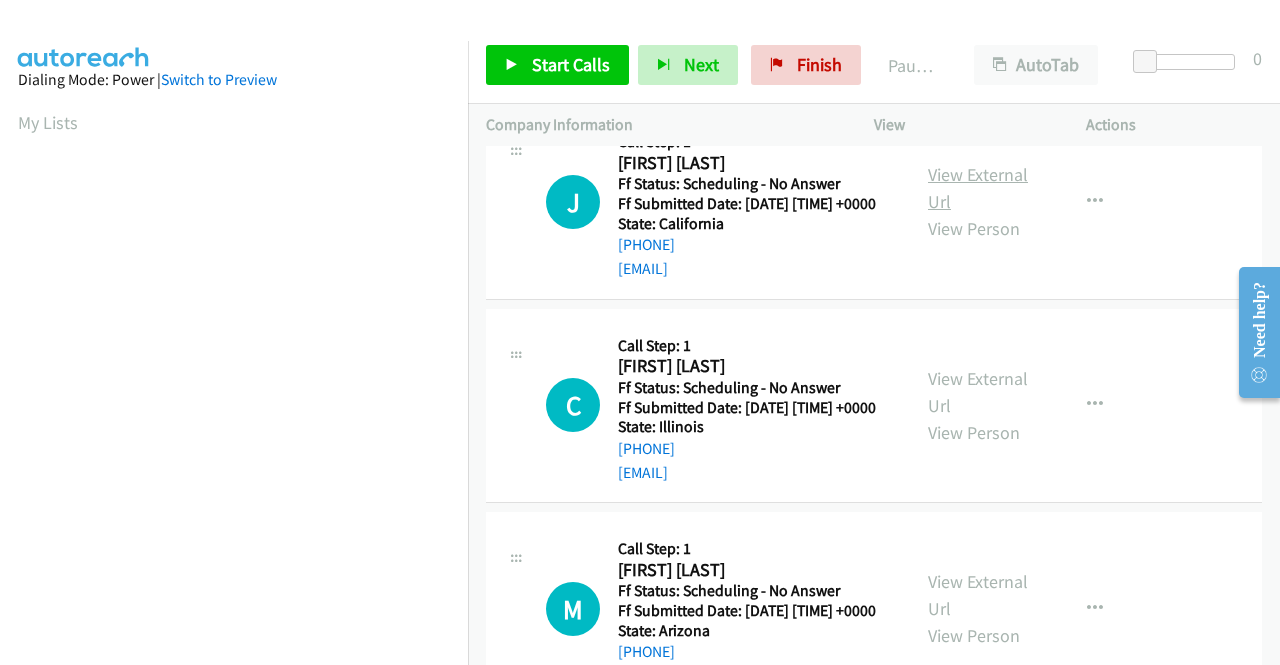 click on "View External Url" at bounding box center [978, 188] 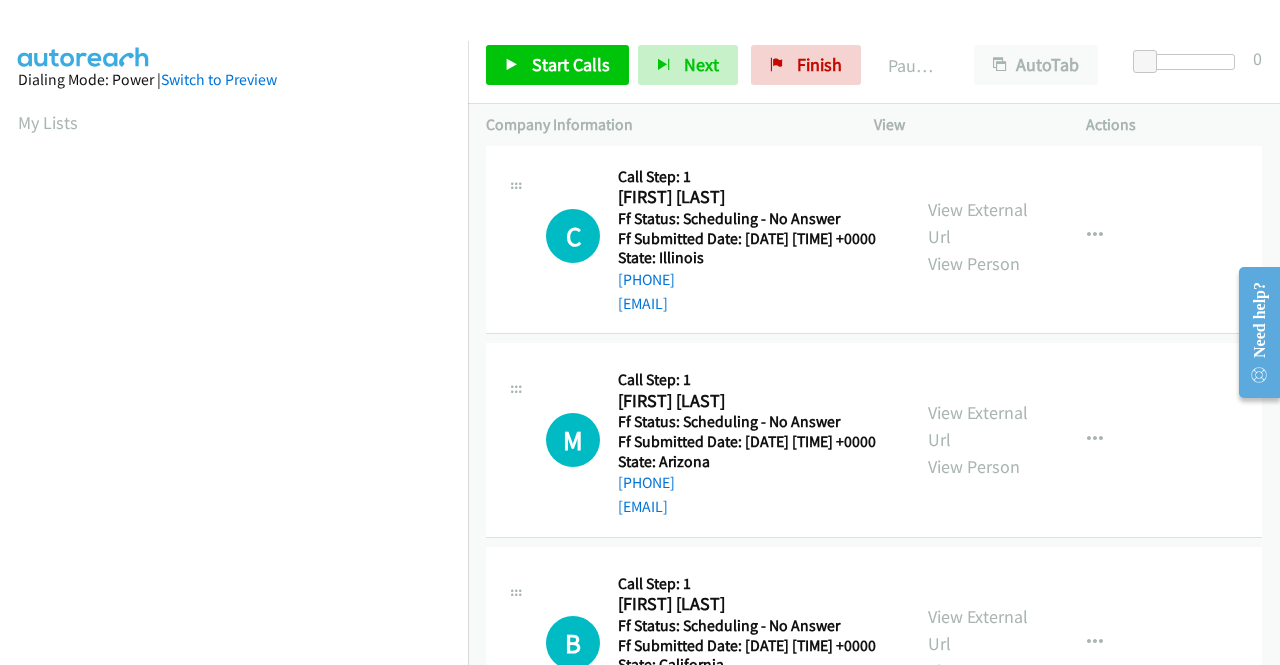 scroll, scrollTop: 2300, scrollLeft: 0, axis: vertical 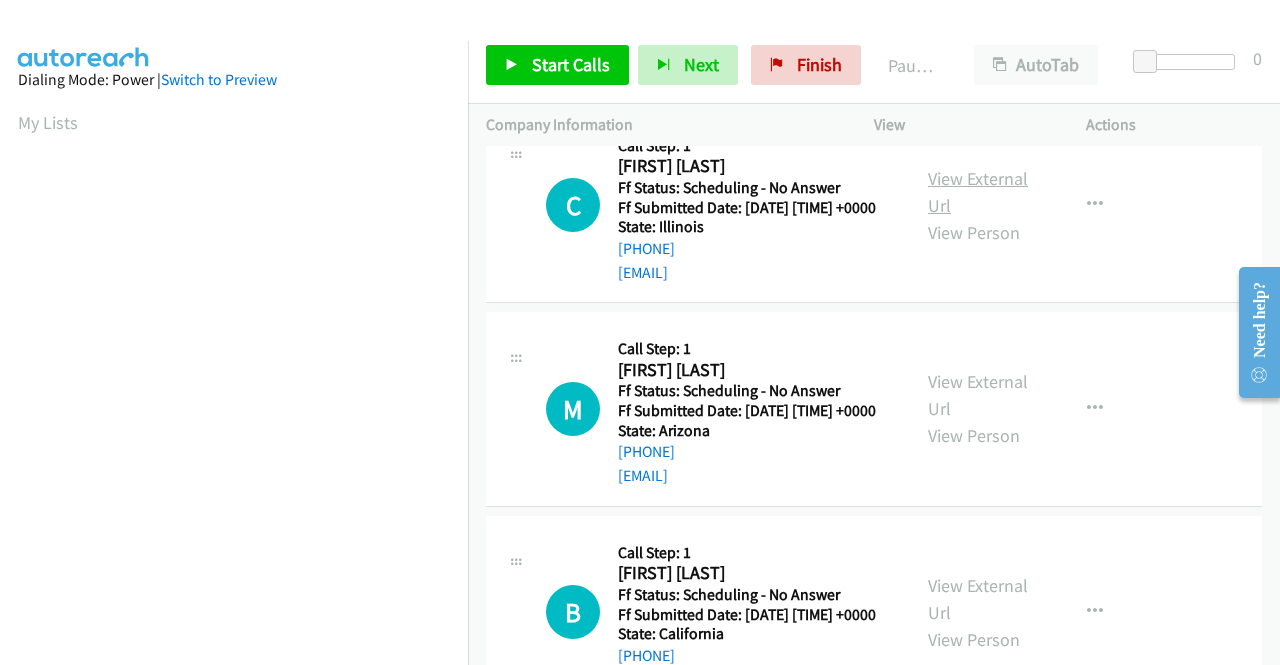 click on "View External Url" at bounding box center (978, 192) 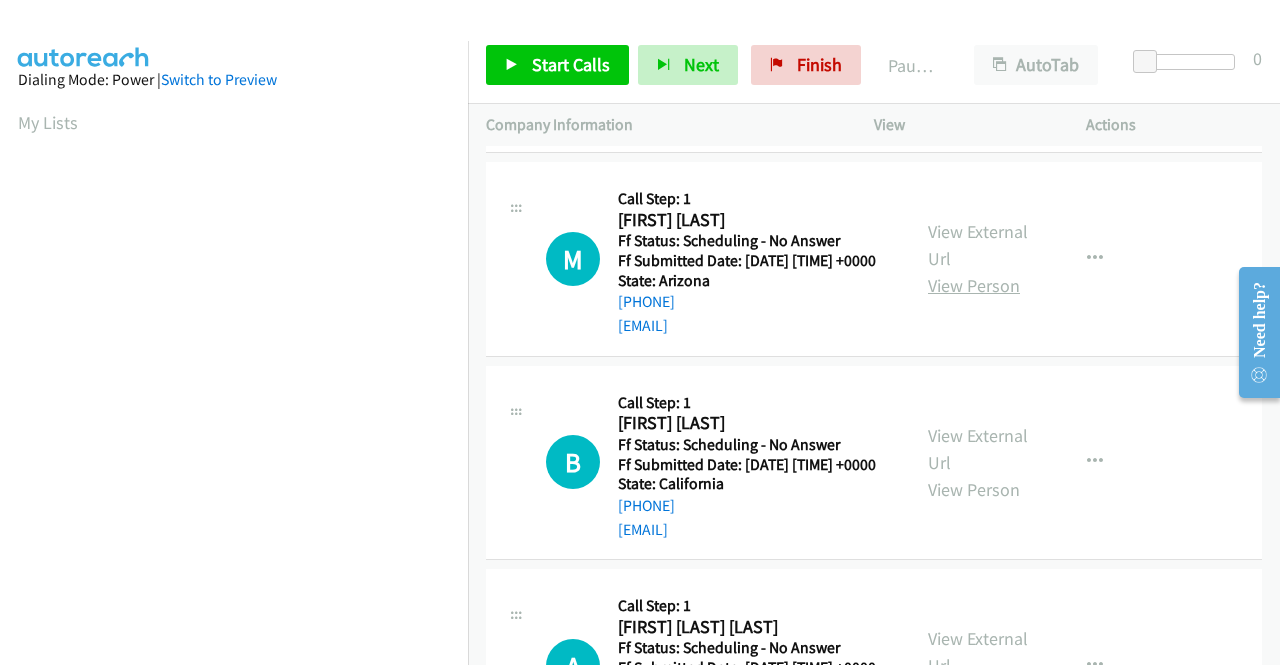 scroll, scrollTop: 2500, scrollLeft: 0, axis: vertical 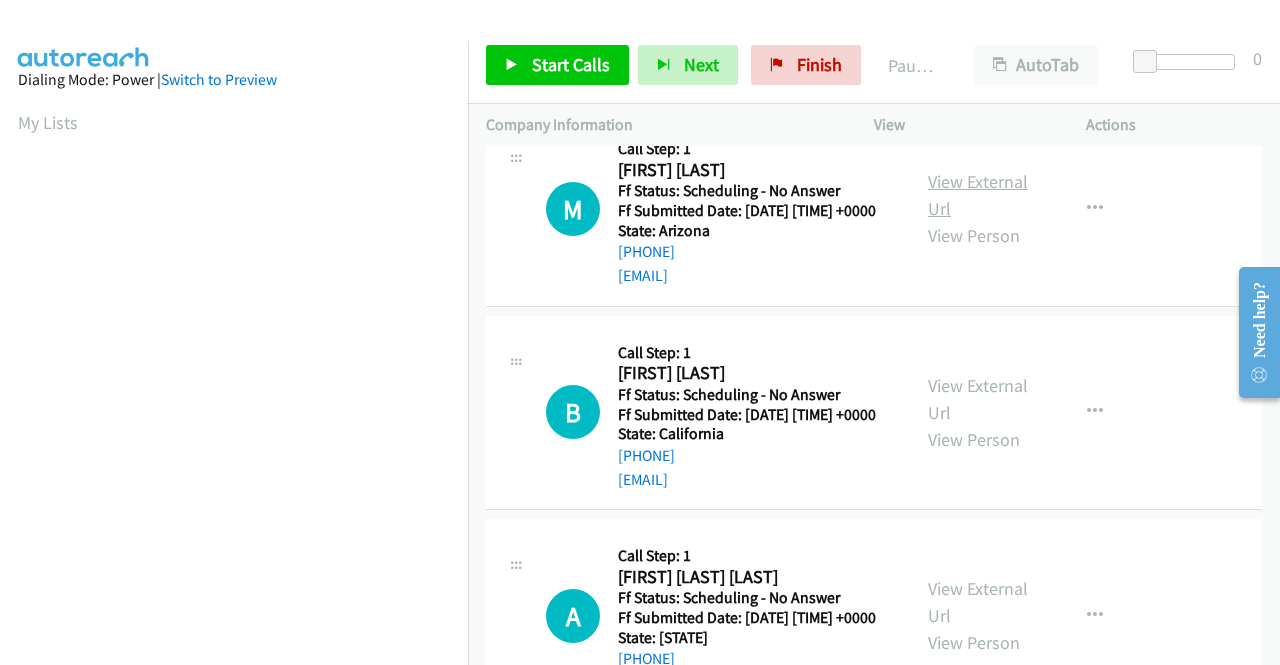 click on "View External Url" at bounding box center [978, 195] 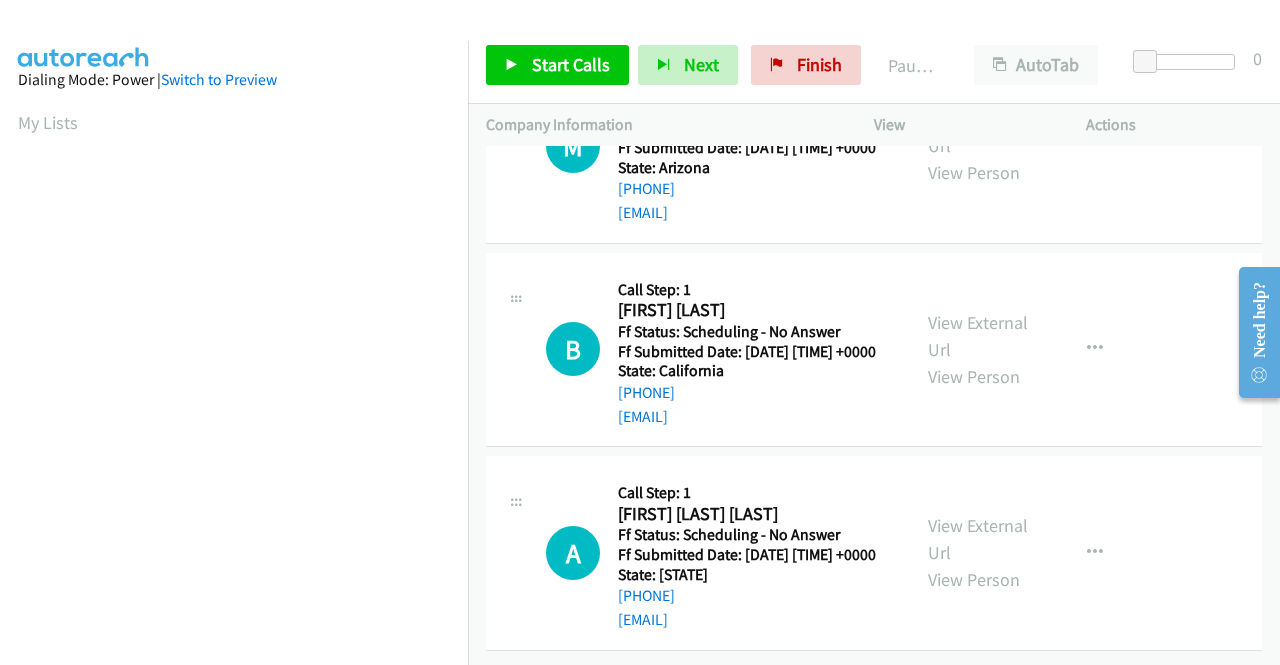 scroll, scrollTop: 2700, scrollLeft: 0, axis: vertical 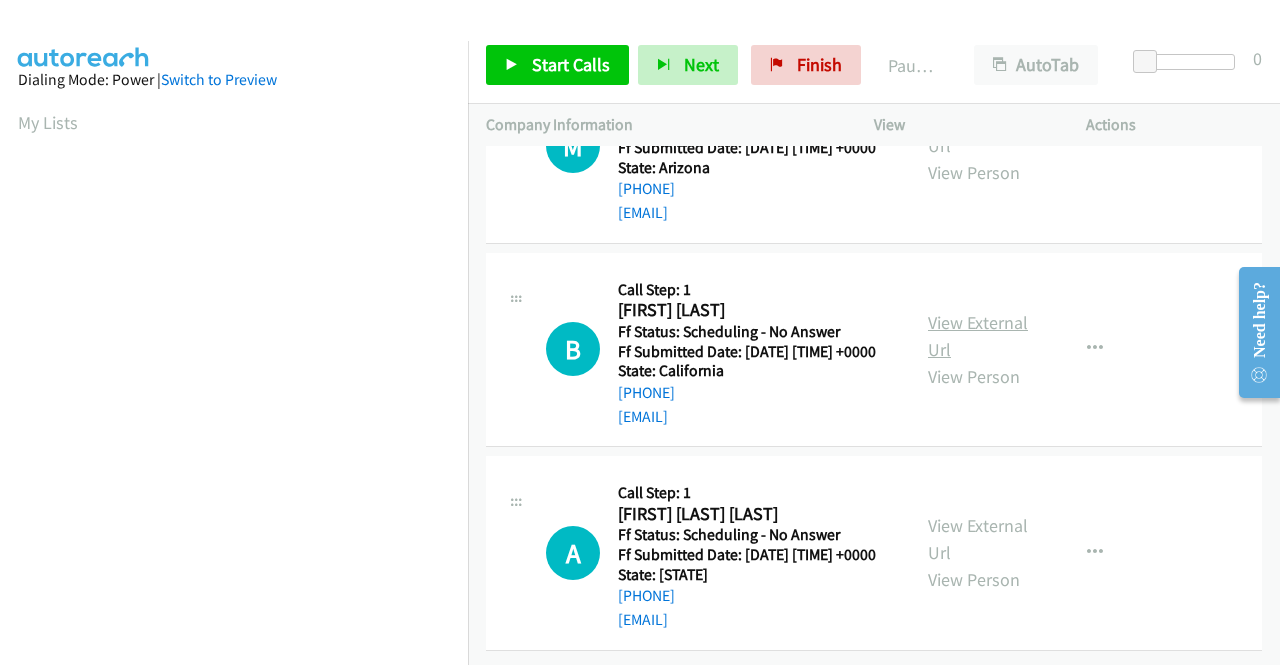 click on "View External Url" at bounding box center (978, 336) 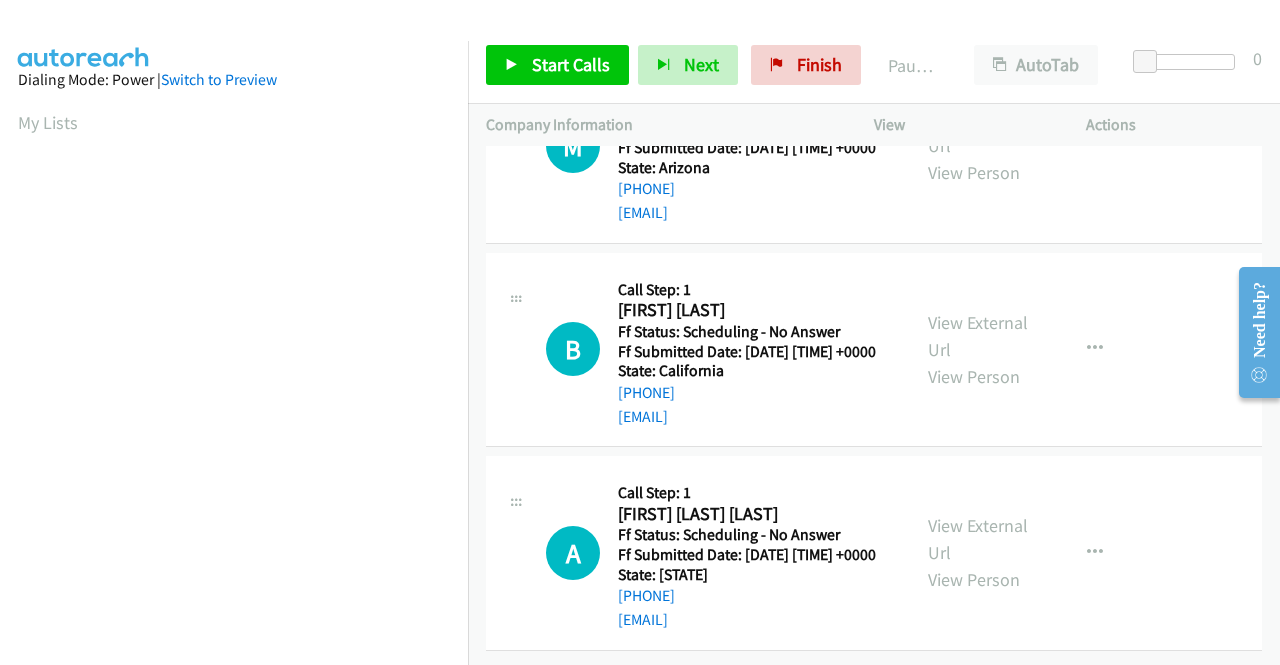 scroll, scrollTop: 2848, scrollLeft: 0, axis: vertical 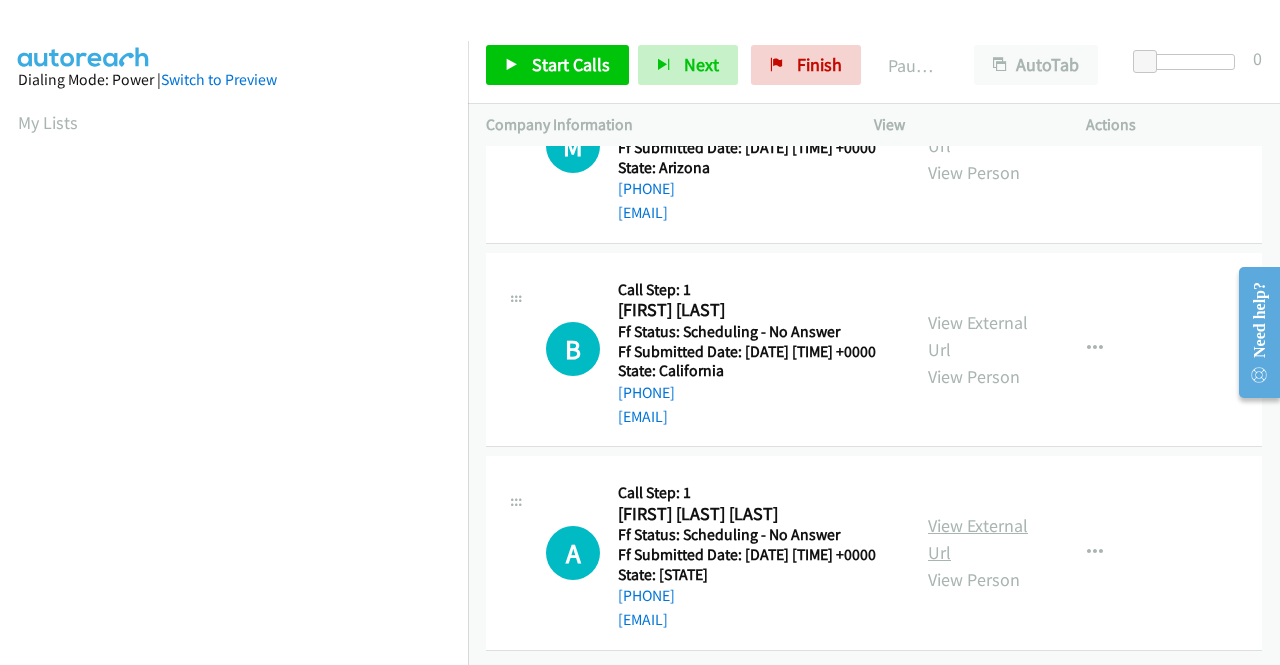 click on "View External Url" at bounding box center [978, 539] 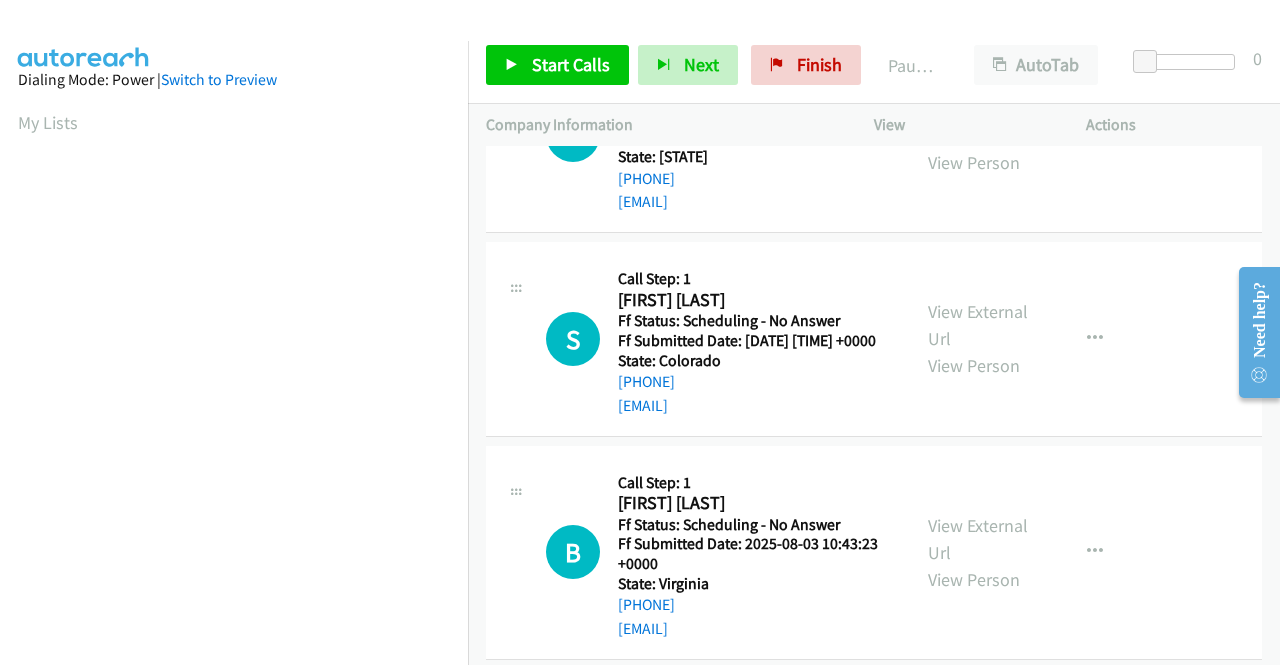 scroll, scrollTop: 0, scrollLeft: 0, axis: both 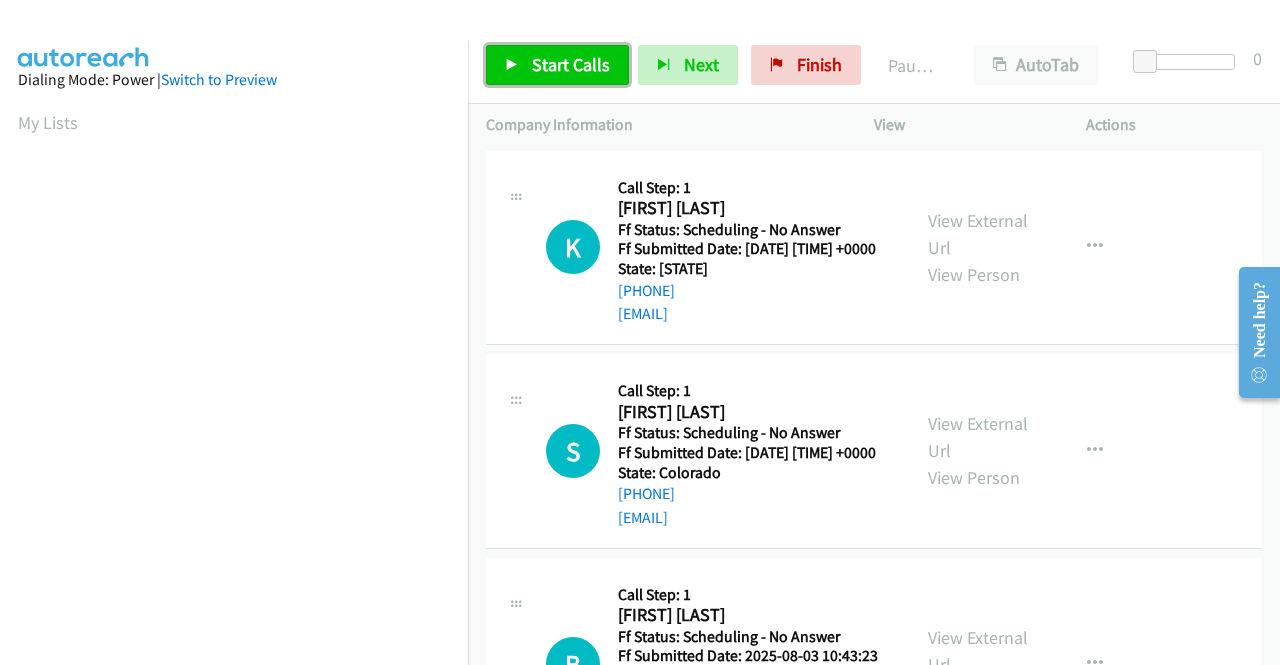 click at bounding box center [512, 66] 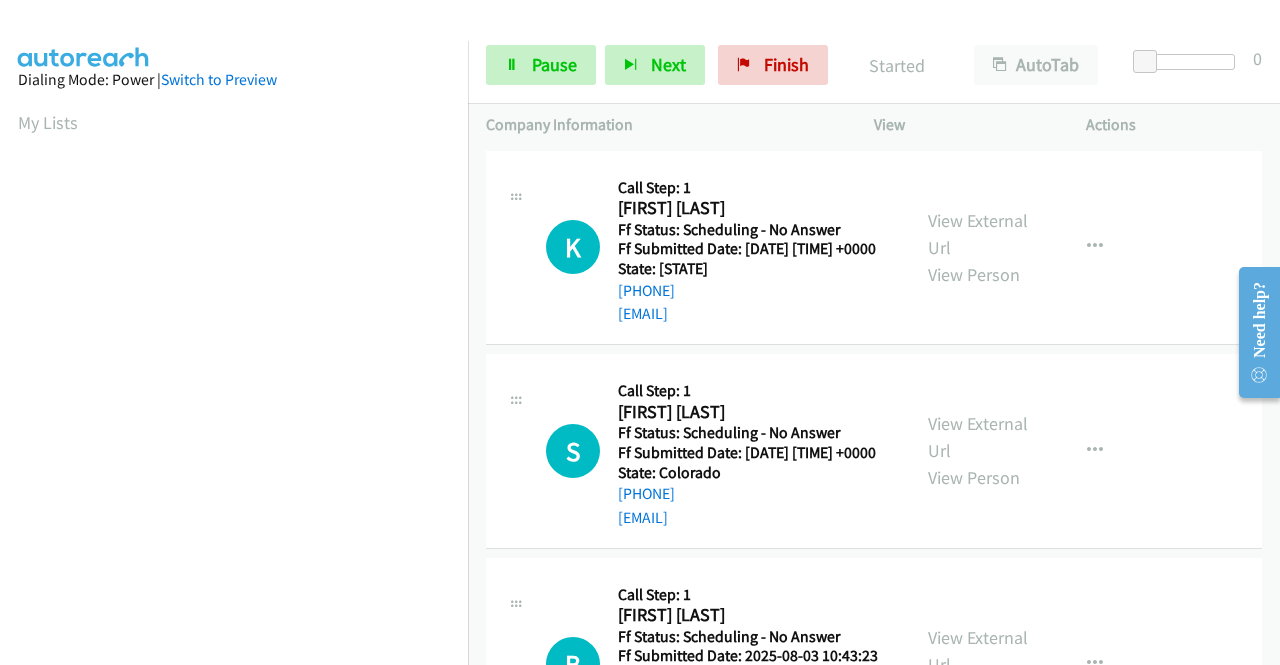 scroll, scrollTop: 456, scrollLeft: 0, axis: vertical 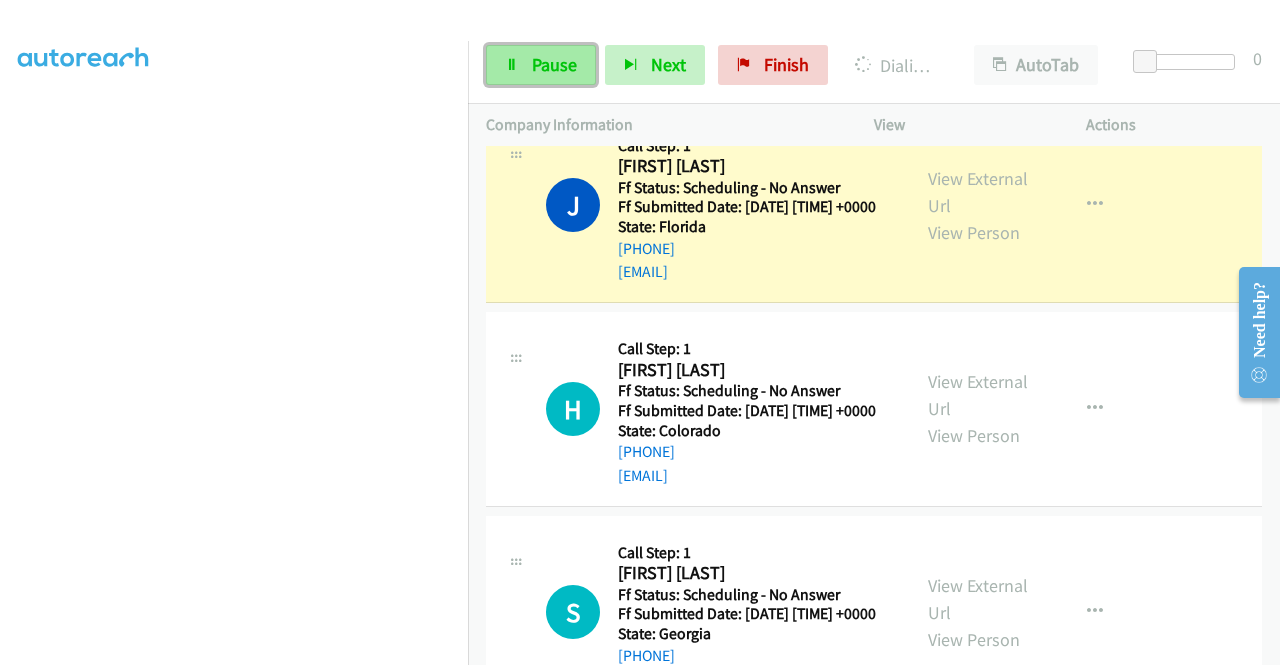 click on "Pause" at bounding box center (554, 64) 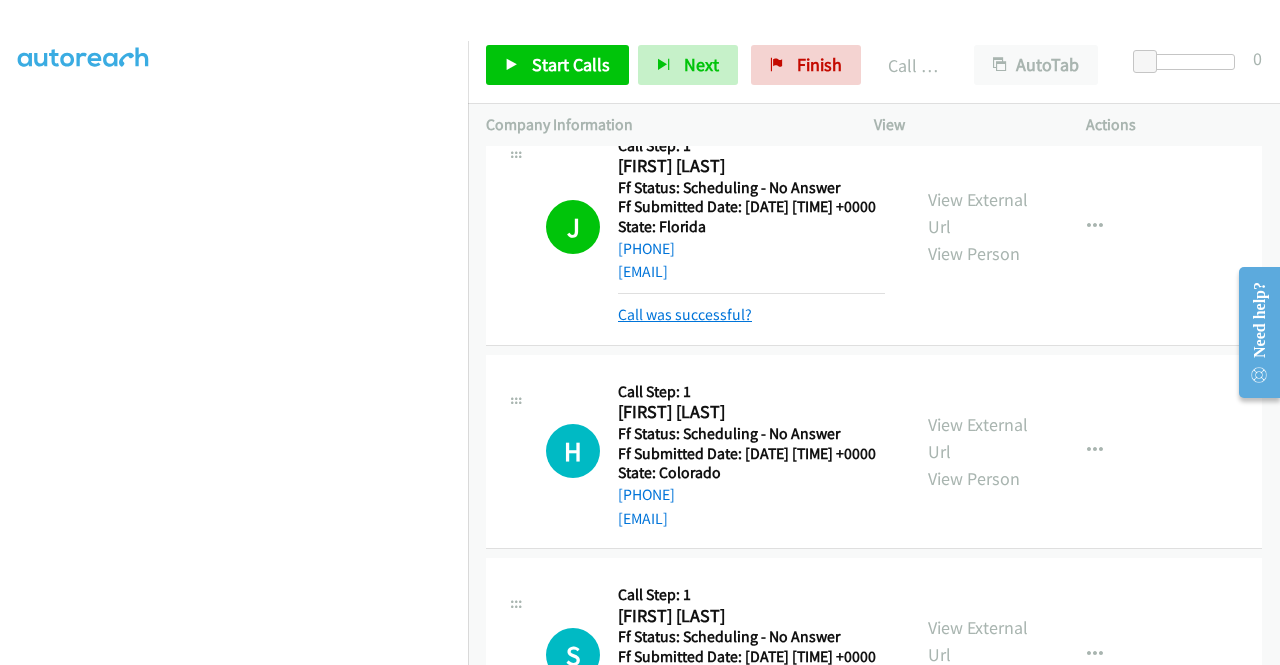 click on "Call was successful?" at bounding box center [685, 314] 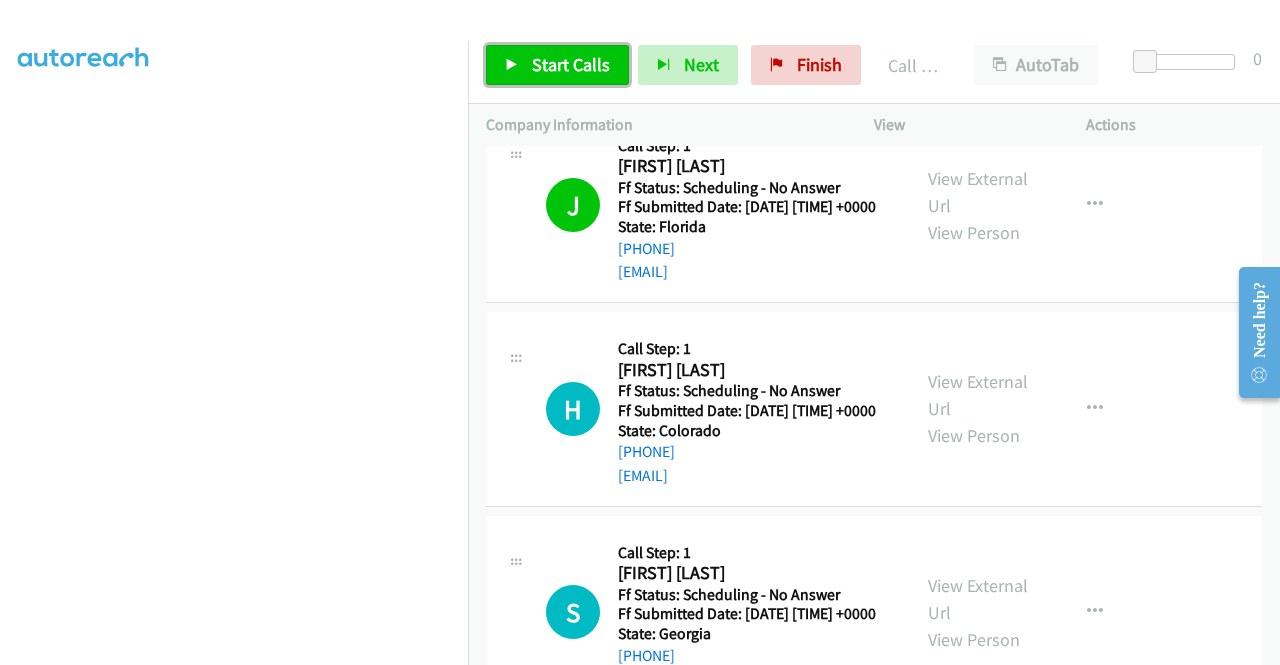click on "Start Calls" at bounding box center (571, 64) 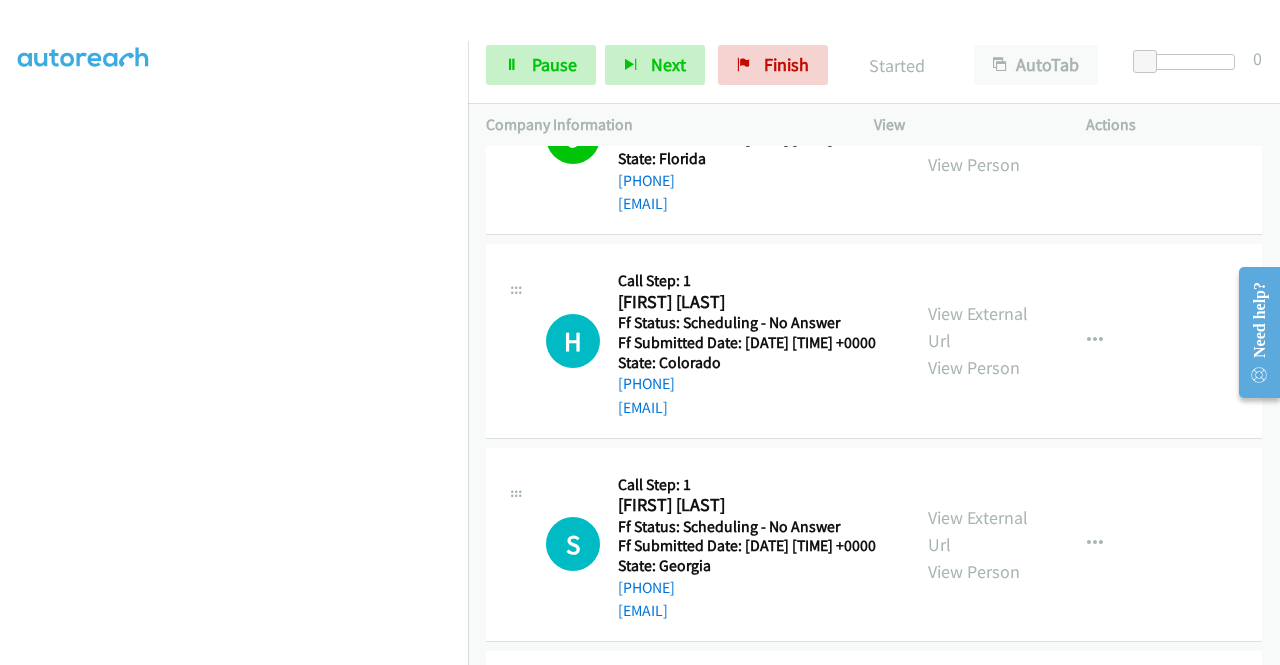 scroll, scrollTop: 900, scrollLeft: 0, axis: vertical 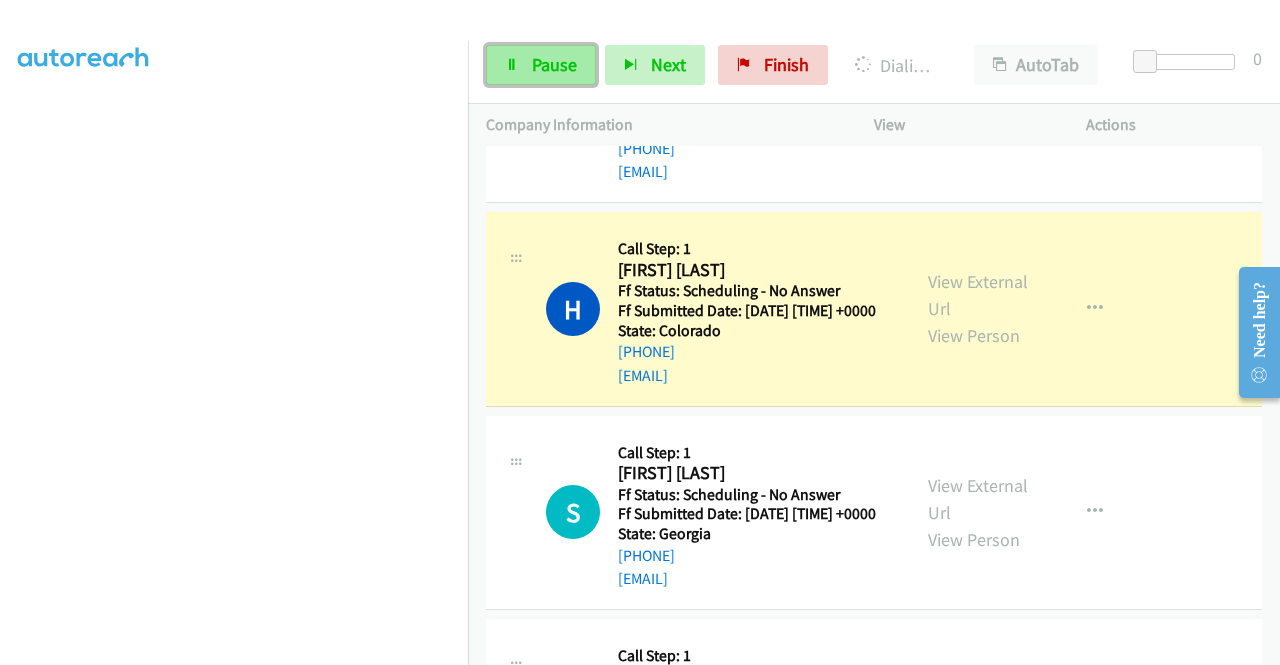 click on "Pause" at bounding box center (541, 65) 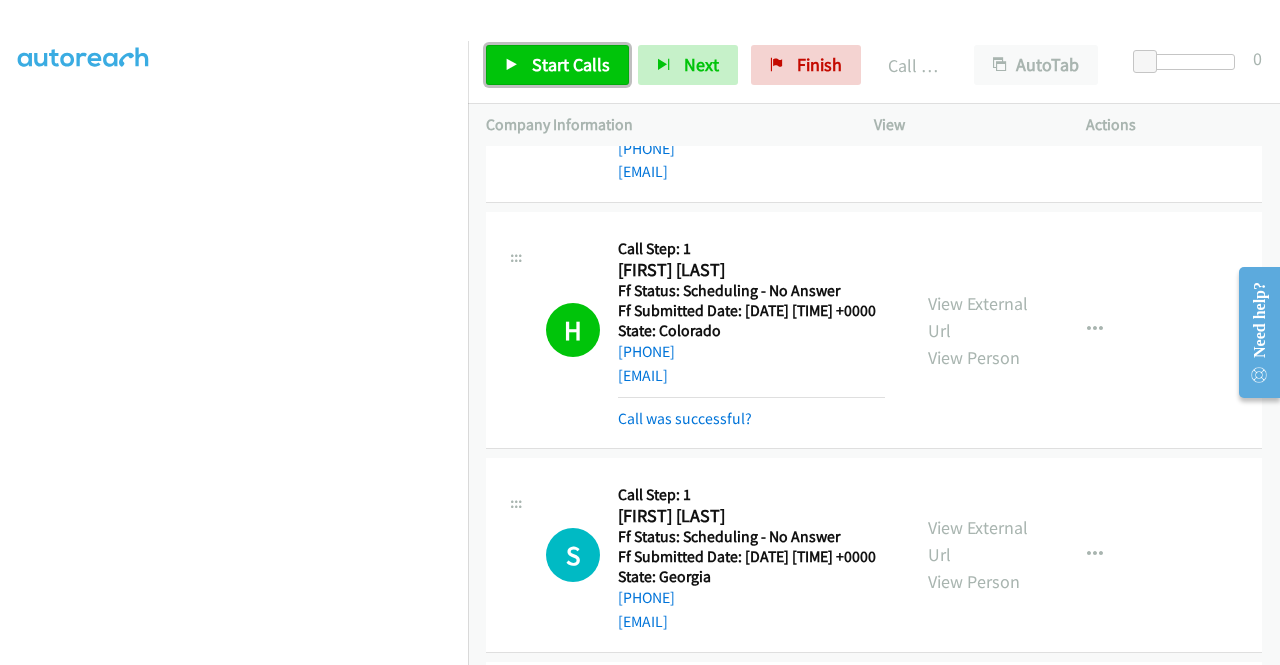 click on "Start Calls" at bounding box center [571, 64] 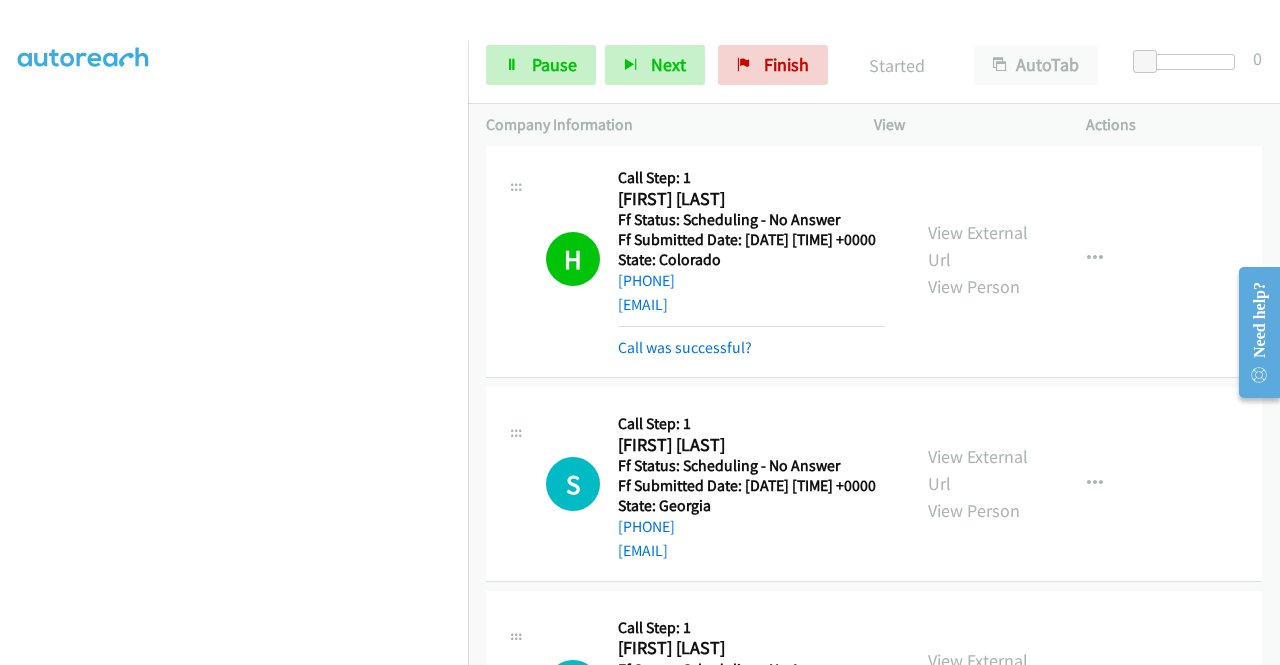scroll, scrollTop: 1000, scrollLeft: 0, axis: vertical 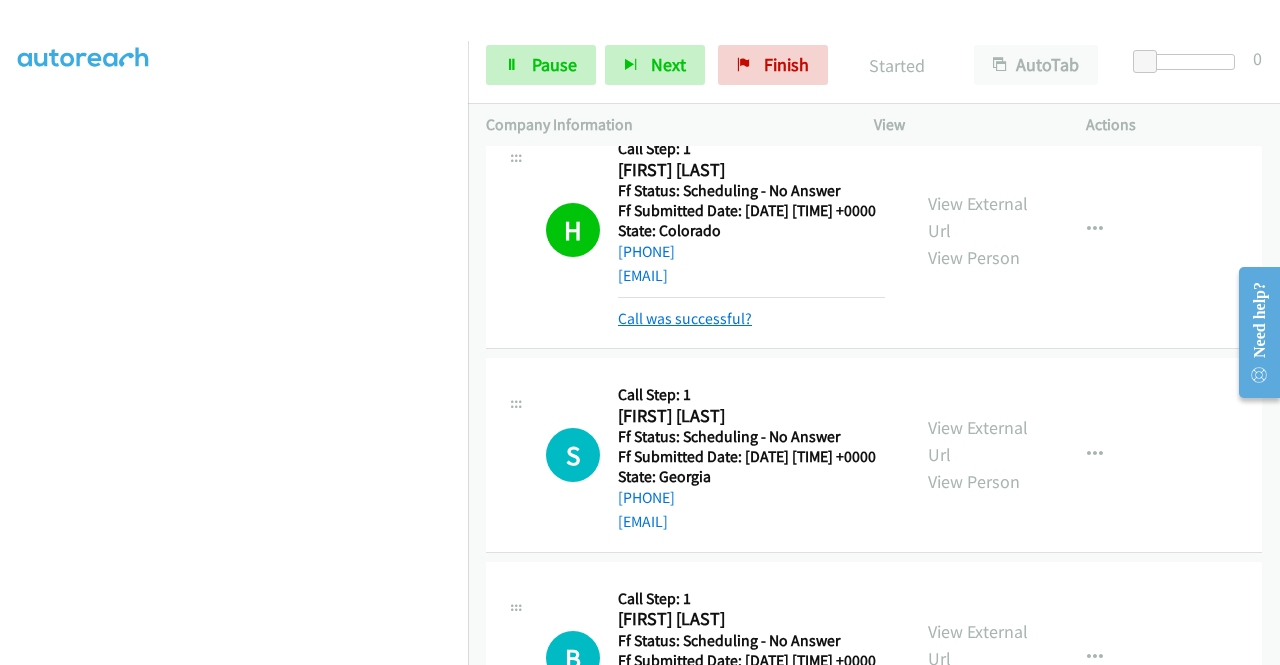 click on "Call was successful?" at bounding box center (685, 318) 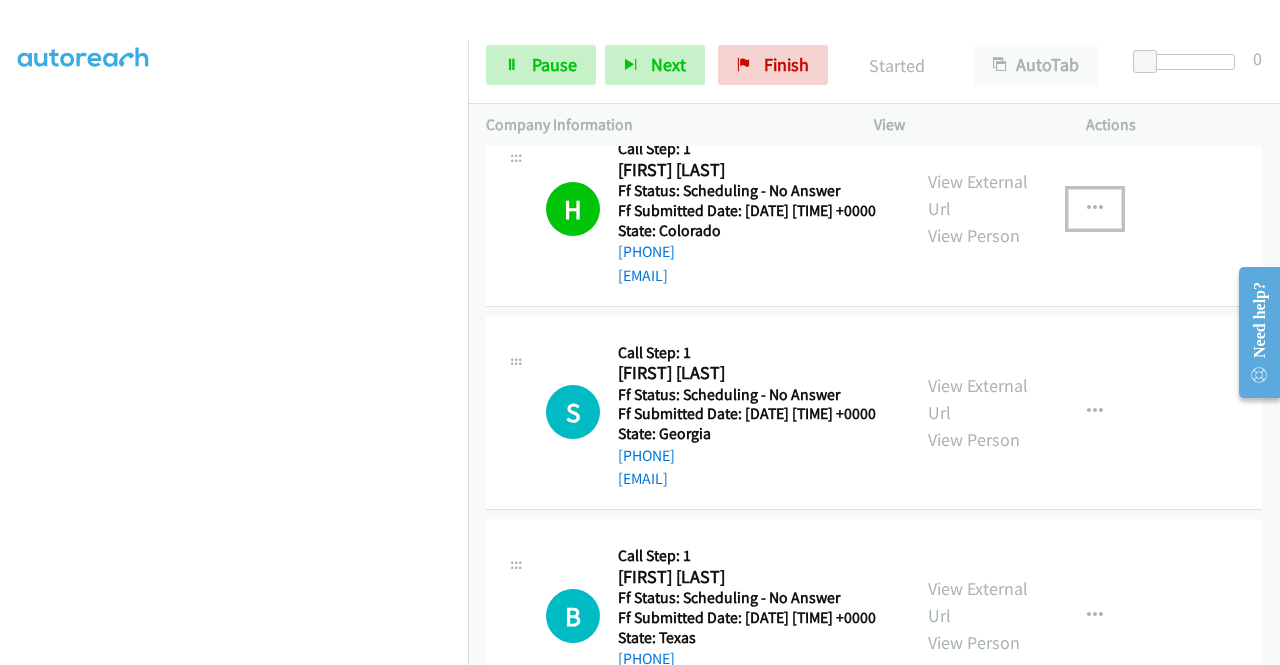 click at bounding box center [1095, 209] 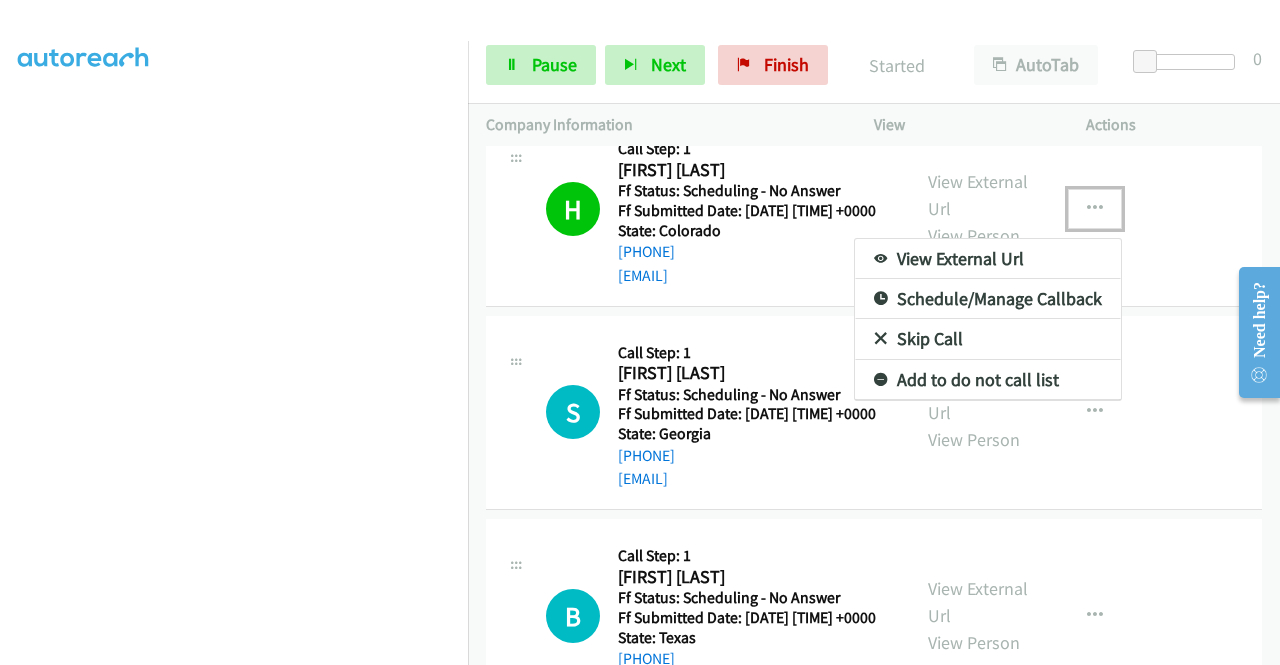 click on "Add to do not call list" at bounding box center (988, 380) 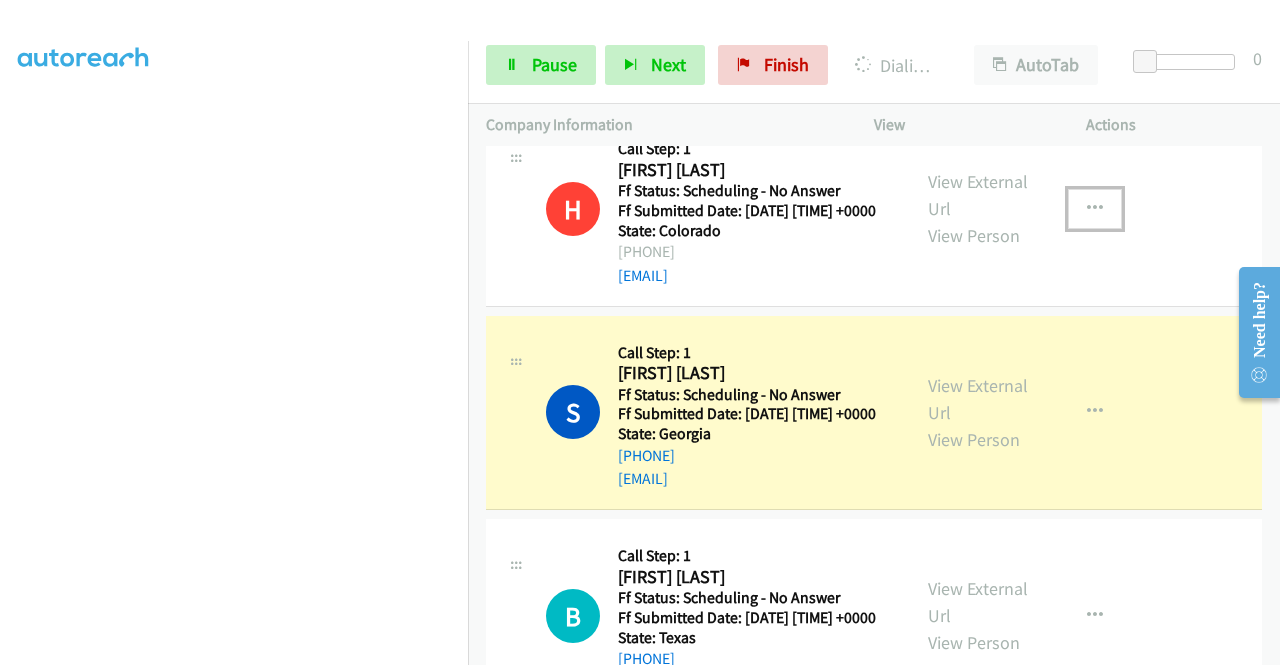 scroll, scrollTop: 356, scrollLeft: 0, axis: vertical 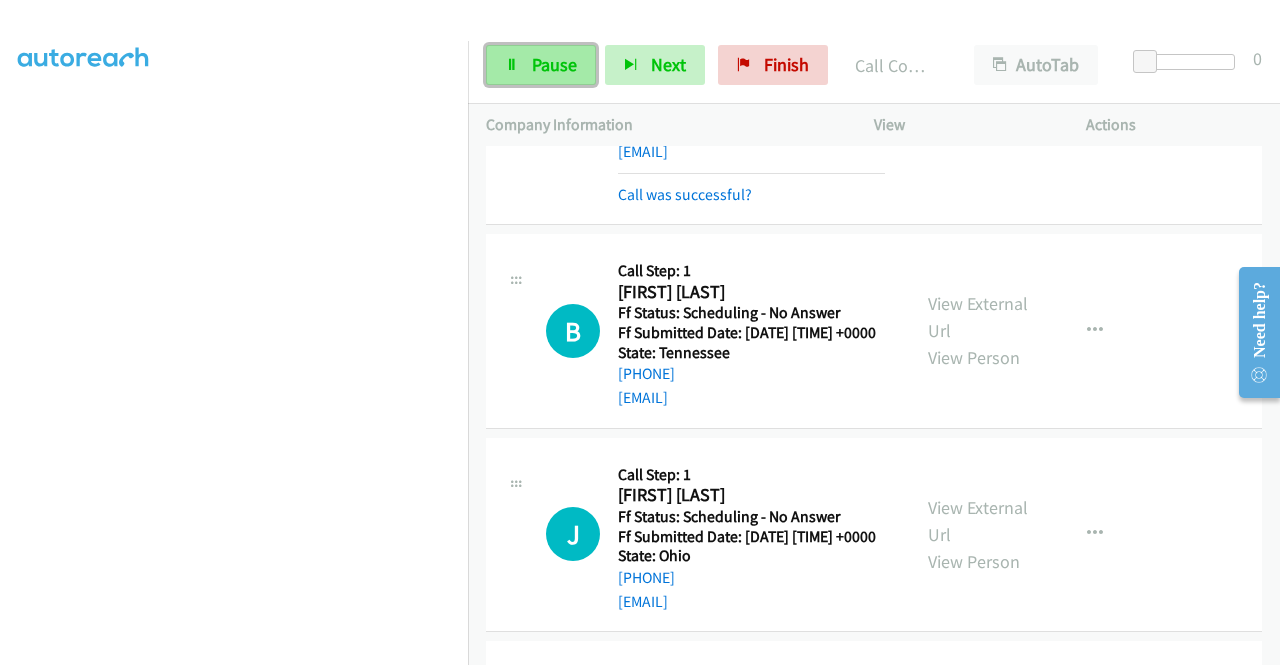 click on "Pause" at bounding box center (554, 64) 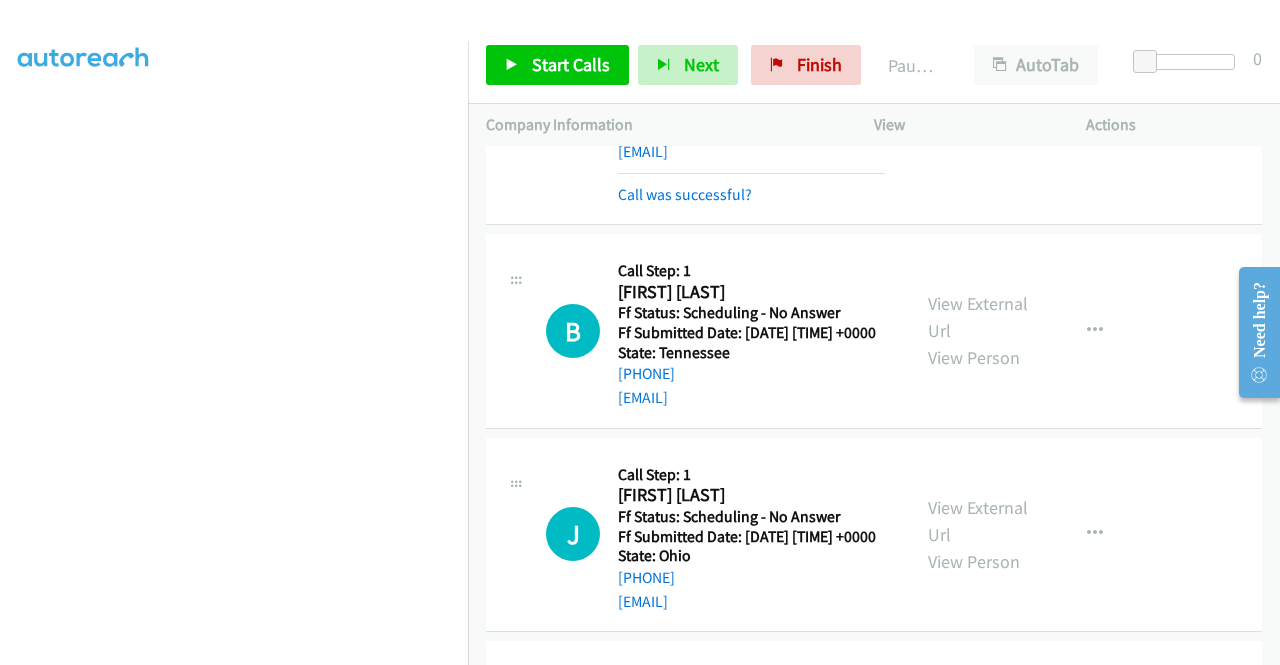 scroll, scrollTop: 0, scrollLeft: 0, axis: both 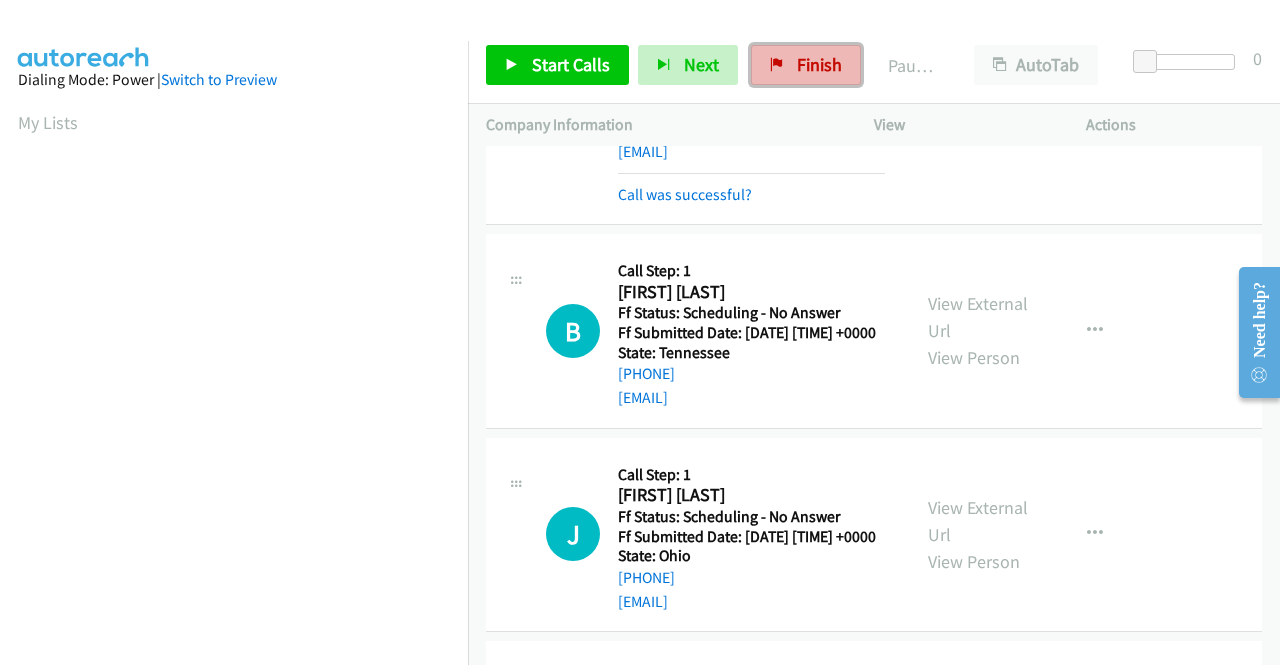 click on "Finish" at bounding box center [806, 65] 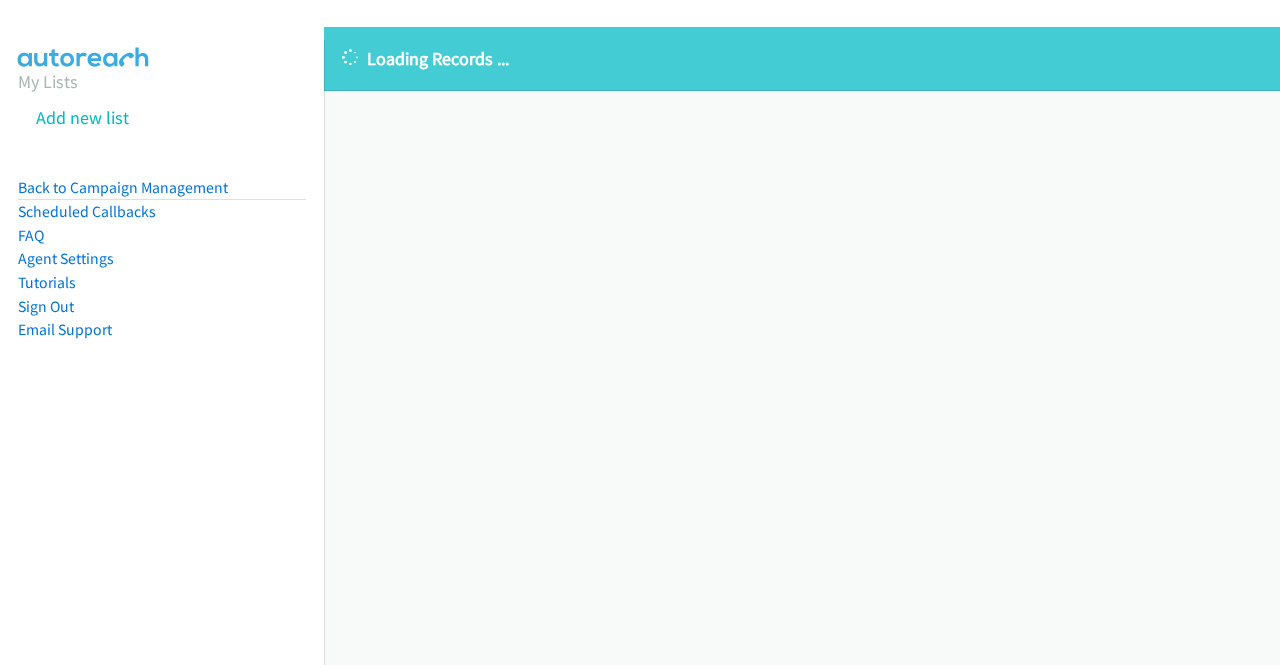 scroll, scrollTop: 0, scrollLeft: 0, axis: both 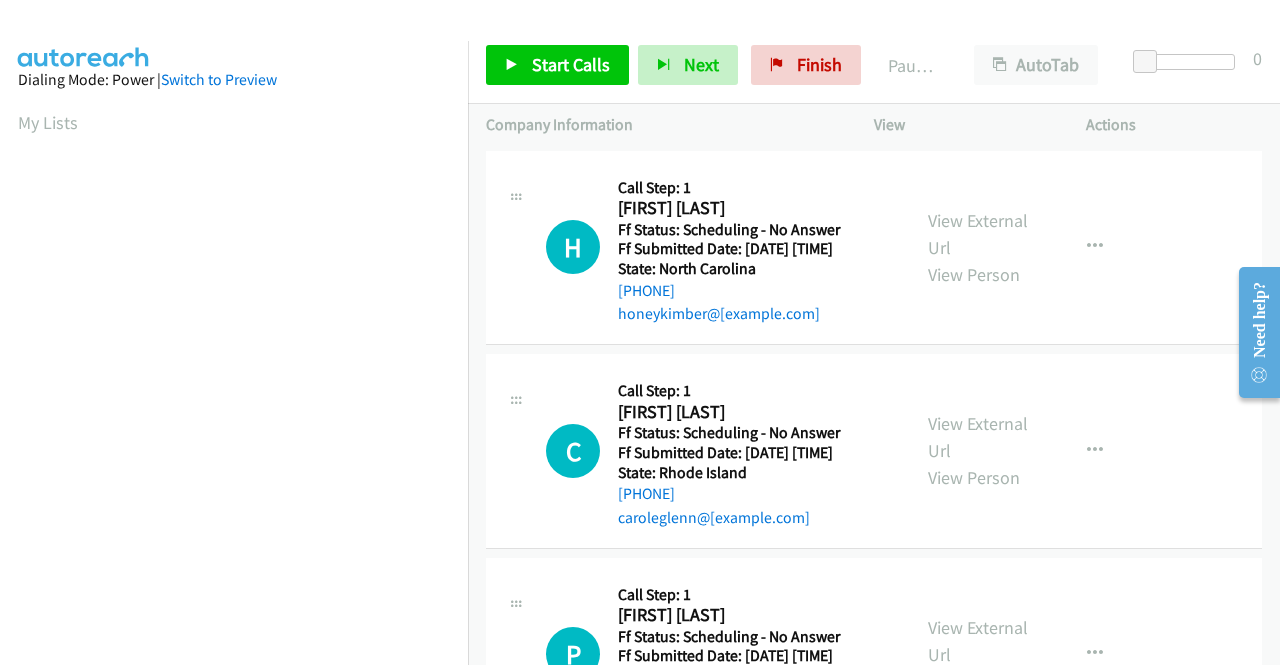 click on "View External Url
View Person" at bounding box center (980, 247) 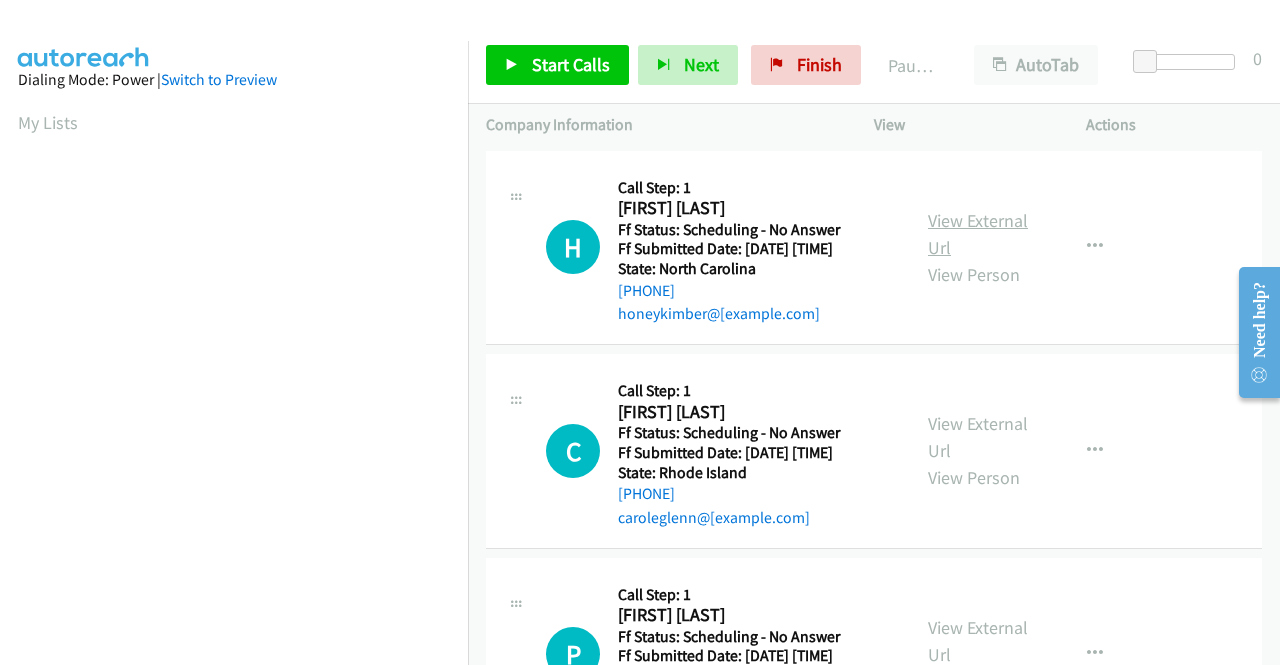click on "View External Url" at bounding box center [978, 234] 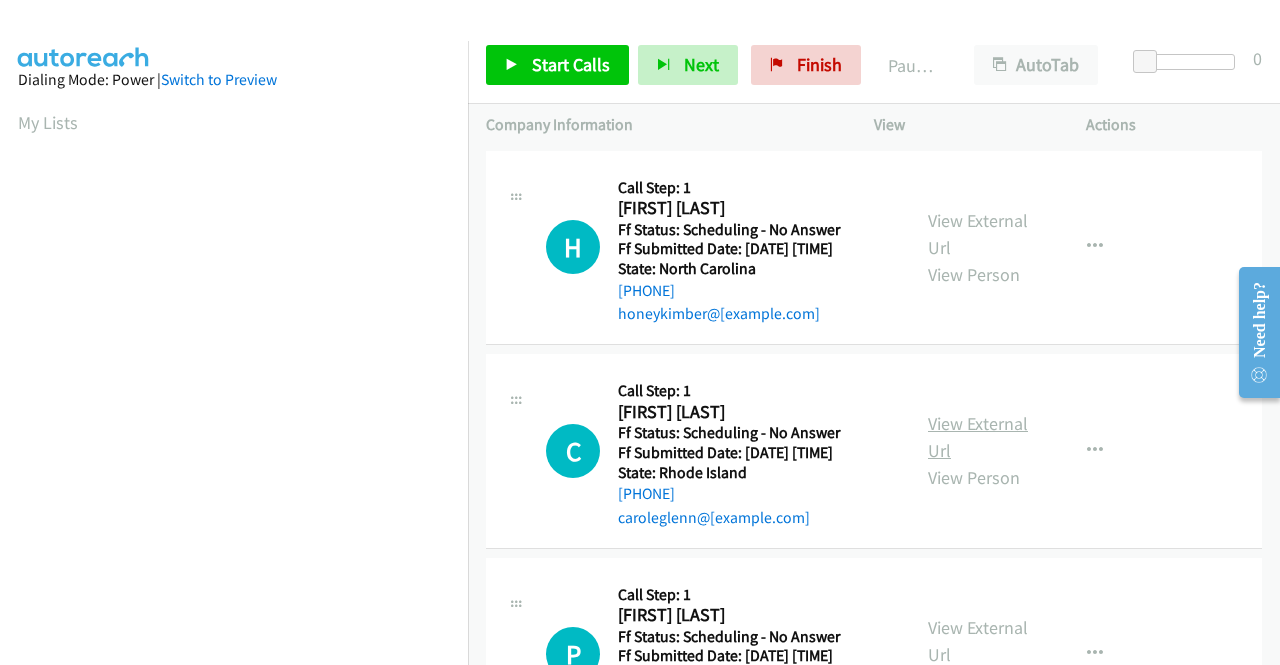 click on "View External Url" at bounding box center [978, 437] 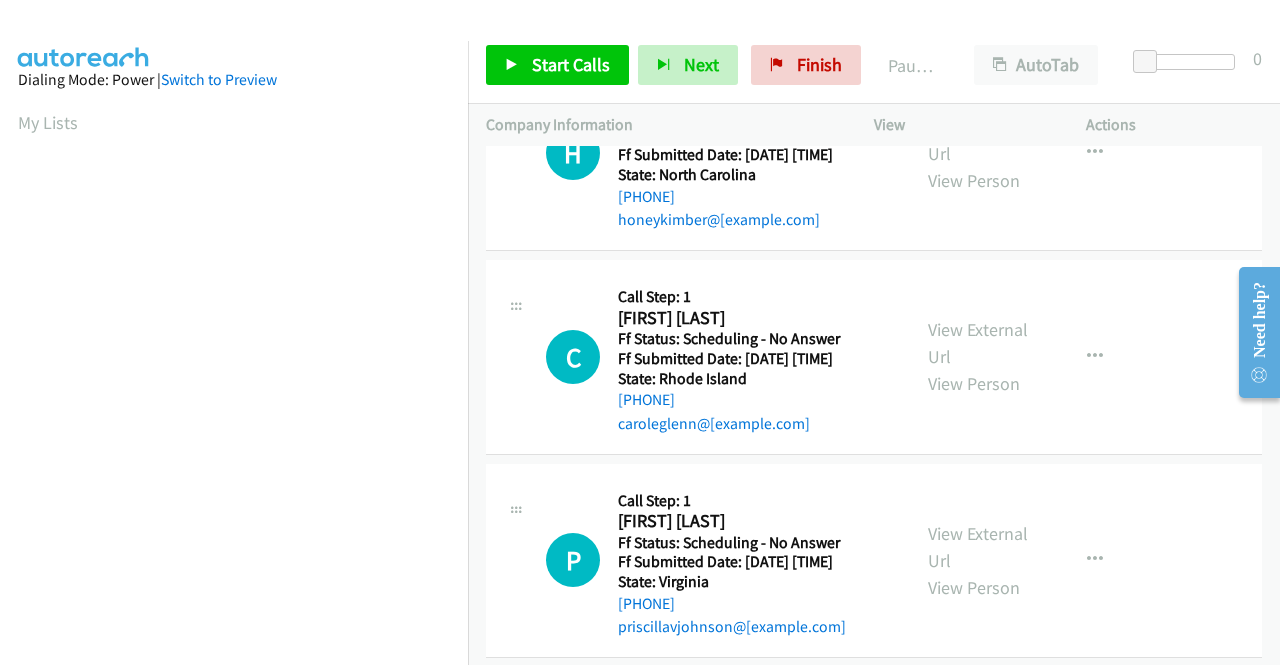 scroll, scrollTop: 200, scrollLeft: 0, axis: vertical 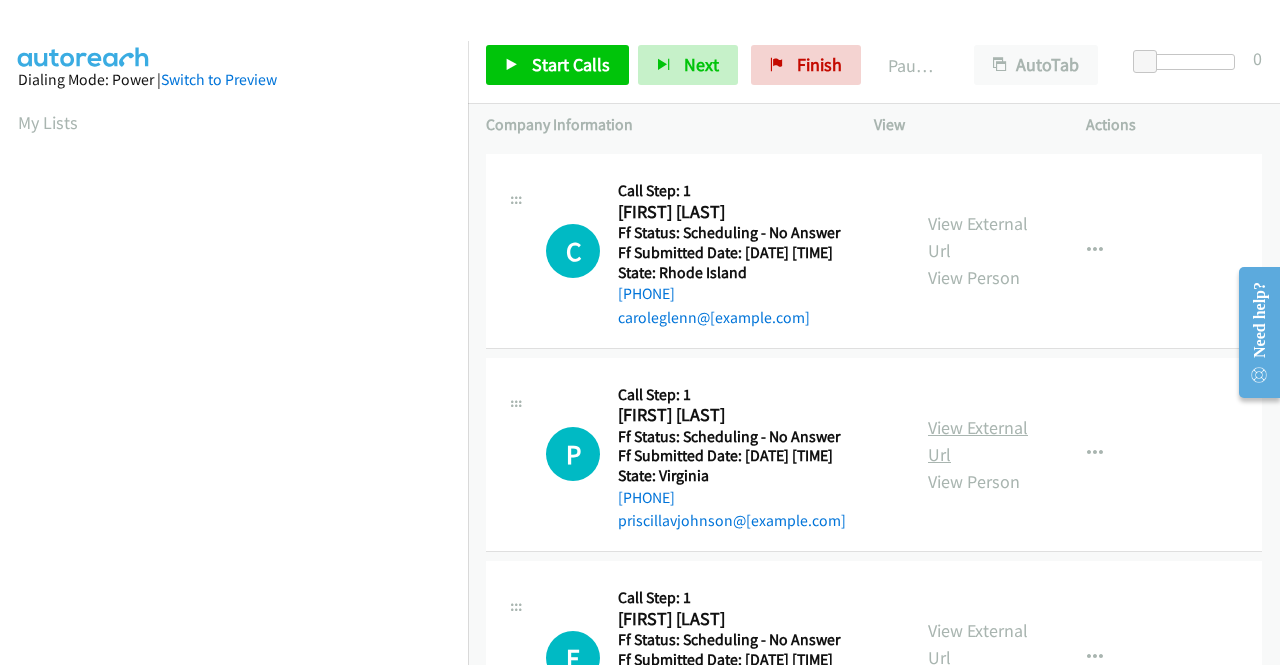 click on "View External Url" at bounding box center [978, 441] 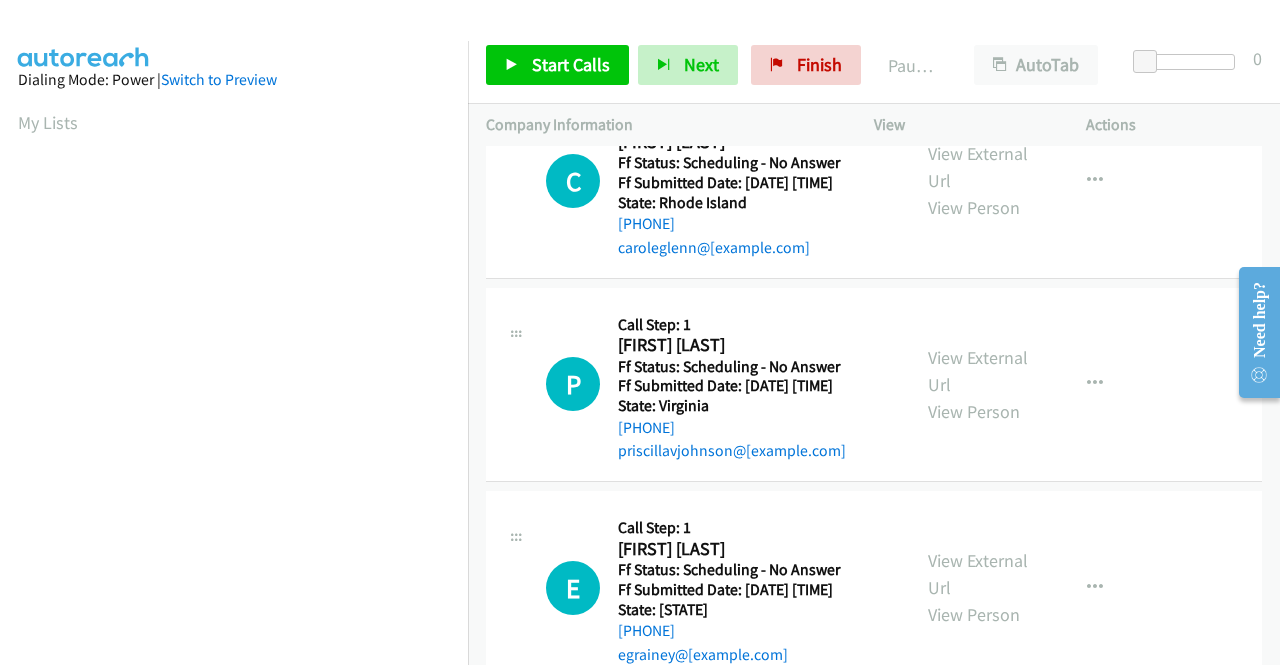 scroll, scrollTop: 500, scrollLeft: 0, axis: vertical 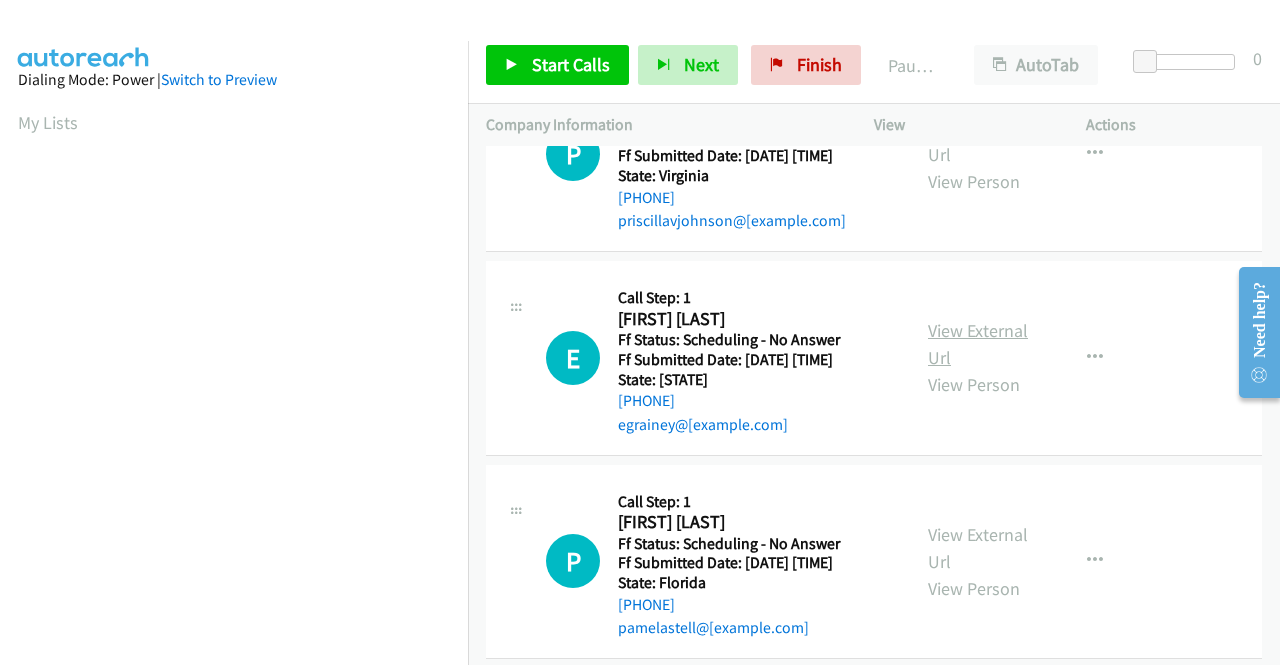 click on "View External Url" at bounding box center (978, 344) 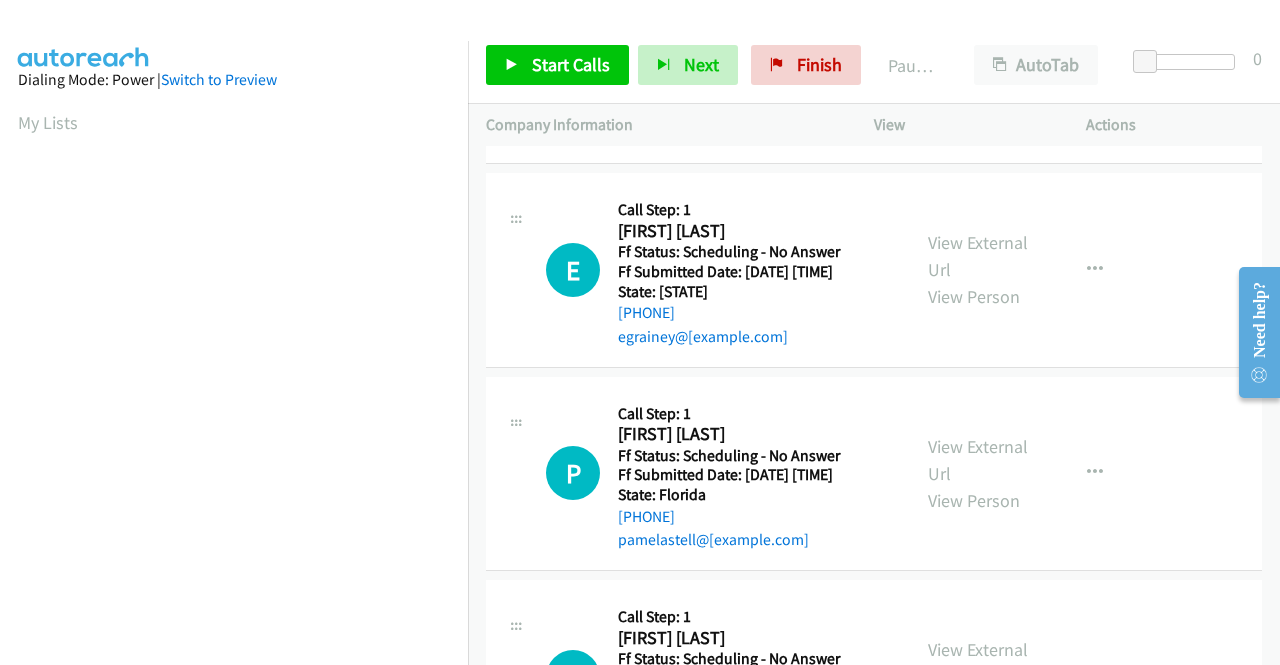 scroll, scrollTop: 700, scrollLeft: 0, axis: vertical 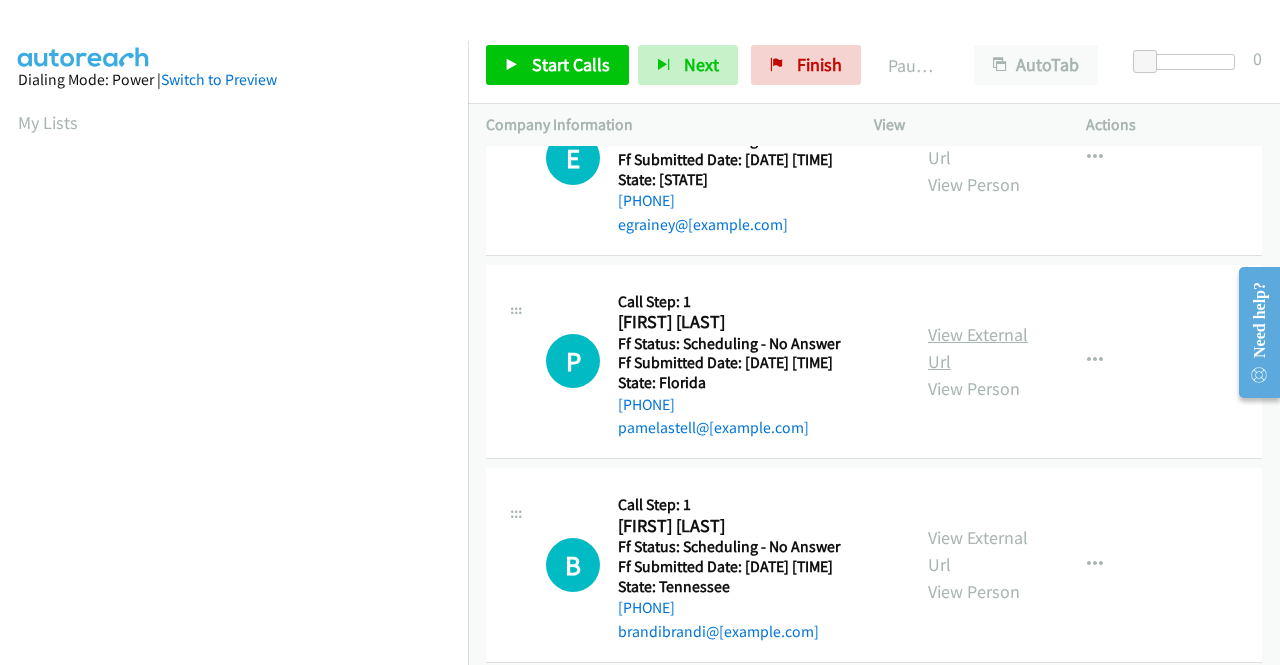 click on "View External Url" at bounding box center [978, 348] 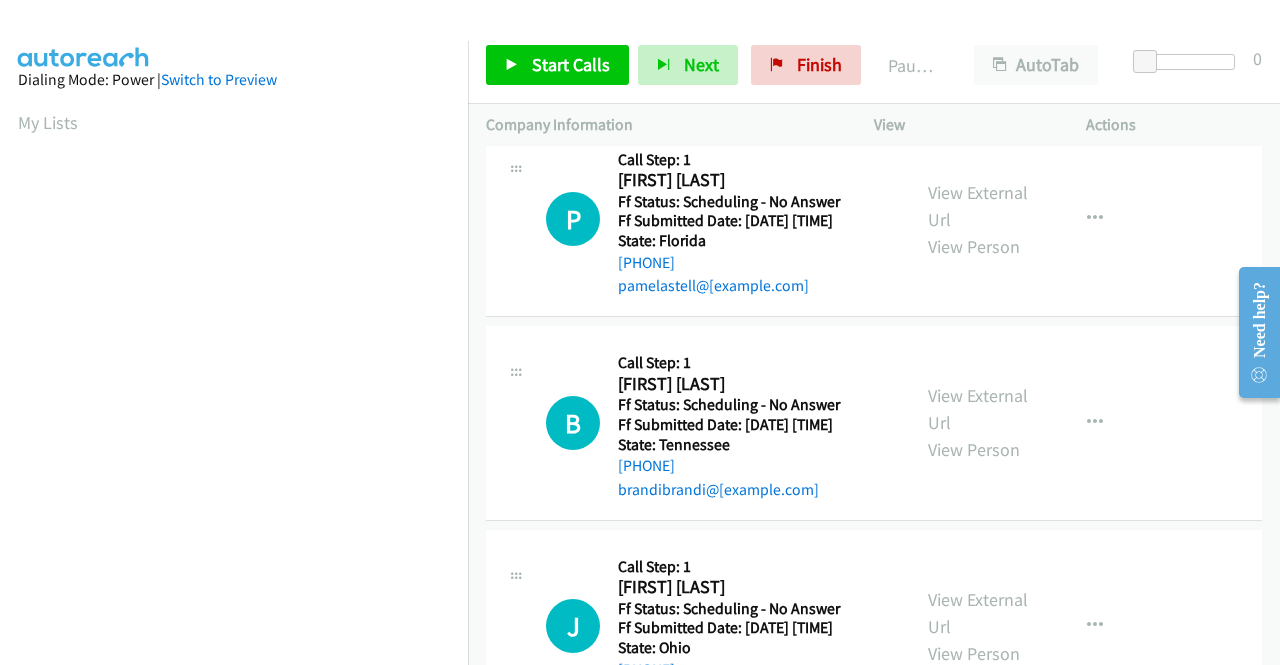 scroll, scrollTop: 900, scrollLeft: 0, axis: vertical 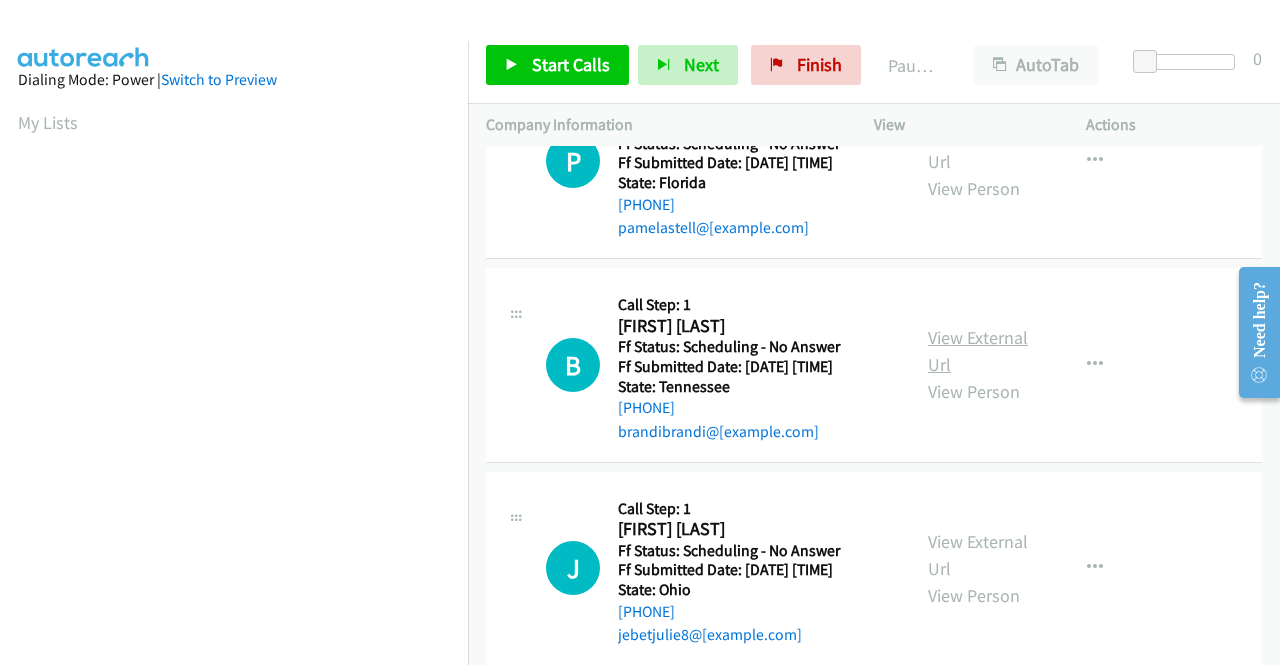 click on "View External Url" at bounding box center [978, 351] 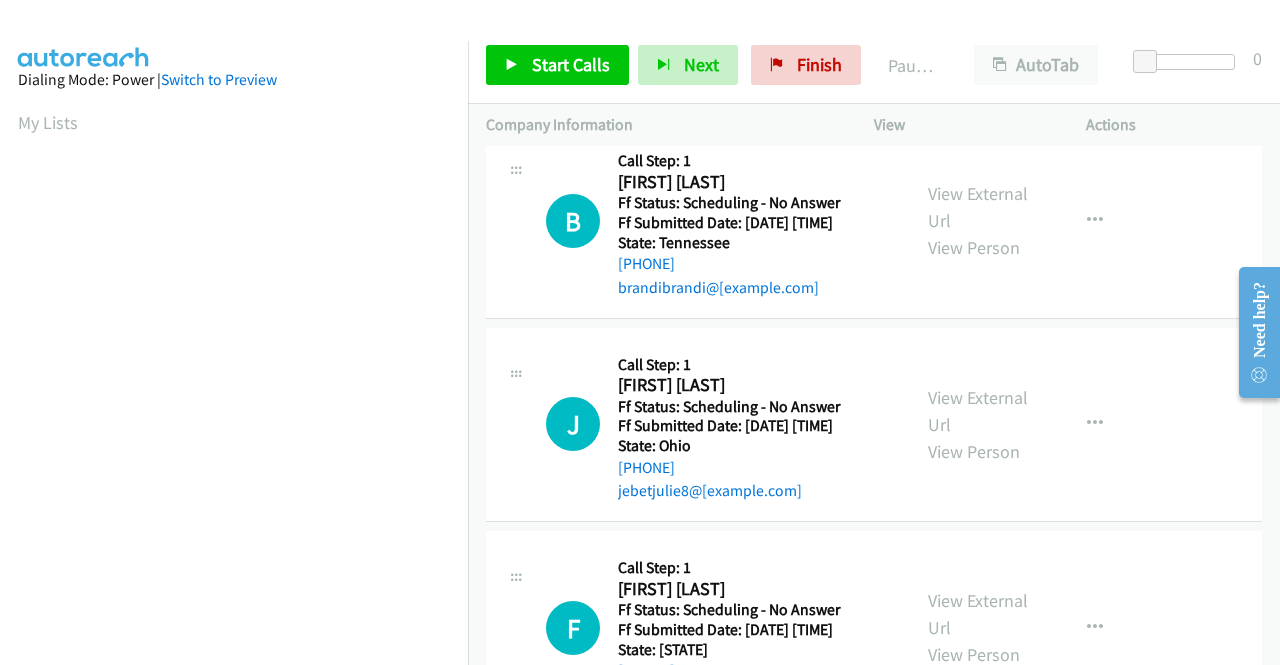 scroll, scrollTop: 1100, scrollLeft: 0, axis: vertical 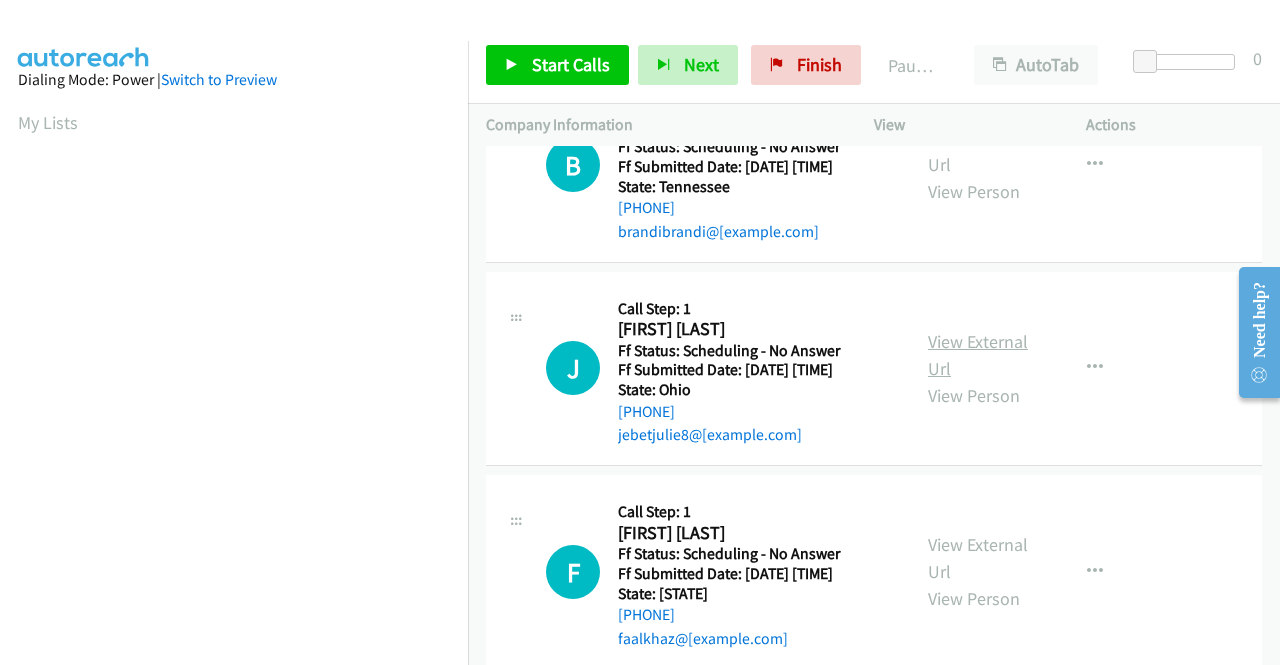 click on "View External Url" at bounding box center (978, 355) 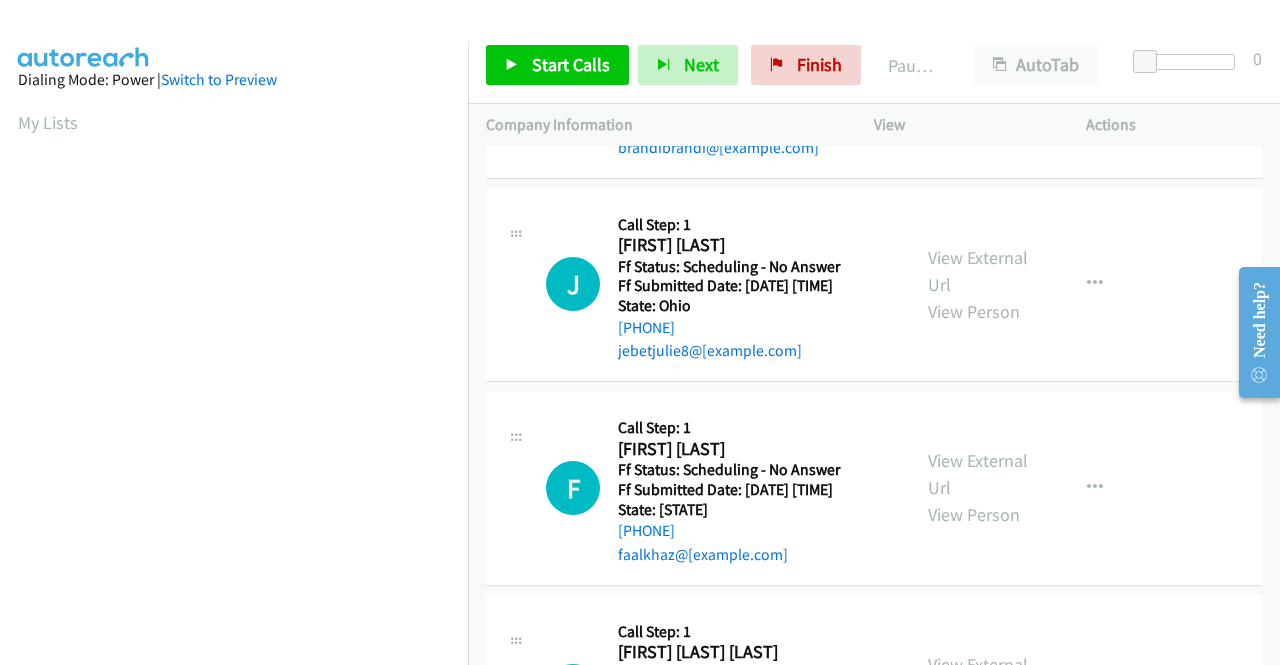 scroll, scrollTop: 1300, scrollLeft: 0, axis: vertical 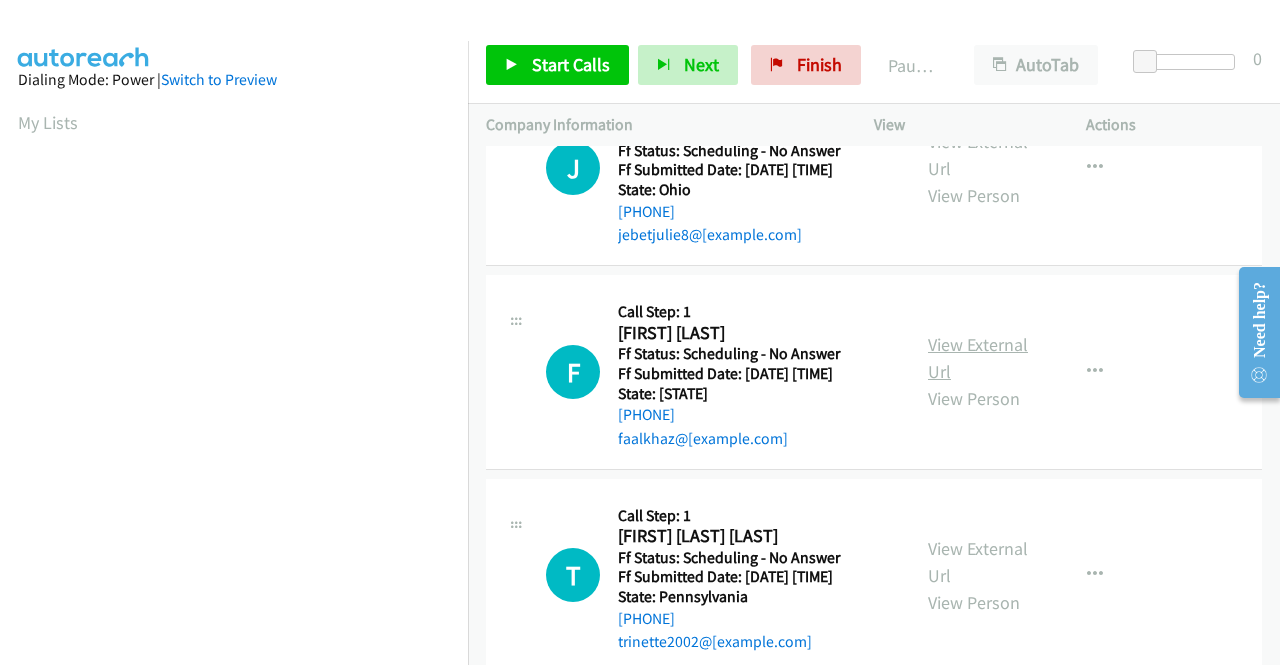 click on "View External Url" at bounding box center (978, 358) 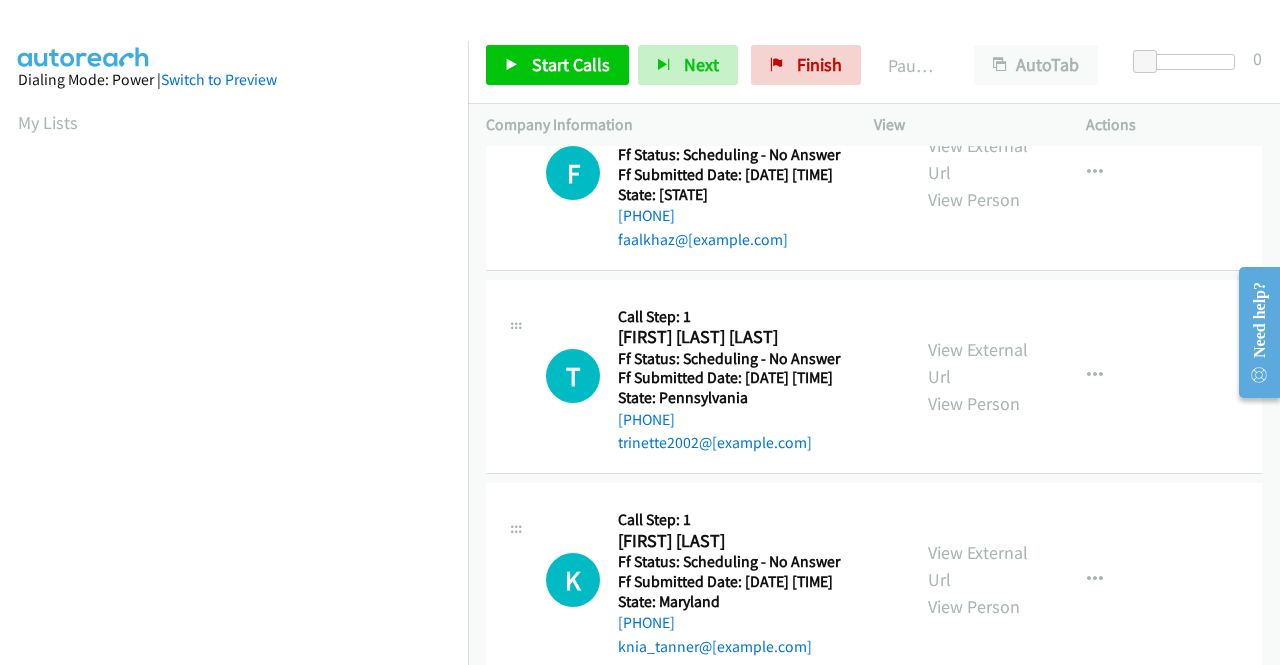 scroll, scrollTop: 1500, scrollLeft: 0, axis: vertical 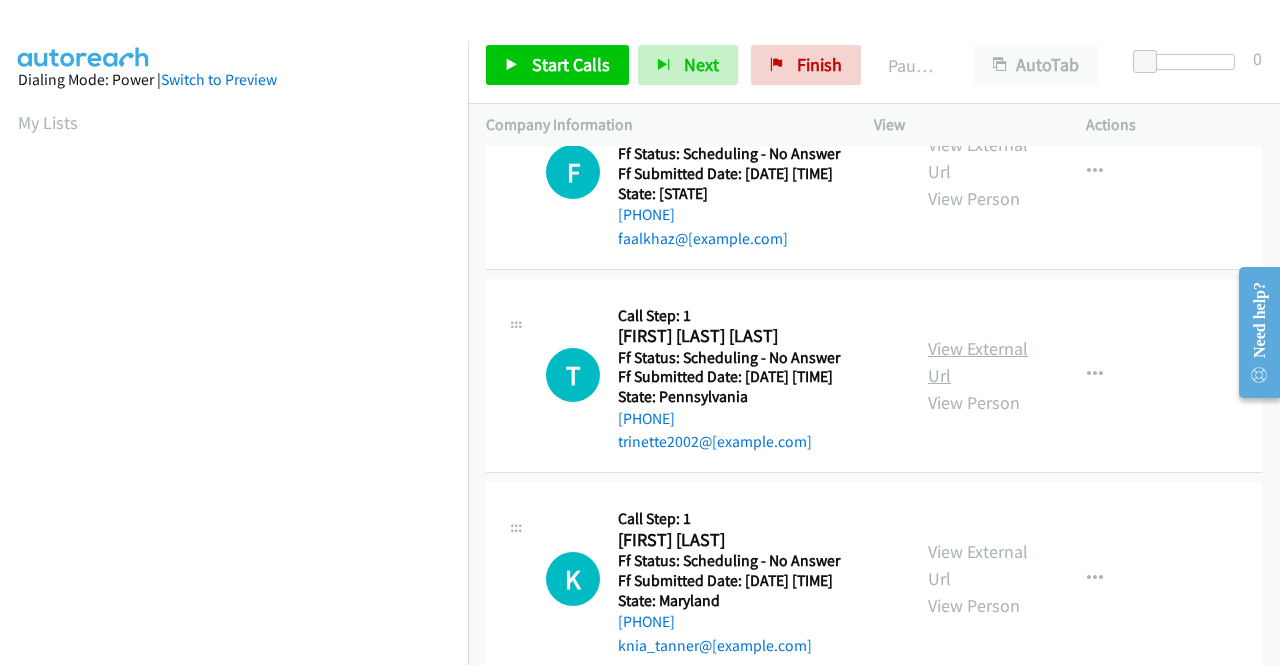 click on "View External Url" at bounding box center (978, 362) 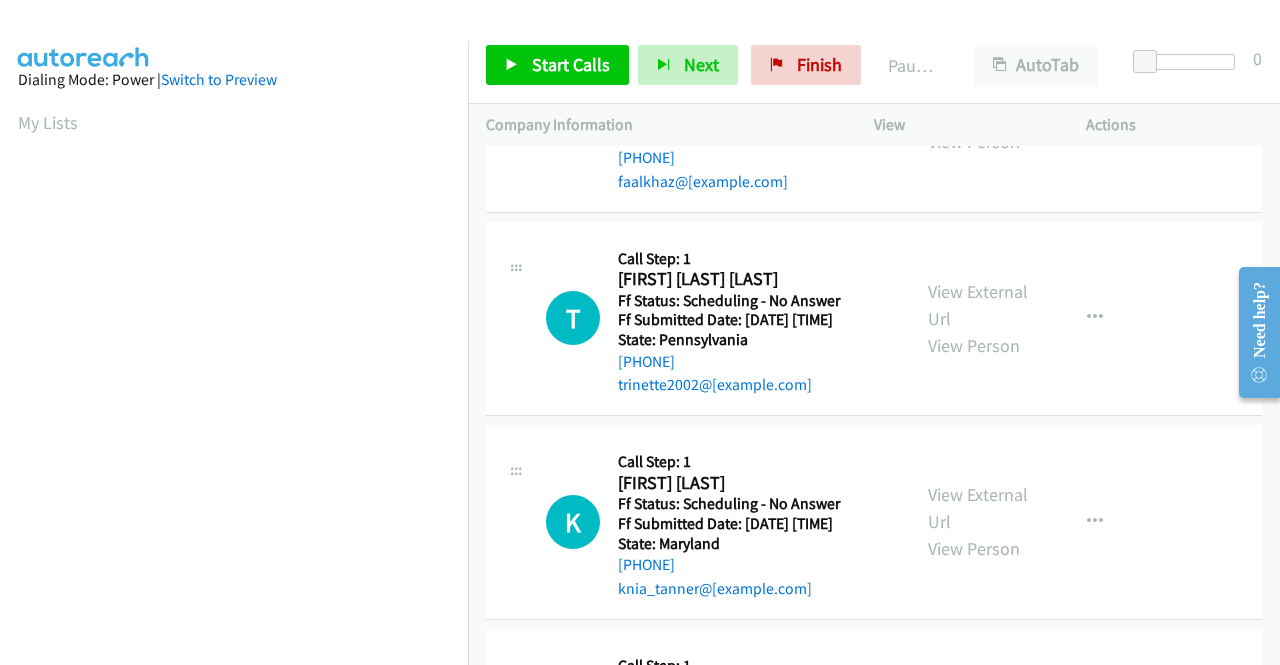 scroll, scrollTop: 1700, scrollLeft: 0, axis: vertical 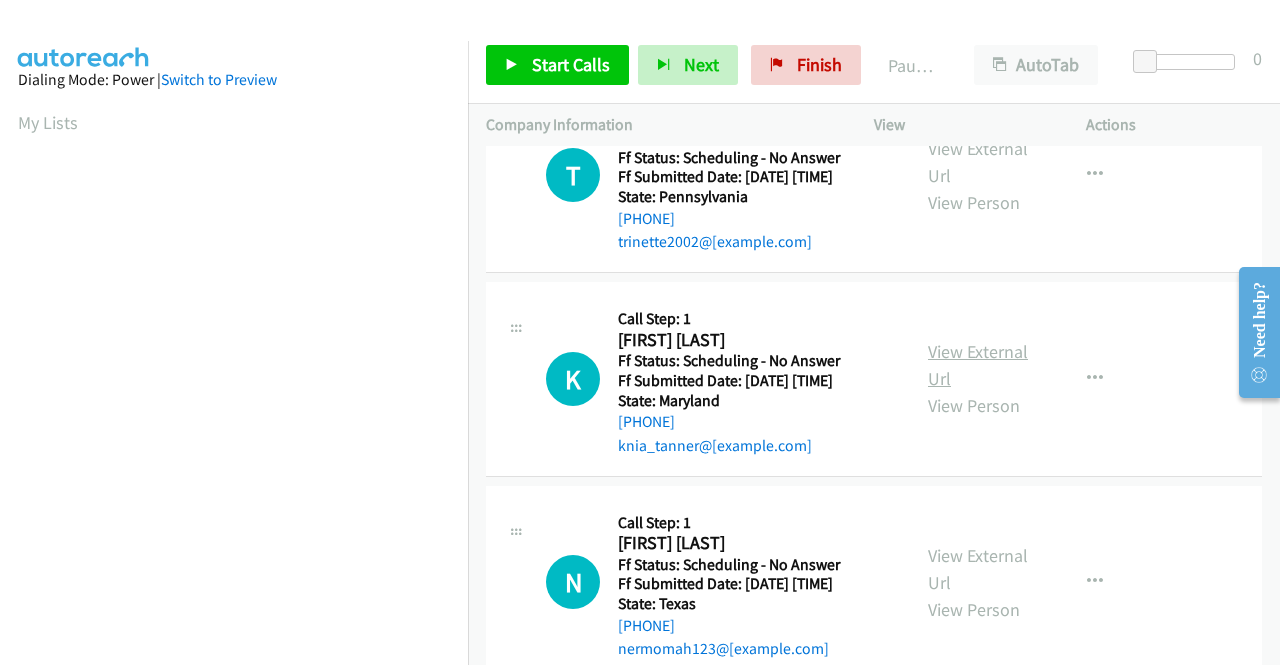 click on "View External Url" at bounding box center [978, 365] 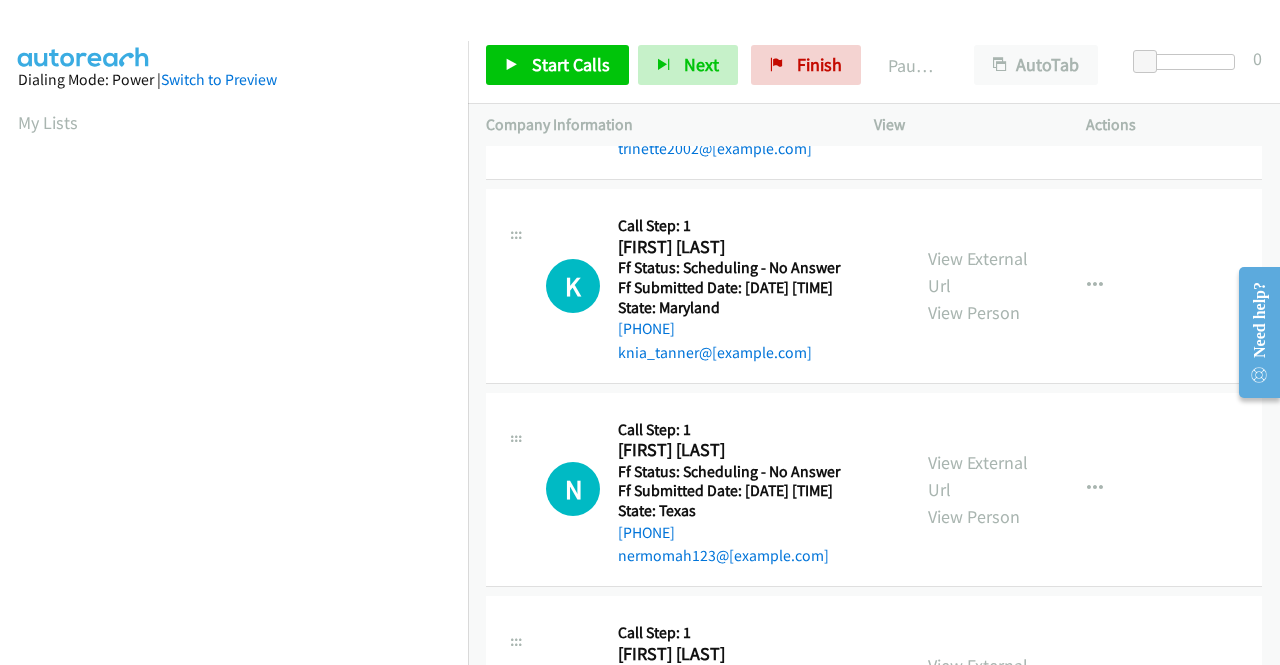 scroll, scrollTop: 1900, scrollLeft: 0, axis: vertical 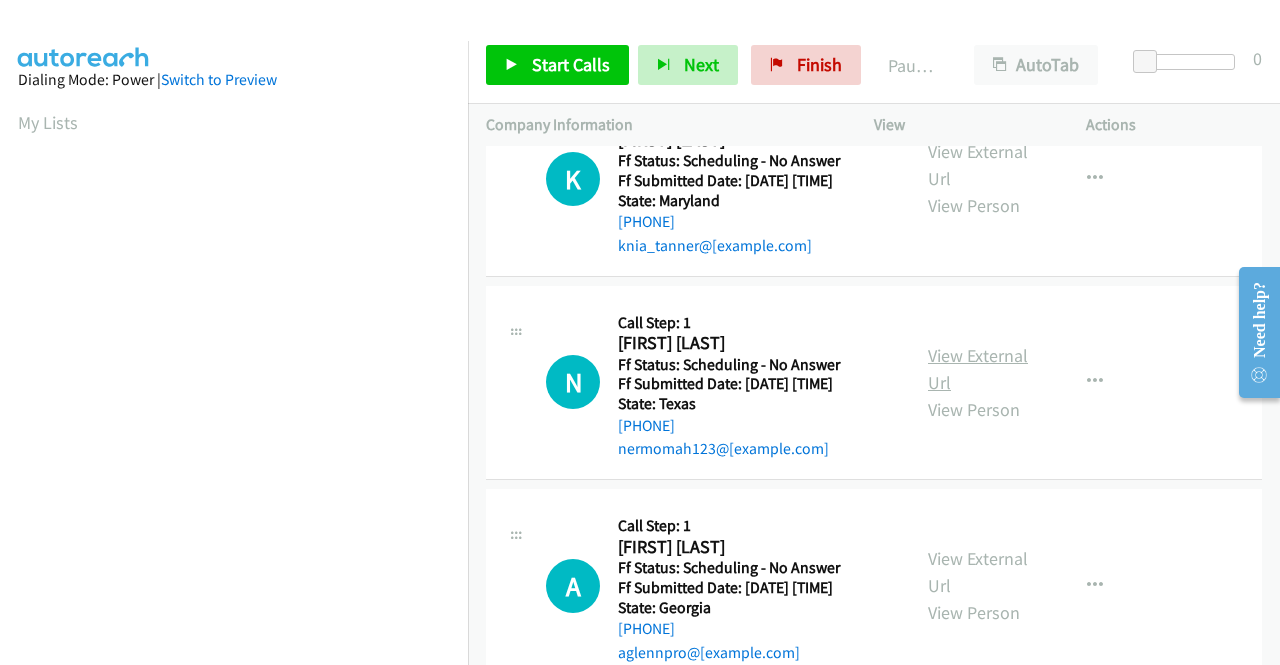 click on "View External Url" at bounding box center (978, 369) 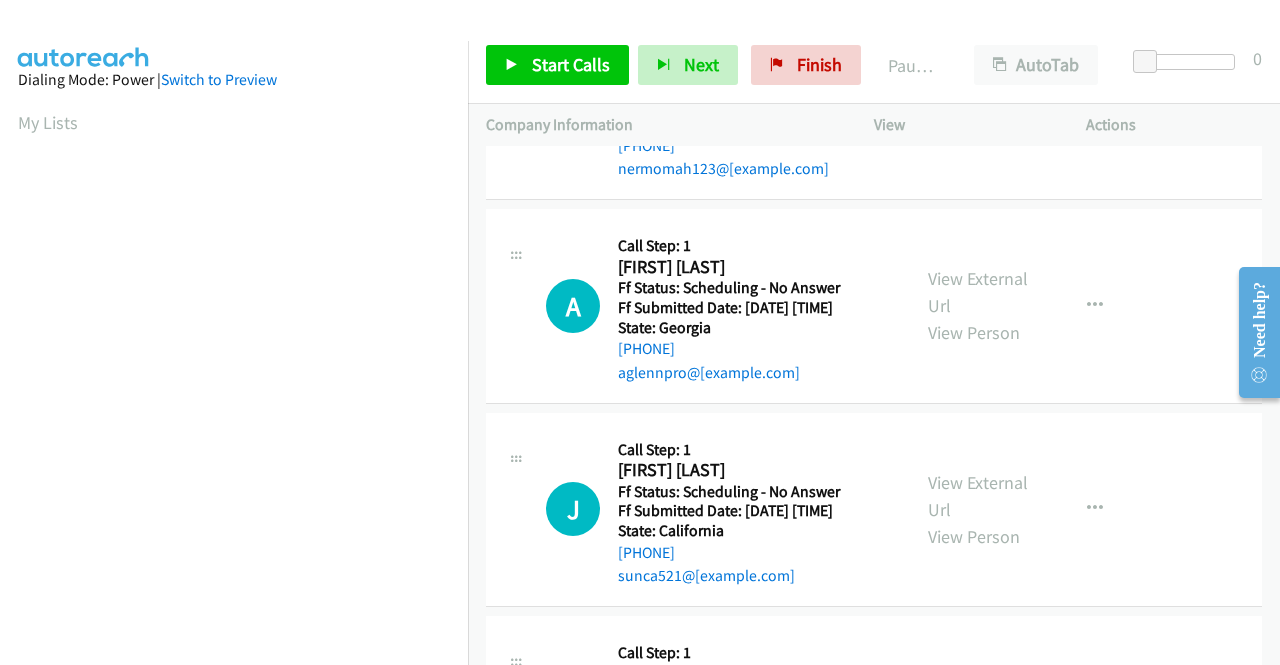scroll, scrollTop: 2200, scrollLeft: 0, axis: vertical 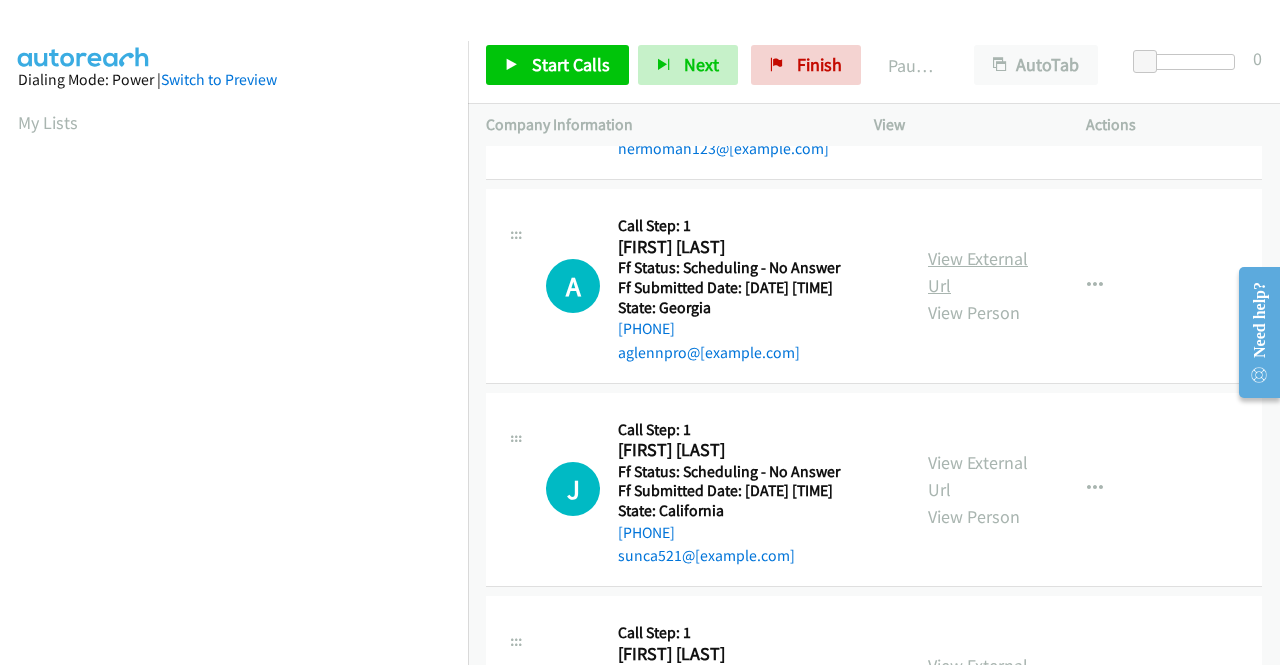 click on "View External Url" at bounding box center [978, 272] 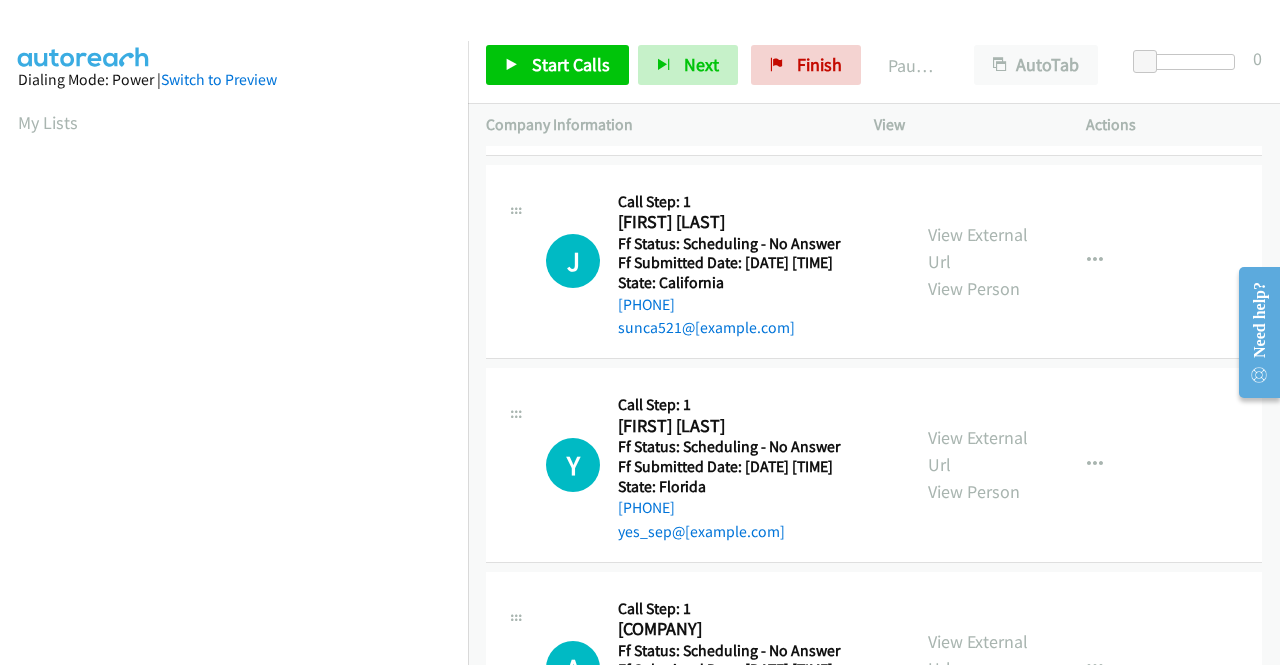 scroll, scrollTop: 2500, scrollLeft: 0, axis: vertical 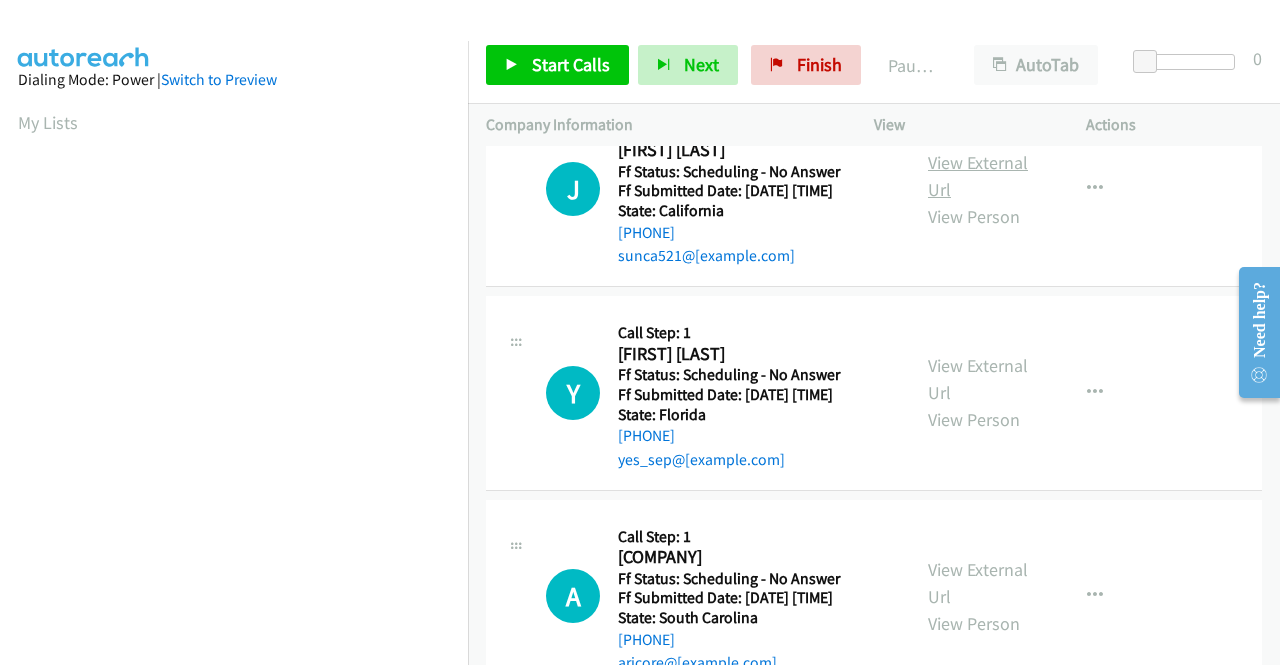 click on "View External Url" at bounding box center (978, 176) 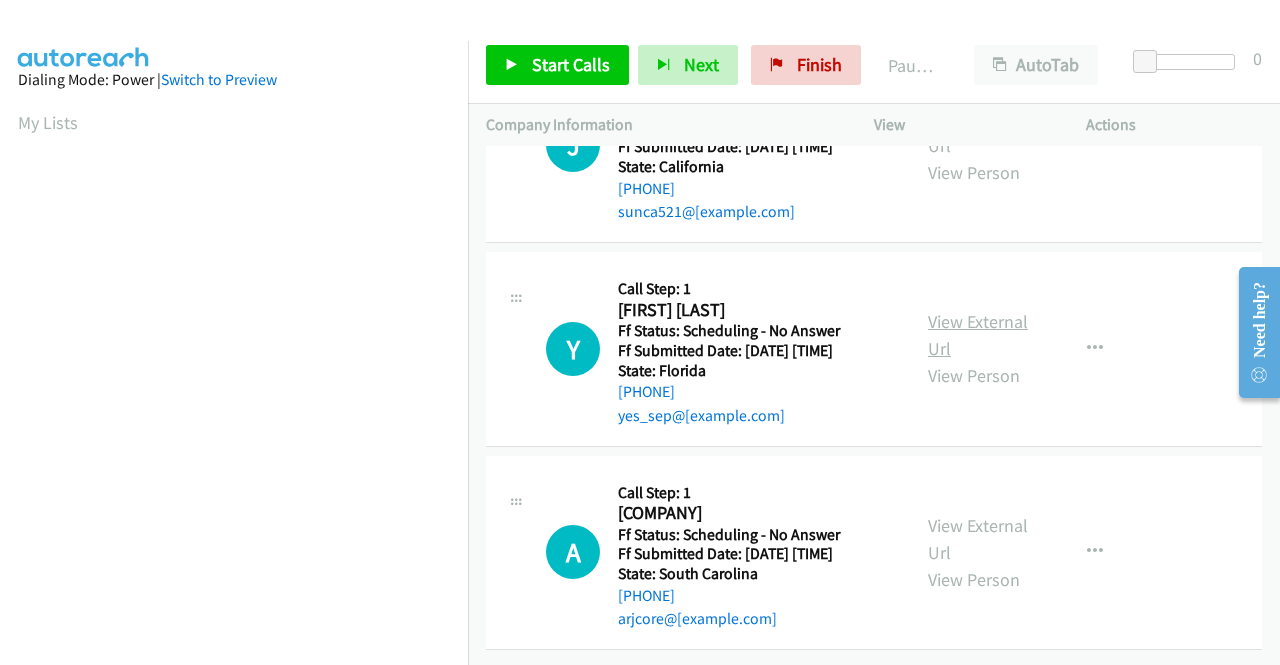 scroll, scrollTop: 2700, scrollLeft: 0, axis: vertical 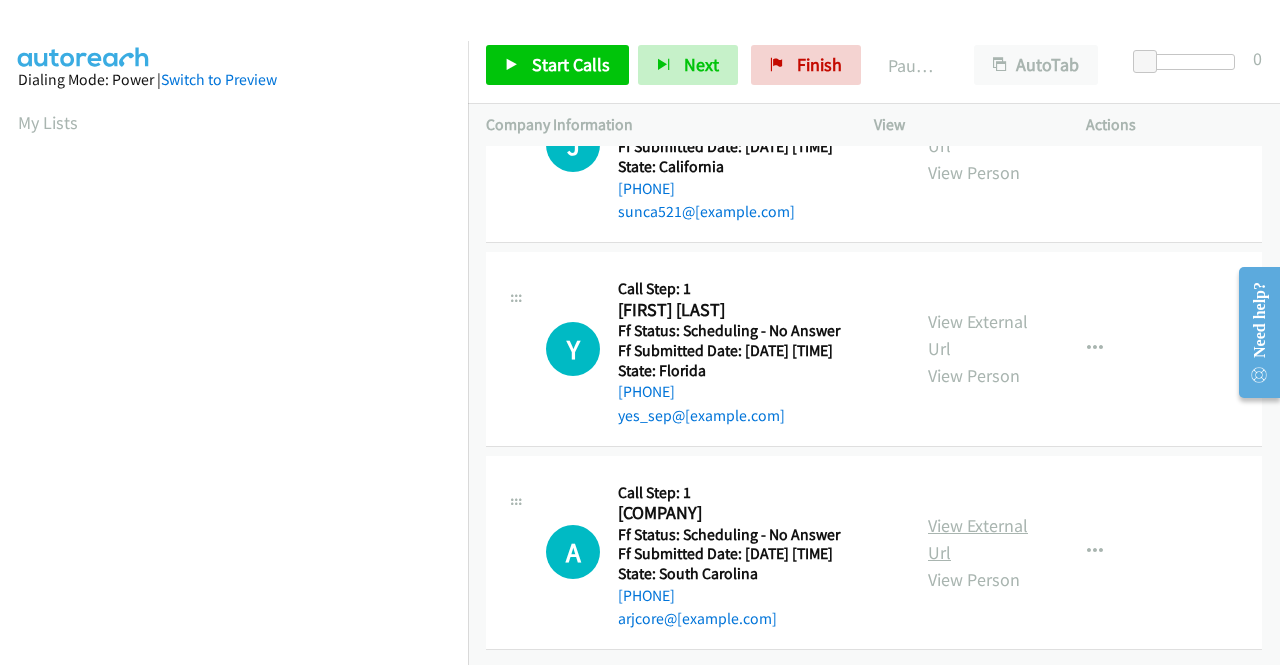 click on "View External Url" at bounding box center [978, 539] 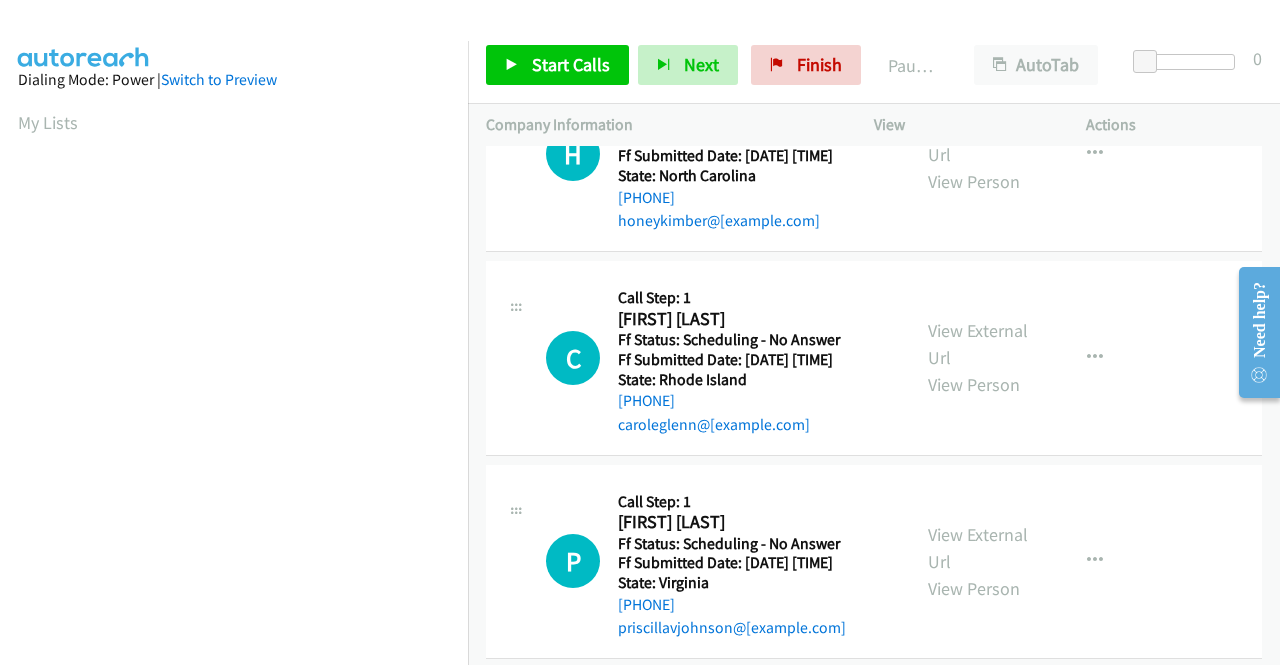 scroll, scrollTop: 0, scrollLeft: 0, axis: both 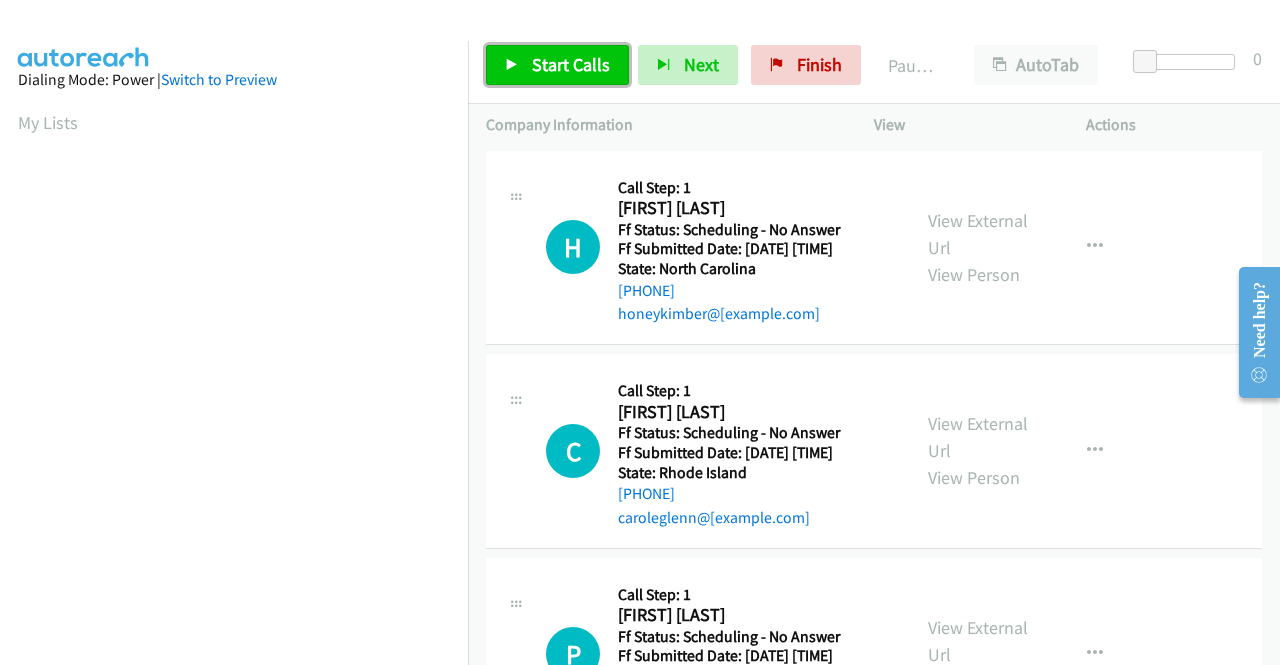 click on "Start Calls" at bounding box center (571, 64) 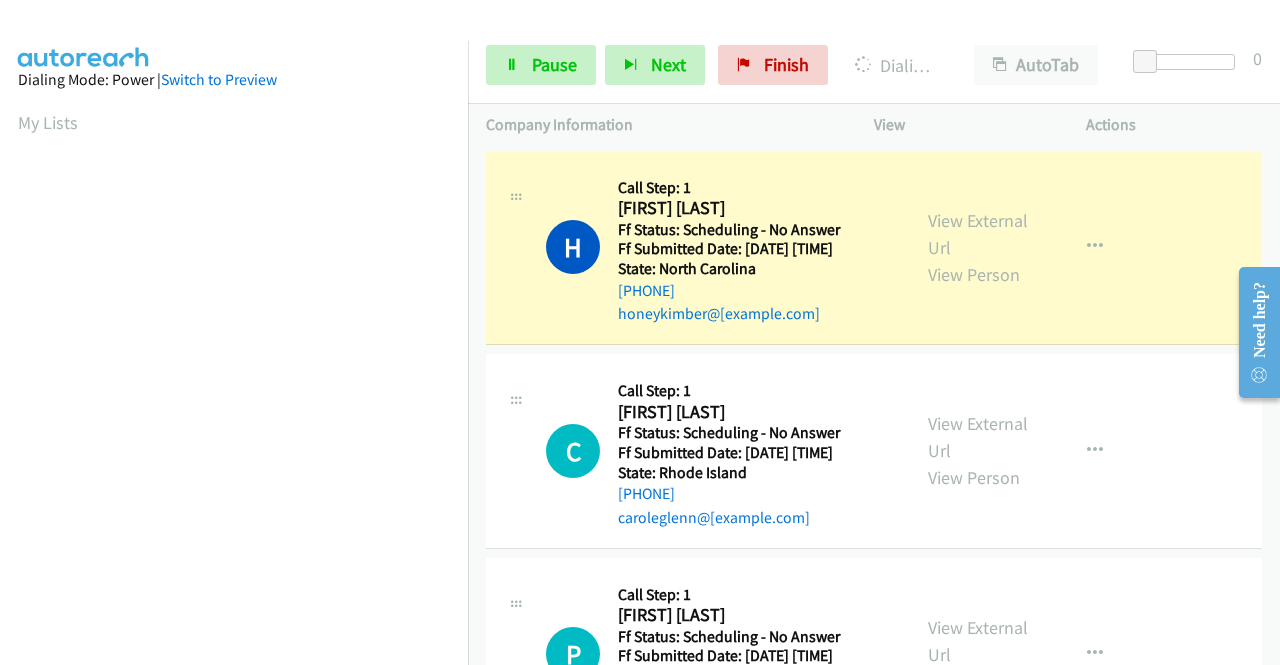 scroll, scrollTop: 3, scrollLeft: 0, axis: vertical 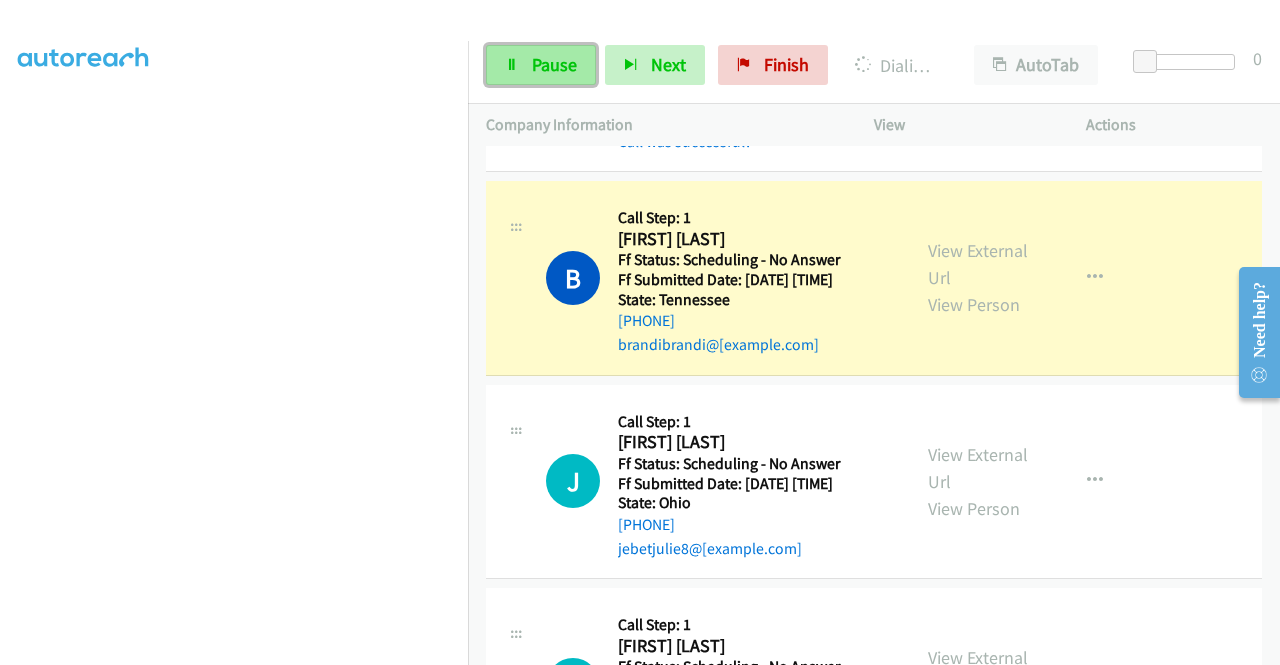 click on "Pause" at bounding box center (554, 64) 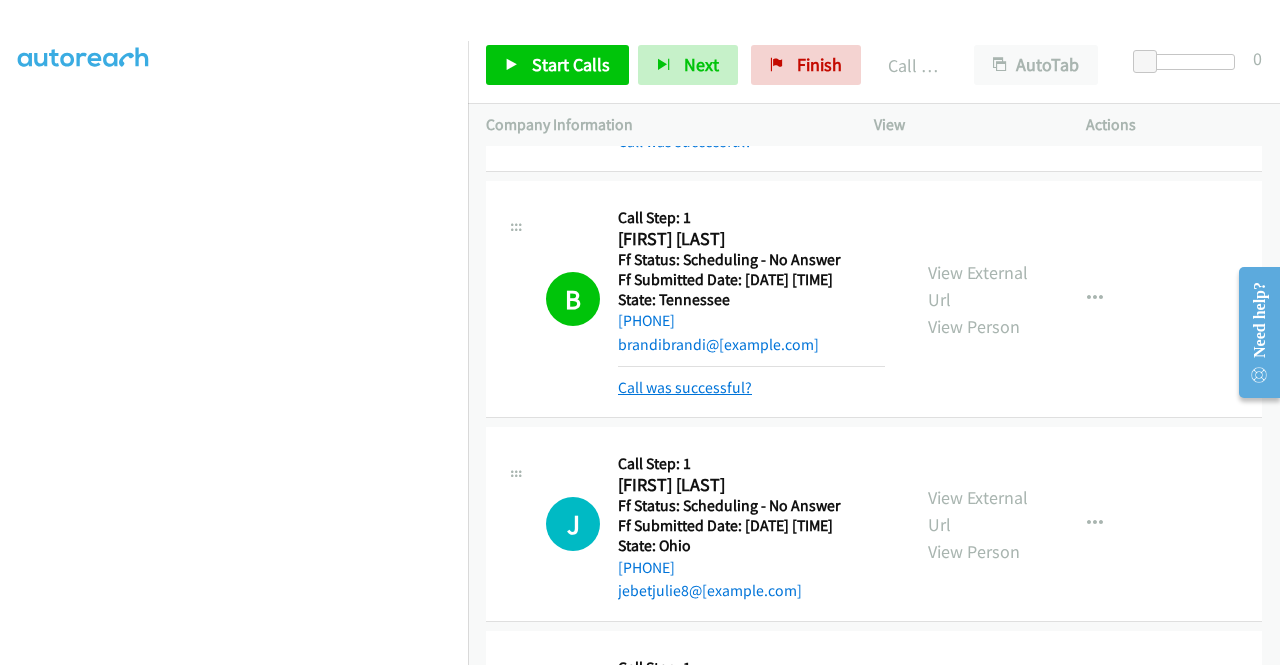 click on "Call was successful?" at bounding box center [685, 387] 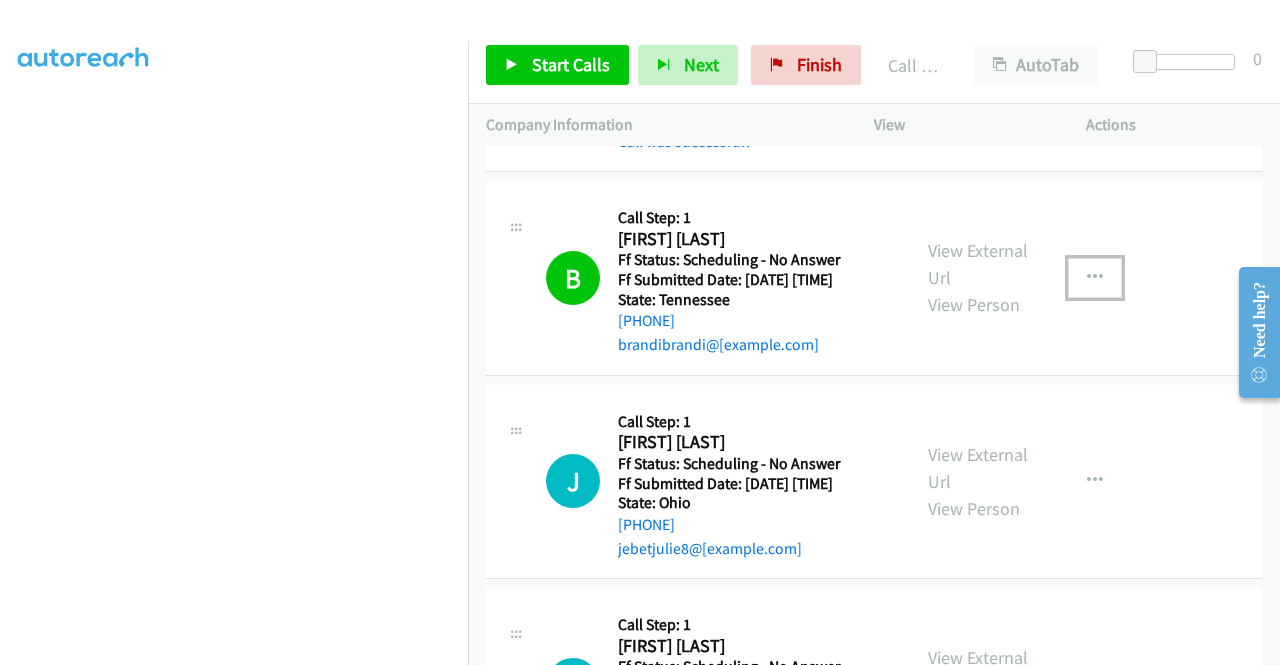 click at bounding box center (1095, 278) 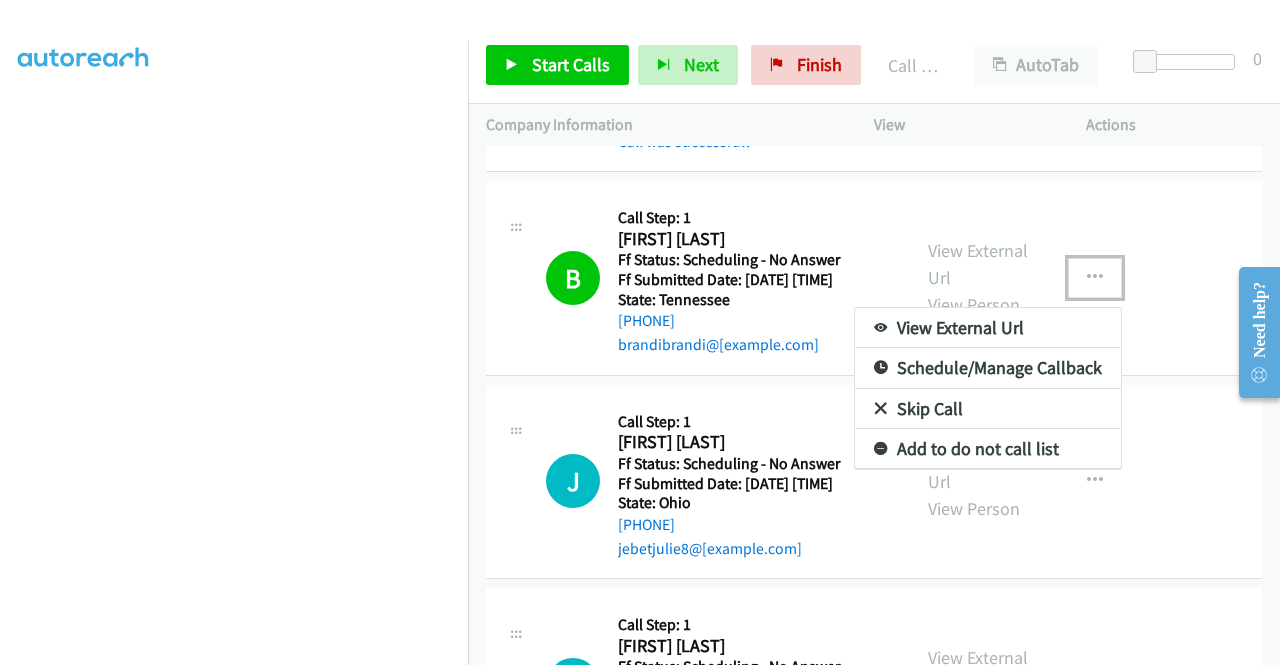 click on "Add to do not call list" at bounding box center [988, 449] 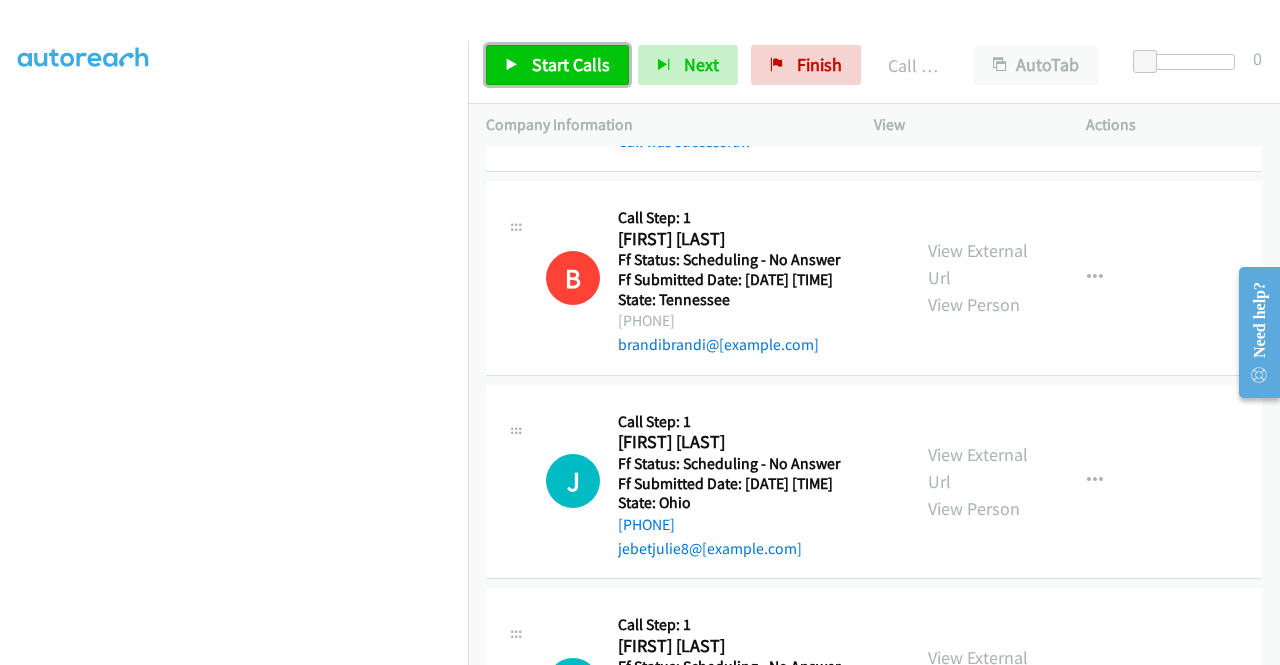 click on "Start Calls" at bounding box center (571, 64) 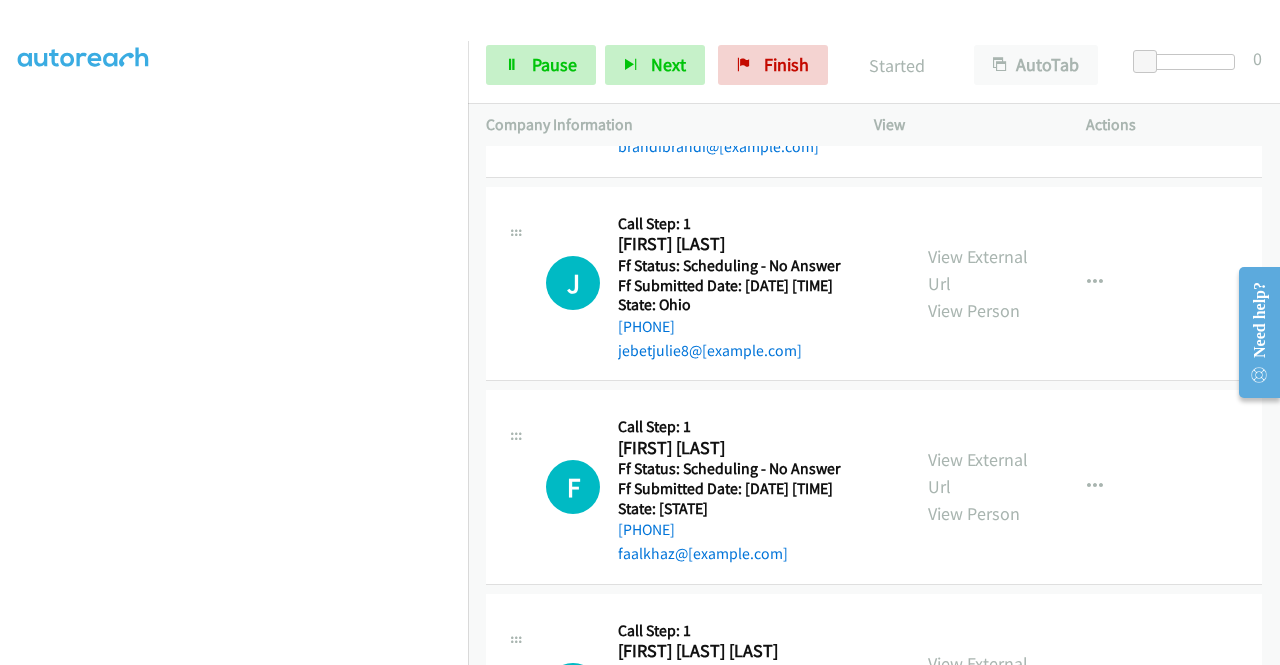 scroll, scrollTop: 1400, scrollLeft: 0, axis: vertical 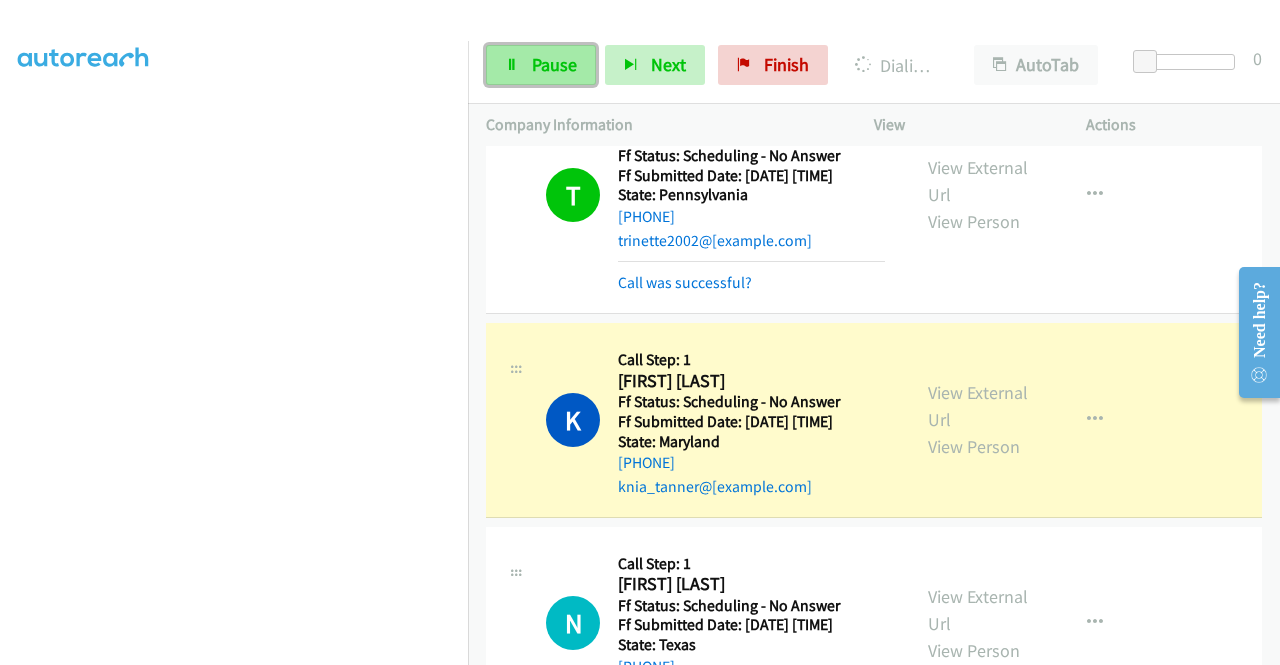 click on "Pause" at bounding box center (554, 64) 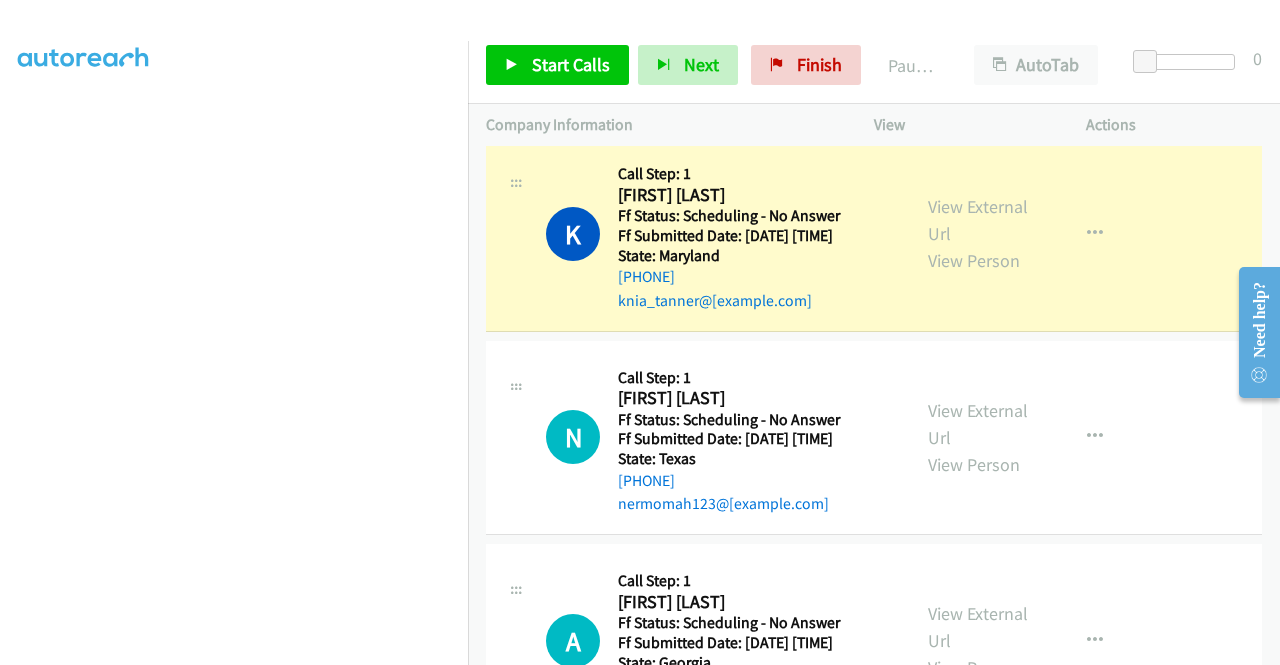 scroll, scrollTop: 2200, scrollLeft: 0, axis: vertical 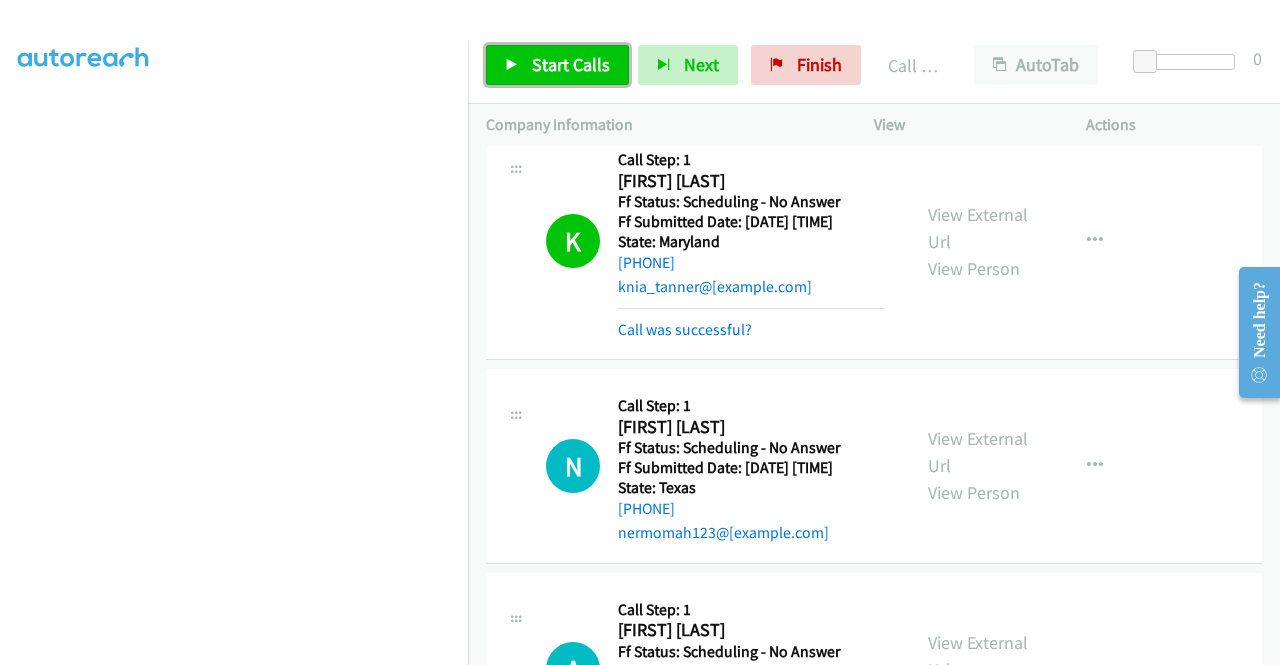 click on "Start Calls" at bounding box center [571, 64] 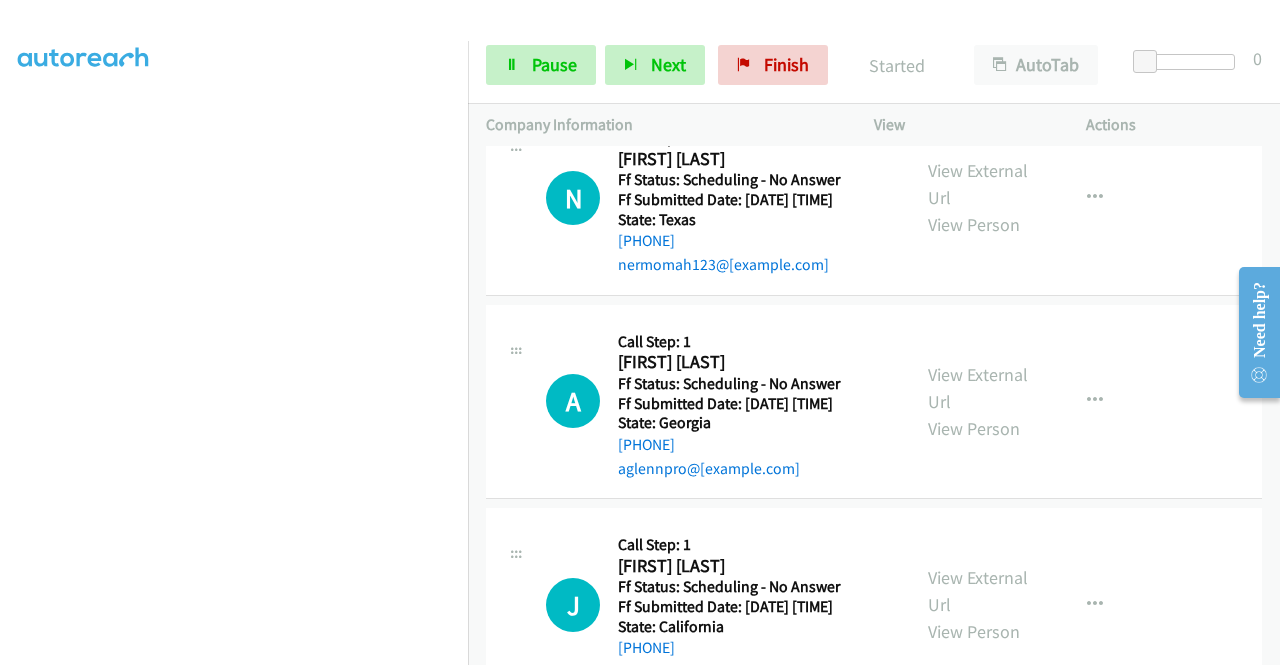 scroll, scrollTop: 2500, scrollLeft: 0, axis: vertical 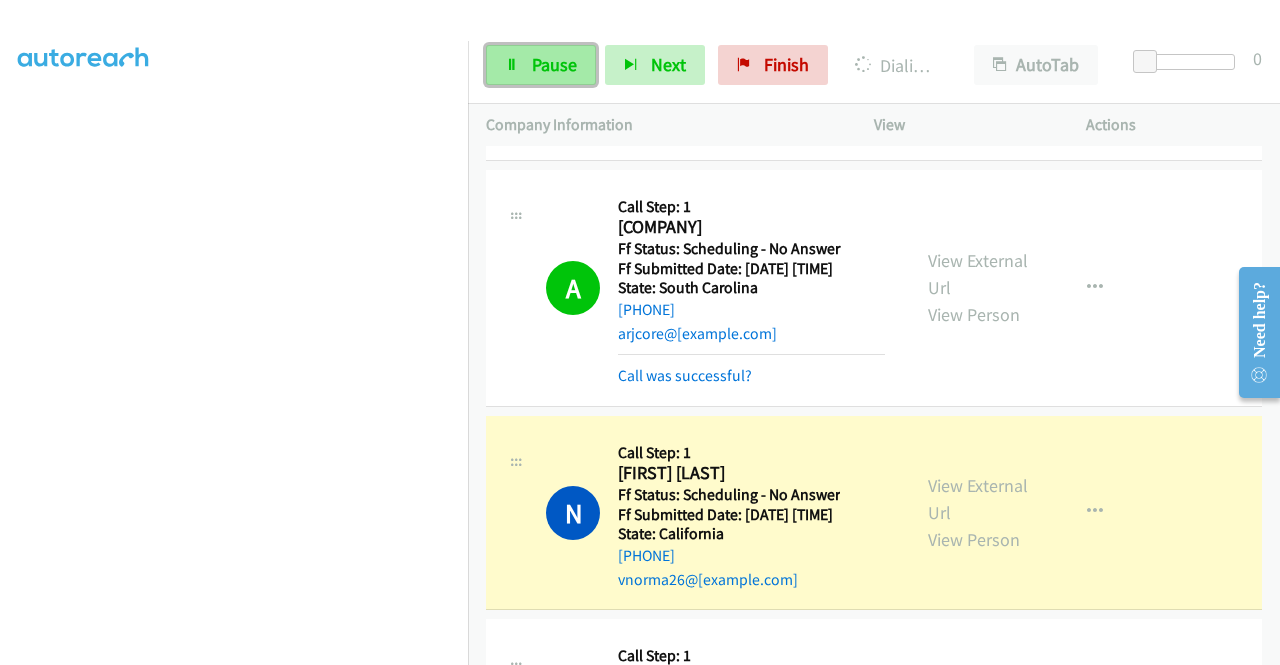 click on "Pause" at bounding box center (541, 65) 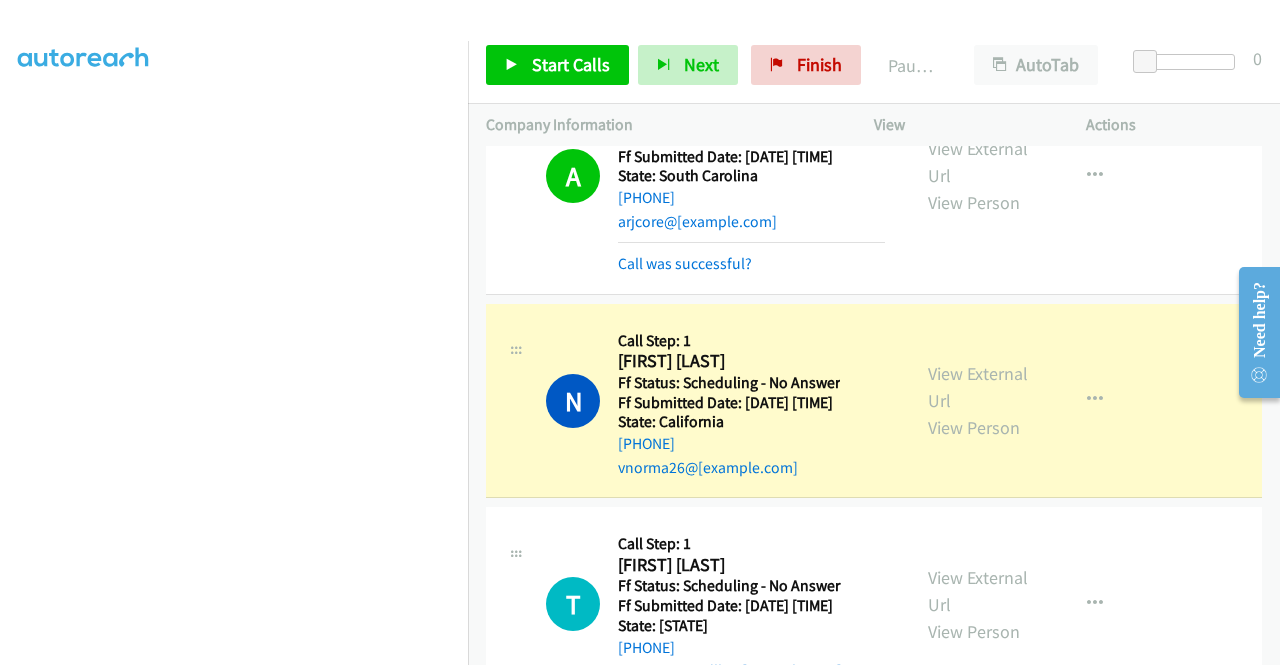 scroll, scrollTop: 3684, scrollLeft: 0, axis: vertical 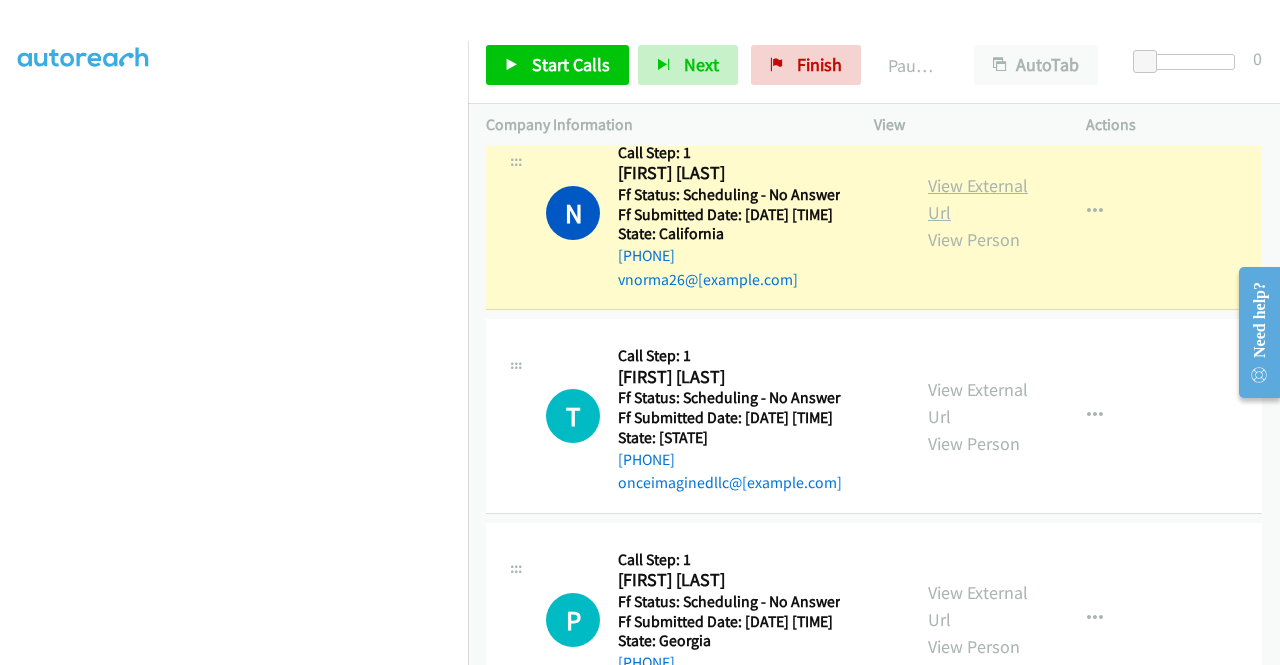 click on "View External Url" at bounding box center (978, 199) 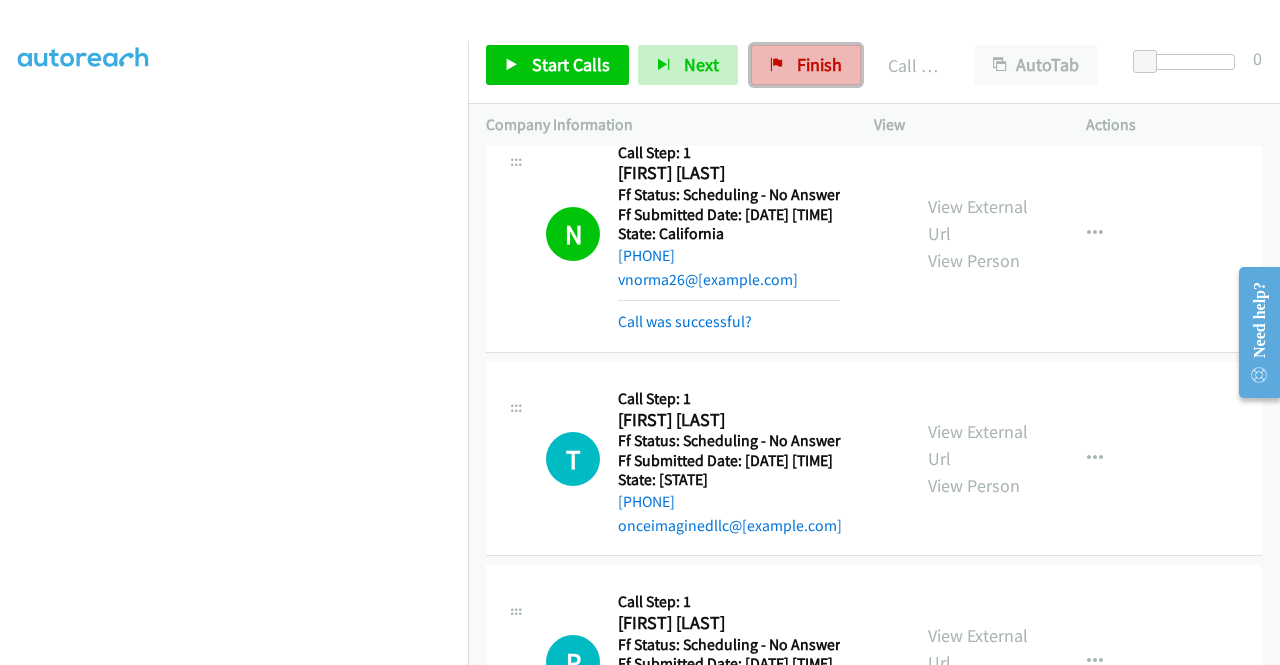 click on "Finish" at bounding box center (819, 64) 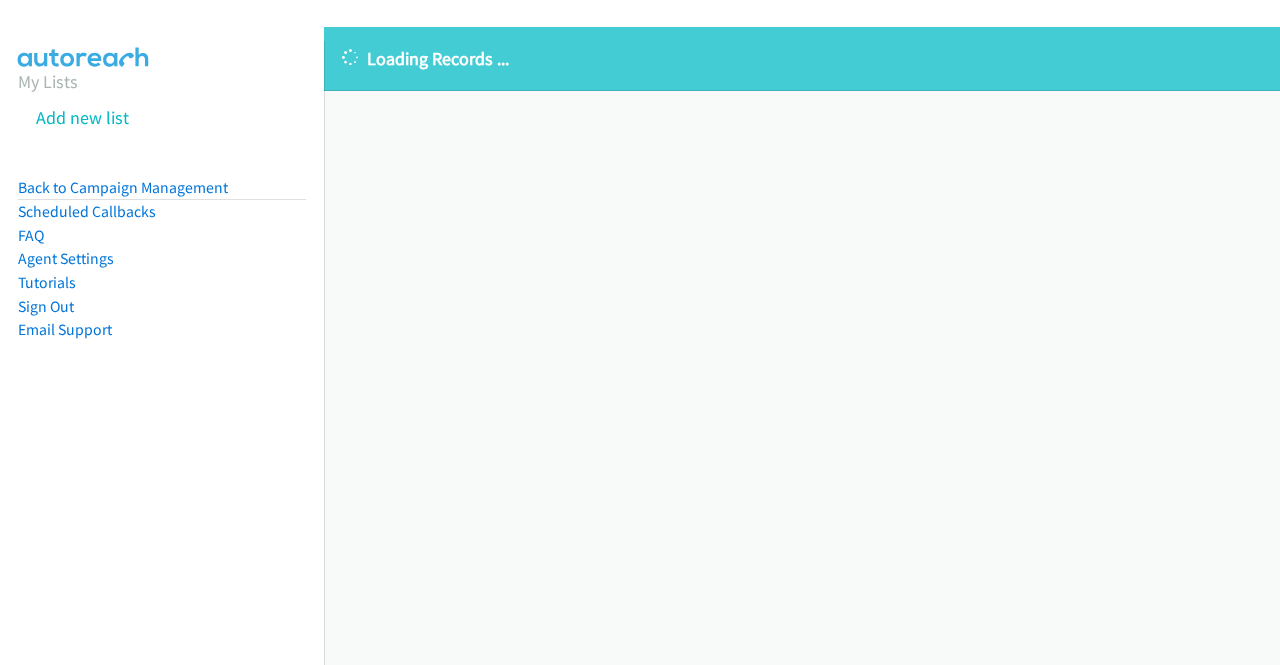 scroll, scrollTop: 0, scrollLeft: 0, axis: both 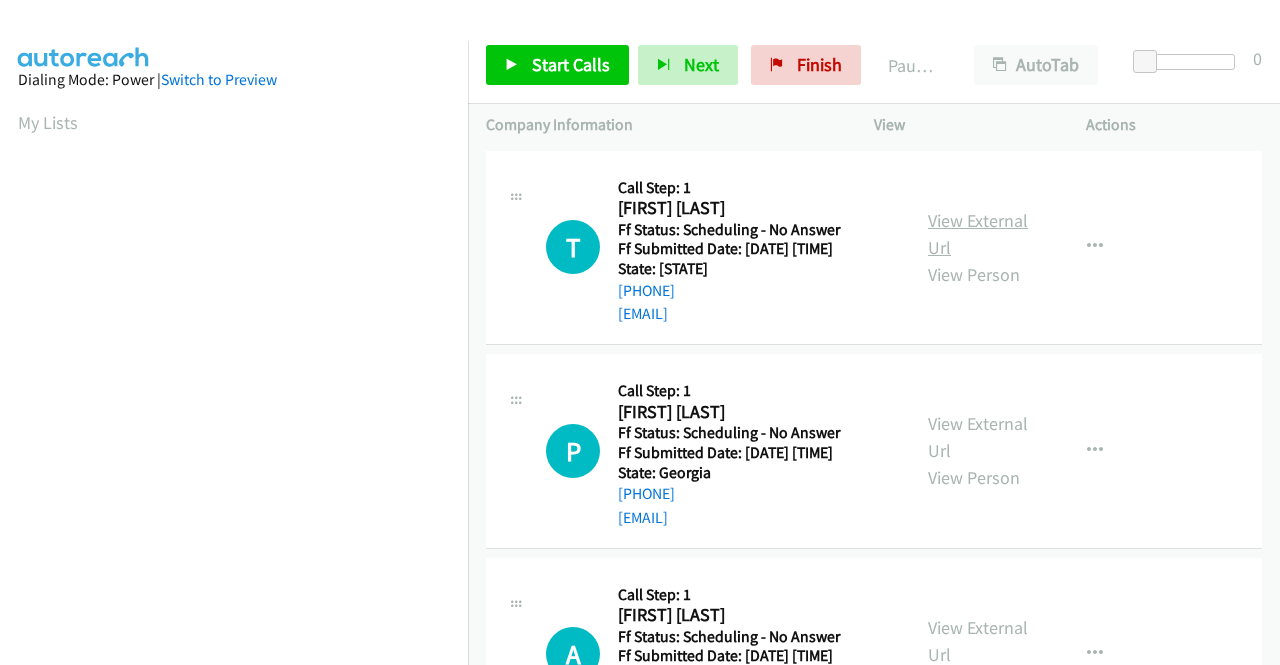 click on "View External Url" at bounding box center (978, 234) 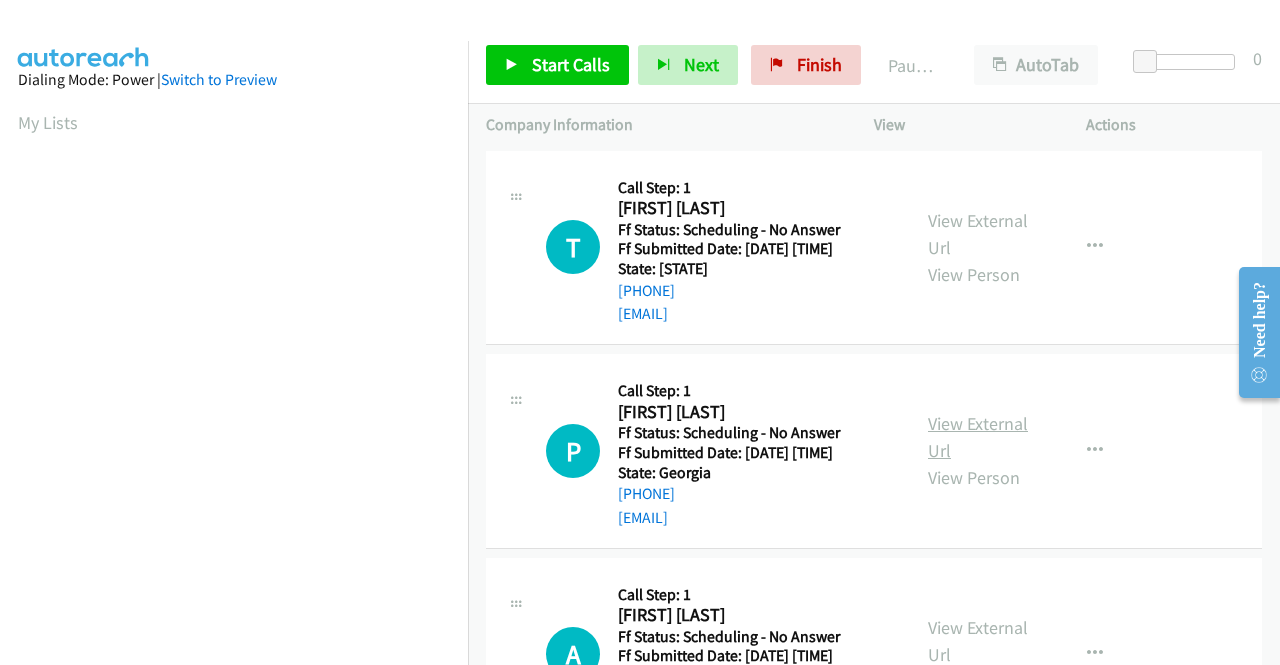 click on "View External Url" at bounding box center (978, 437) 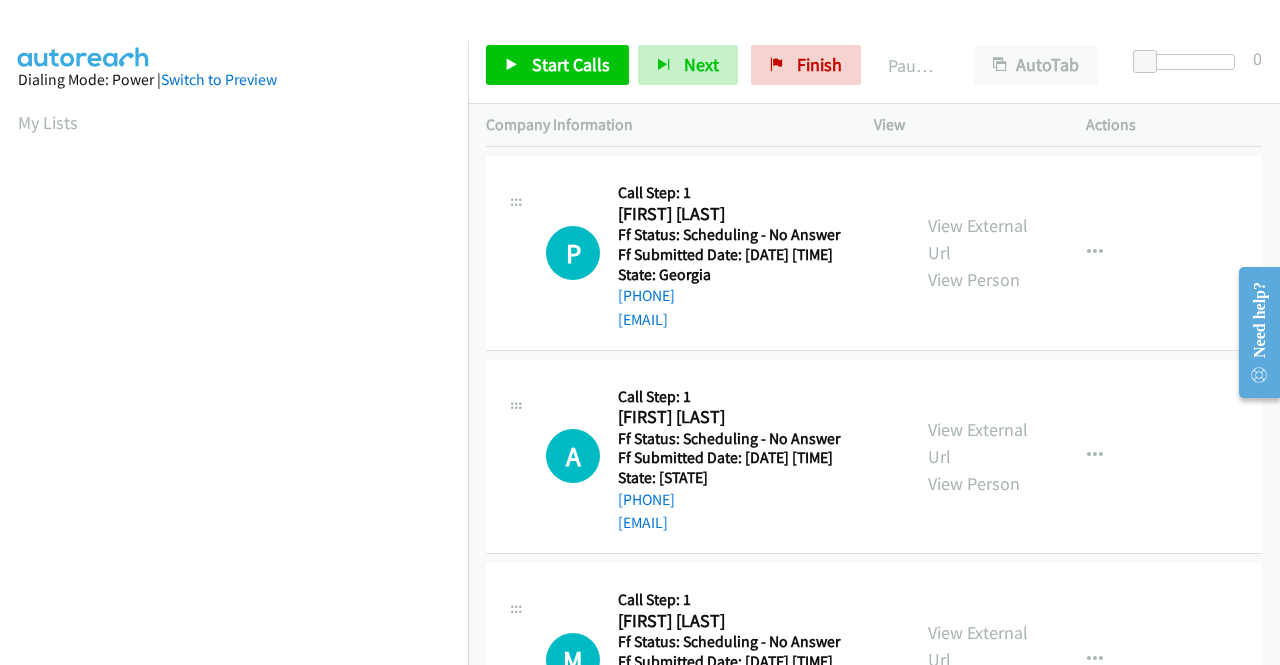 scroll, scrollTop: 200, scrollLeft: 0, axis: vertical 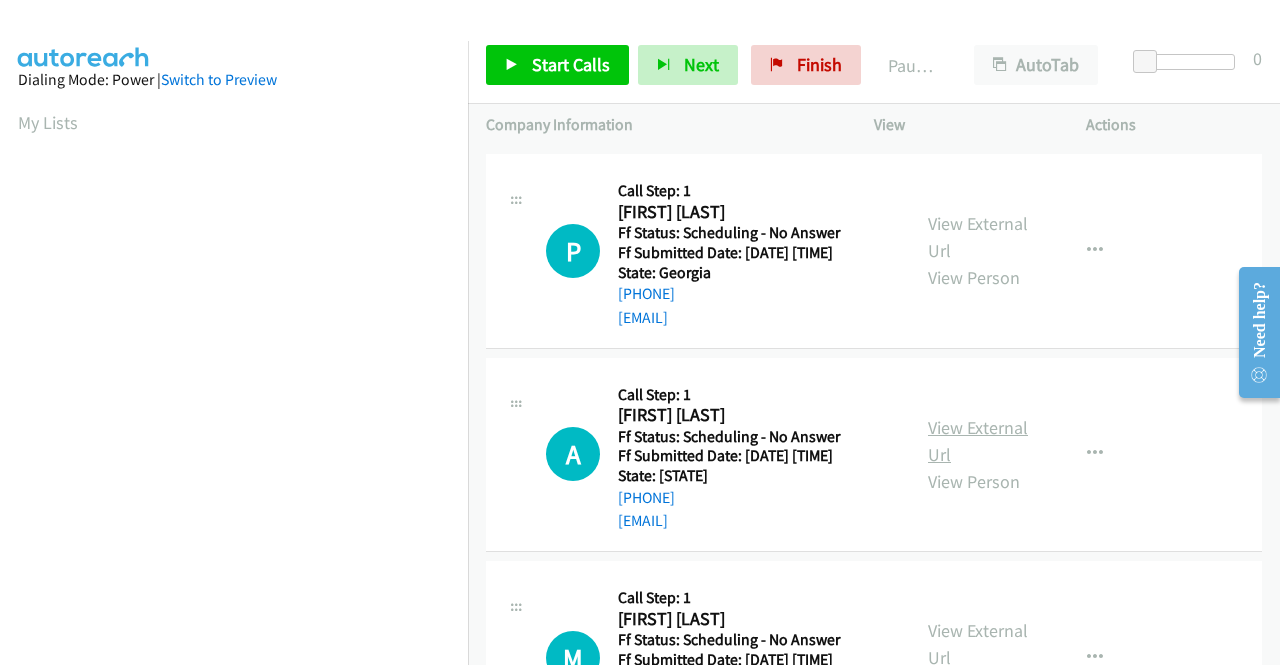 click on "View External Url" at bounding box center [978, 441] 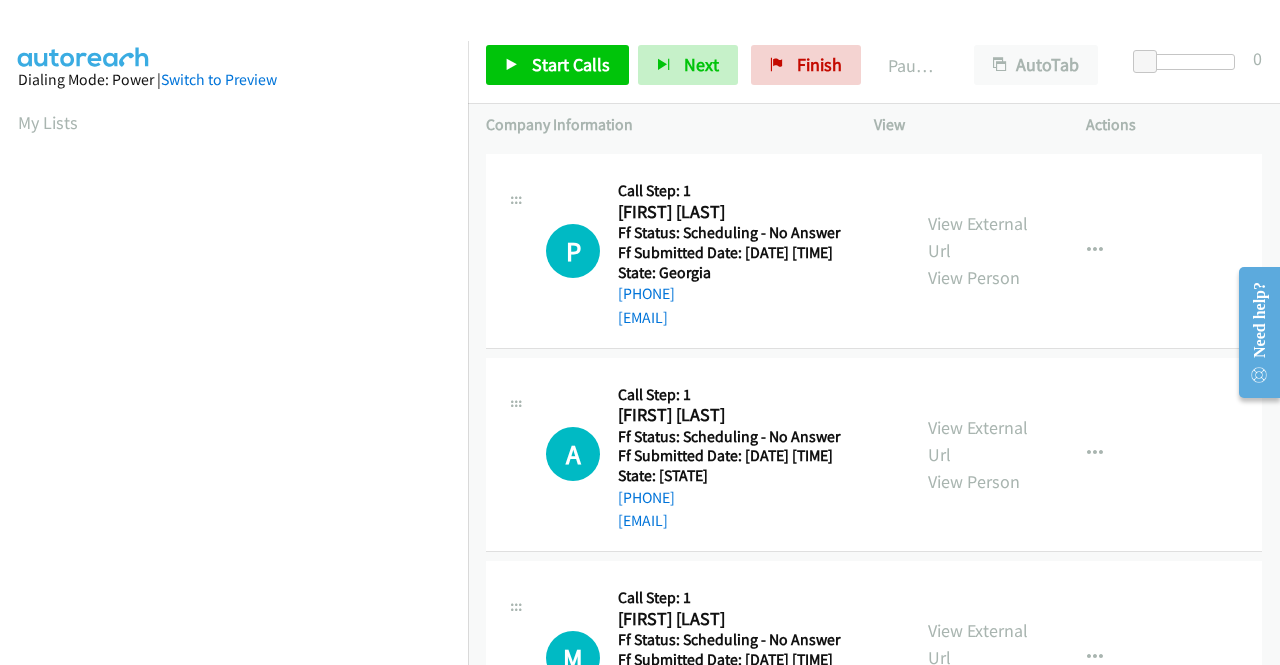 scroll, scrollTop: 400, scrollLeft: 0, axis: vertical 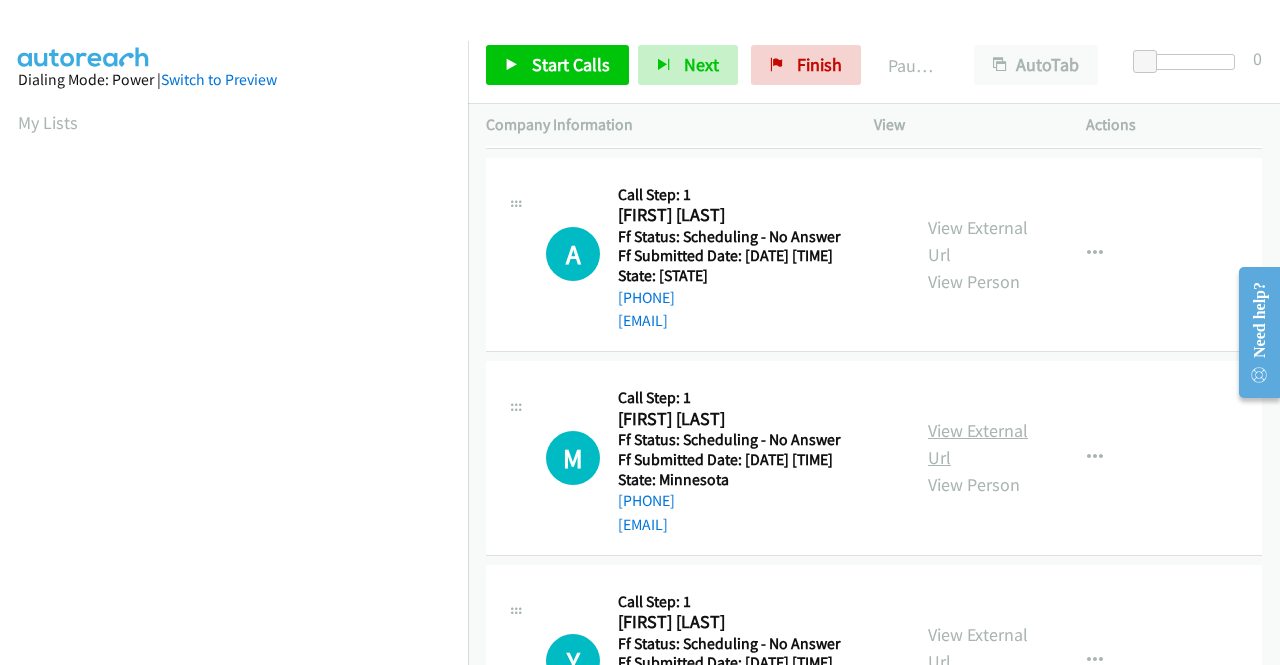 click on "View External Url" at bounding box center (978, 444) 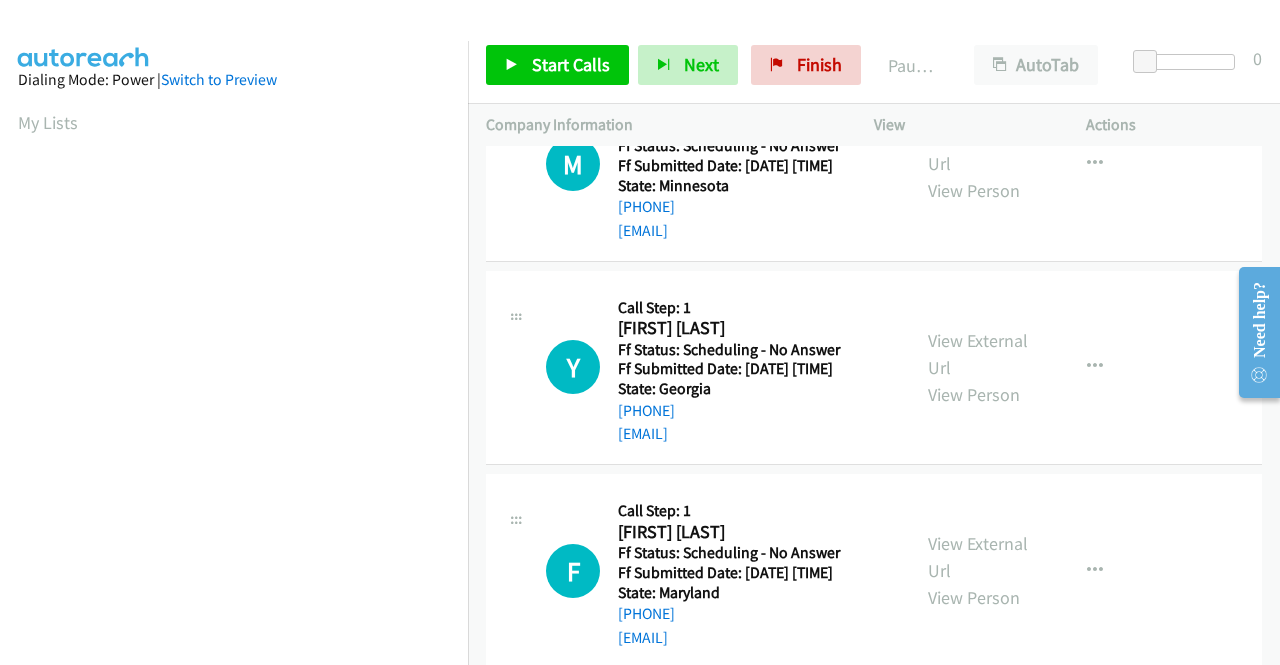 scroll, scrollTop: 700, scrollLeft: 0, axis: vertical 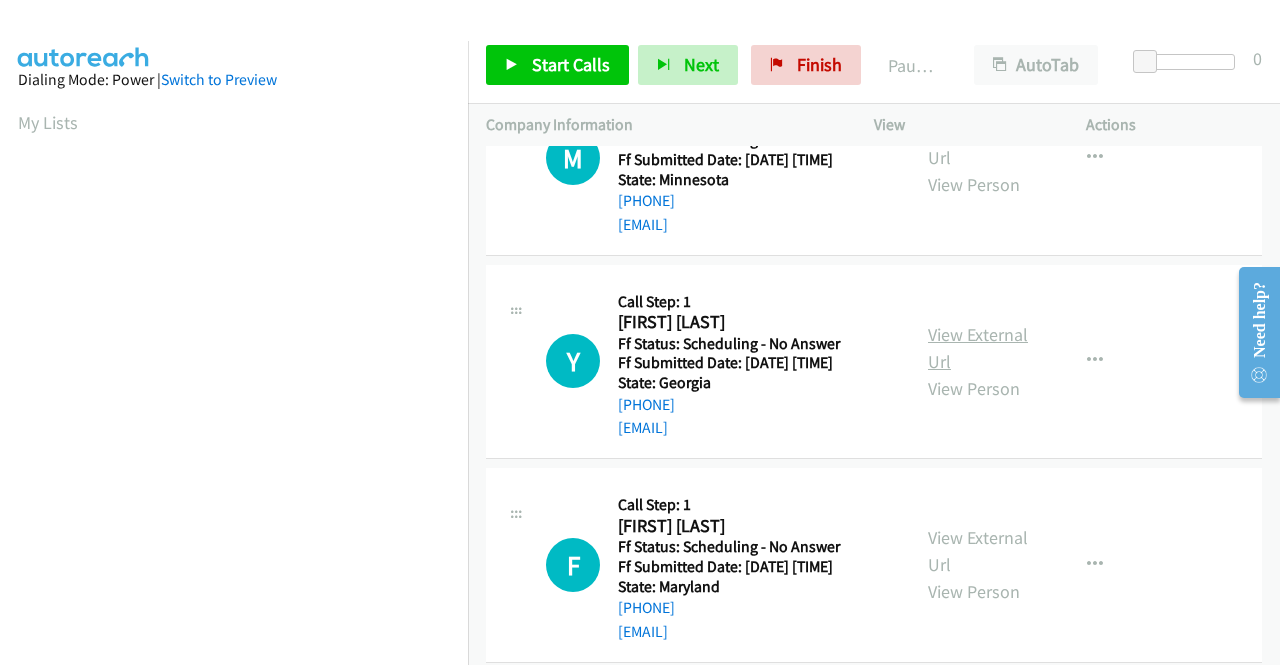 click on "View External Url" at bounding box center (978, 348) 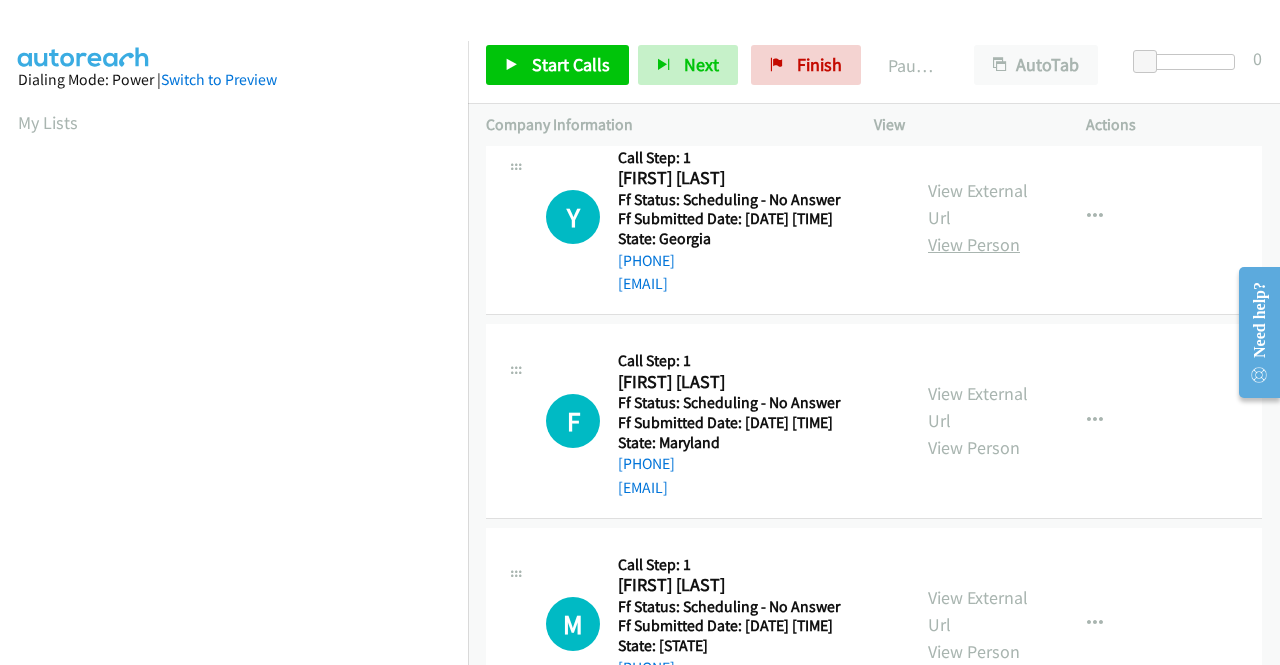 scroll, scrollTop: 900, scrollLeft: 0, axis: vertical 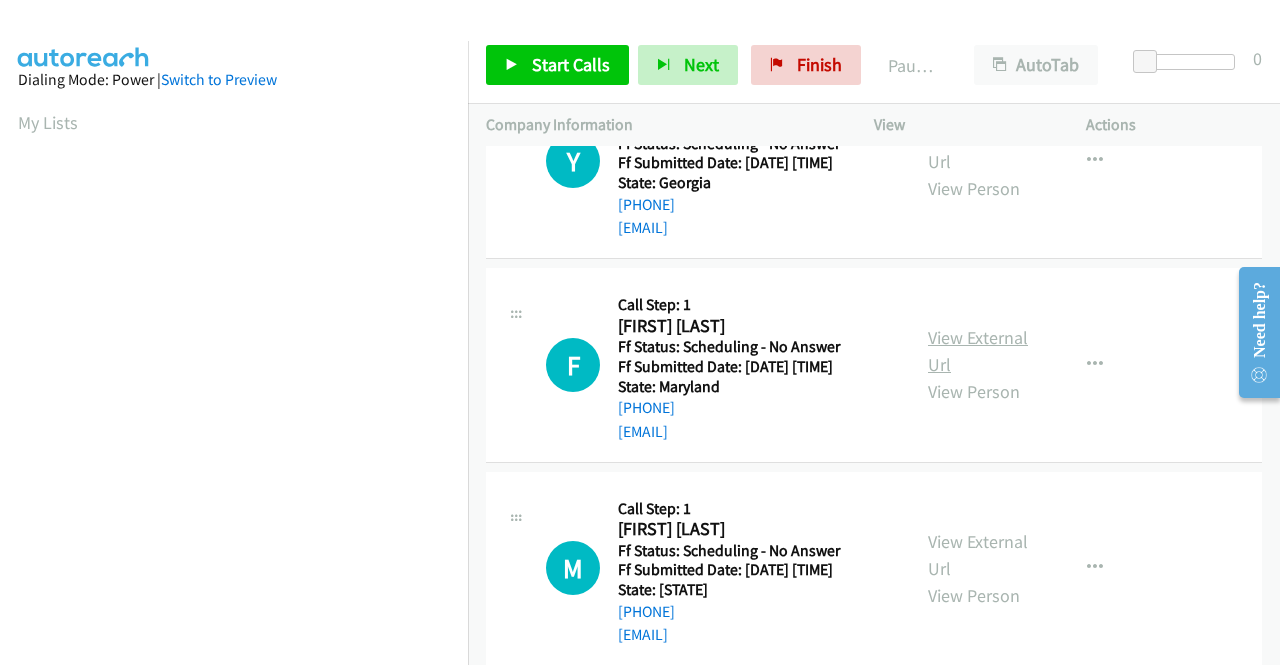 click on "View External Url" at bounding box center (978, 351) 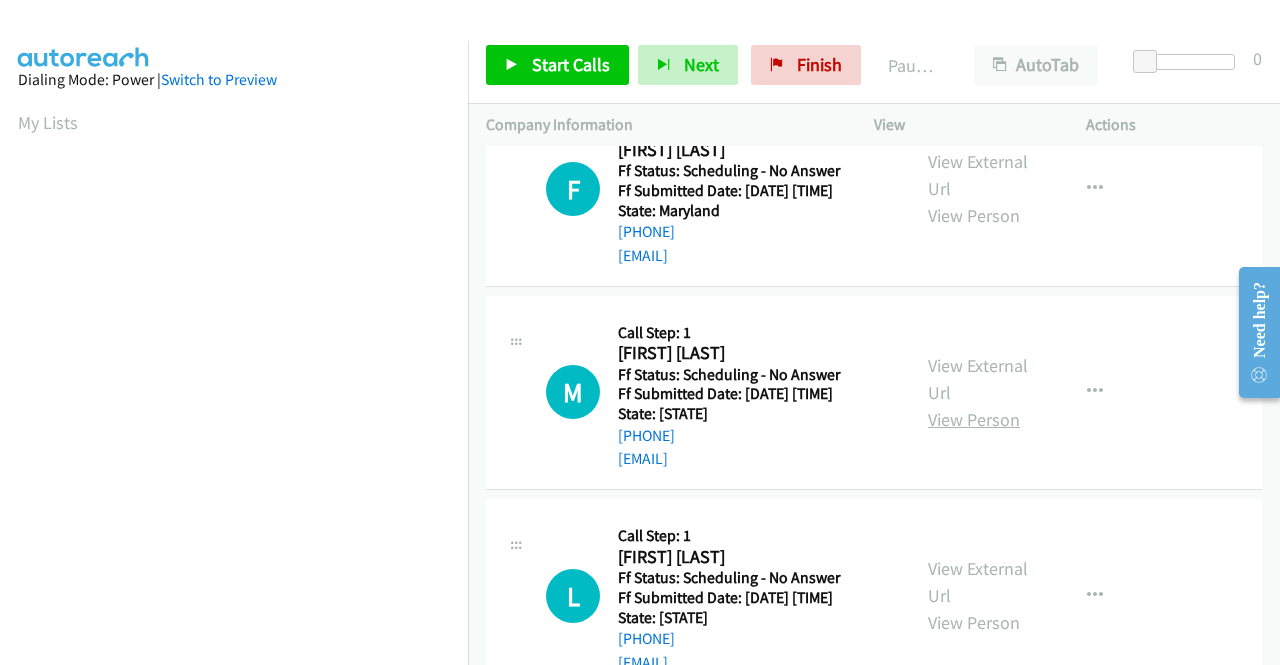 scroll, scrollTop: 1100, scrollLeft: 0, axis: vertical 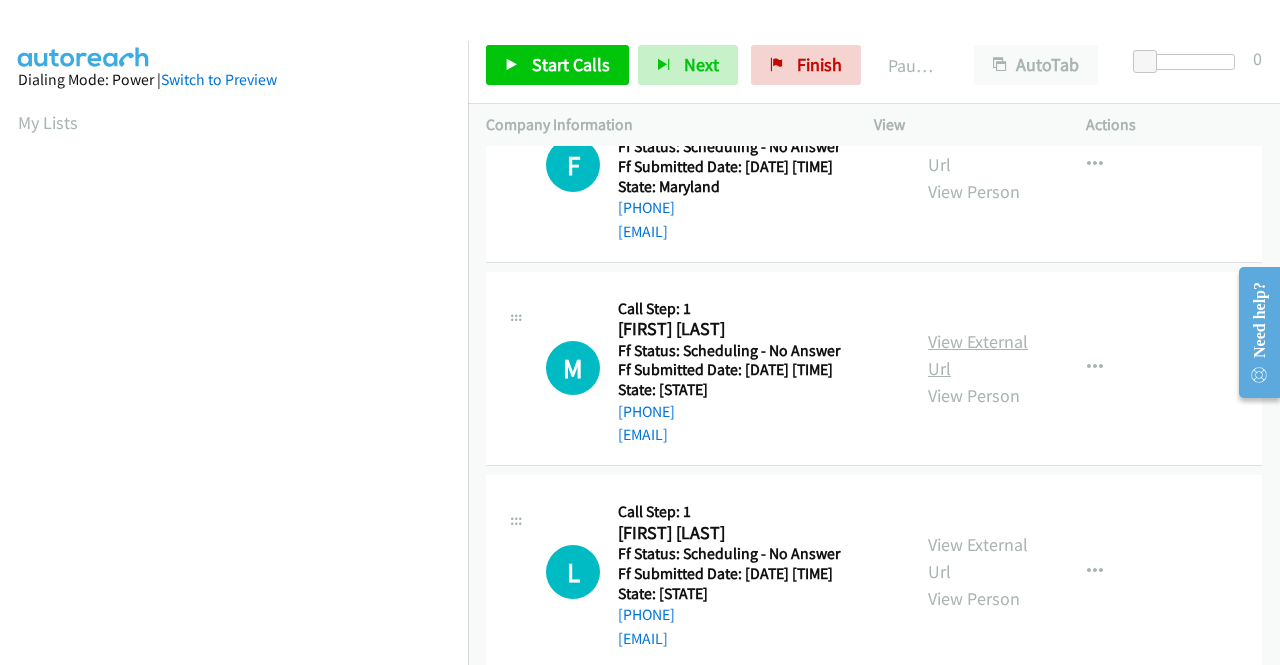 click on "View External Url" at bounding box center [978, 355] 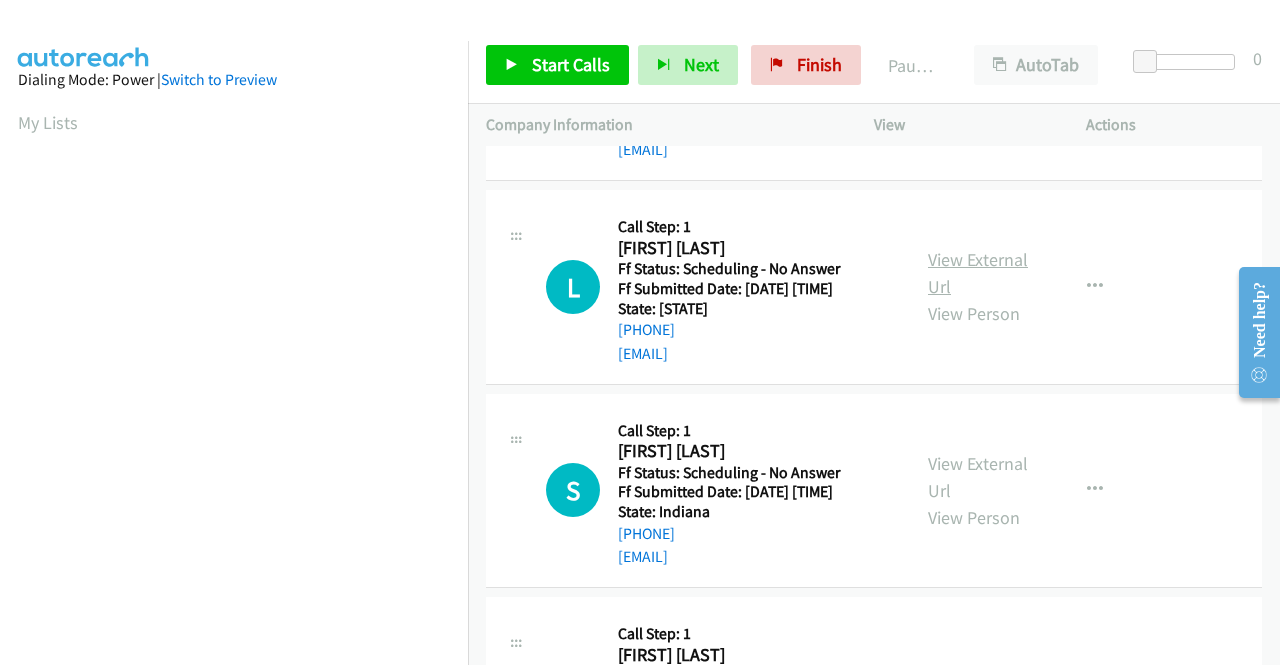 scroll, scrollTop: 1400, scrollLeft: 0, axis: vertical 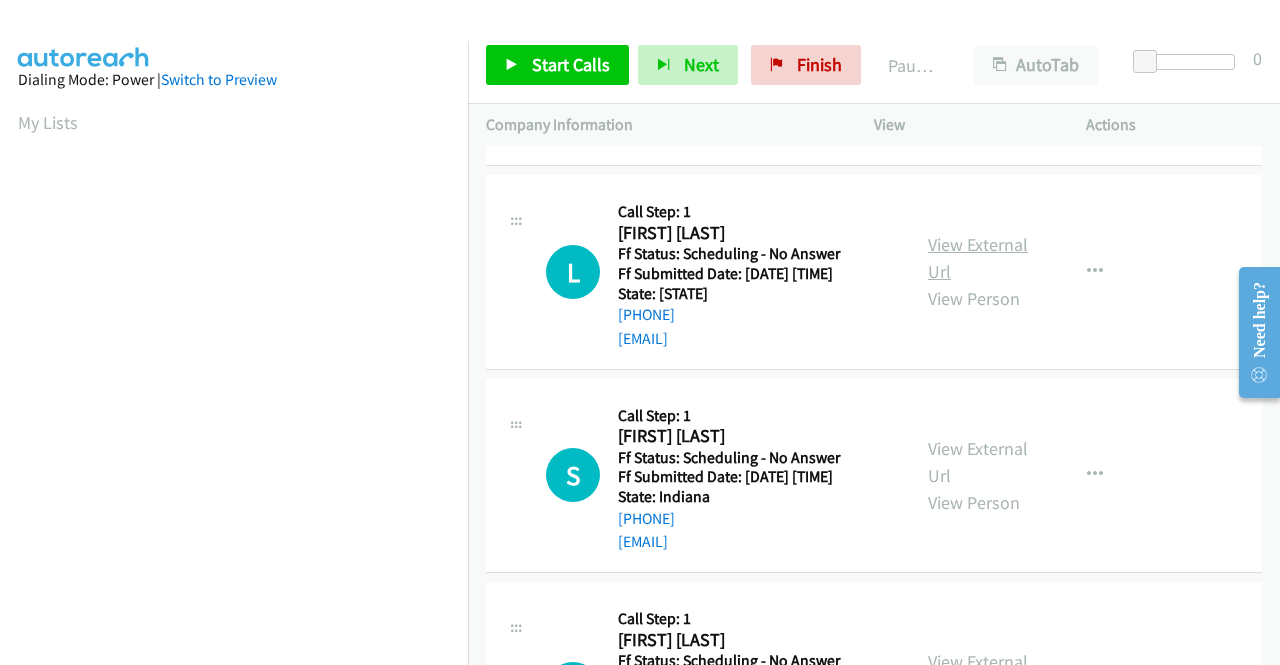 click on "View External Url" at bounding box center [978, 258] 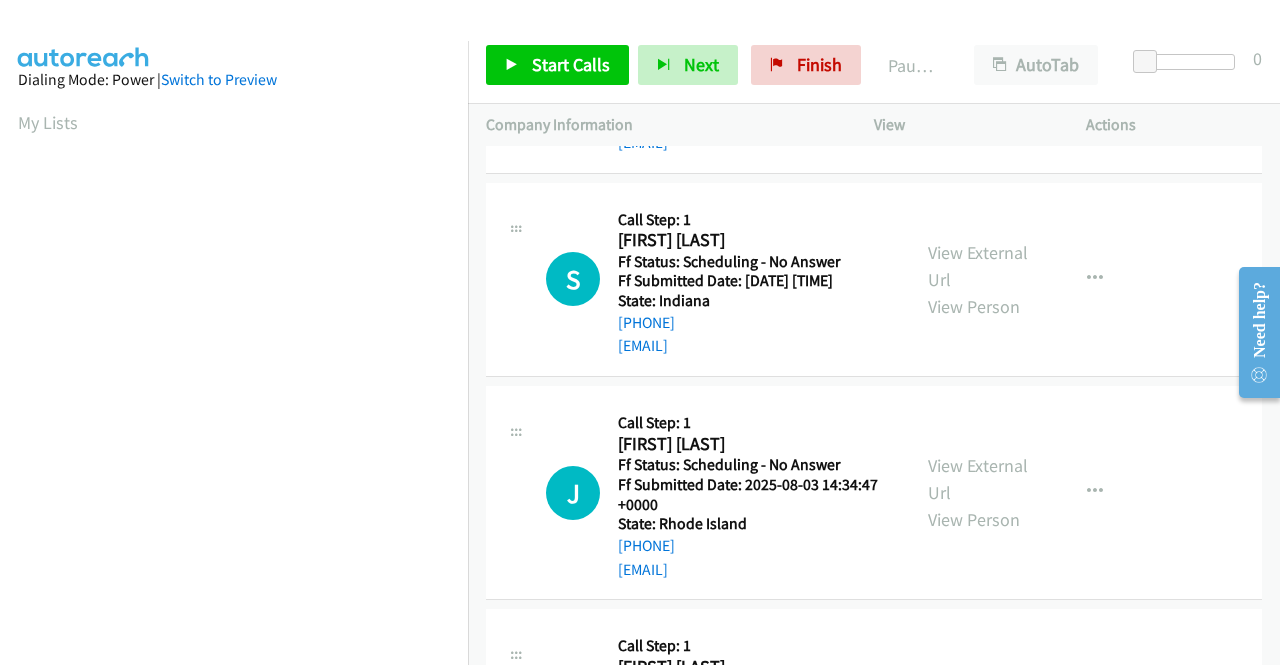 scroll, scrollTop: 1600, scrollLeft: 0, axis: vertical 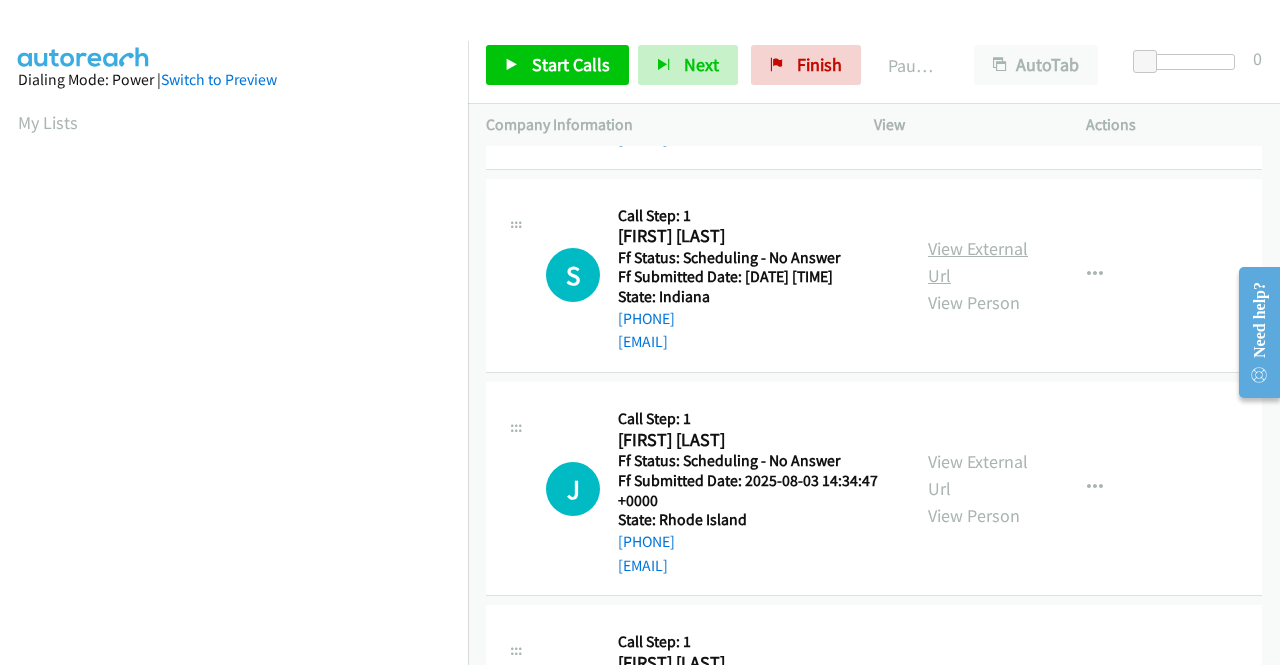 click on "View External Url" at bounding box center (978, 262) 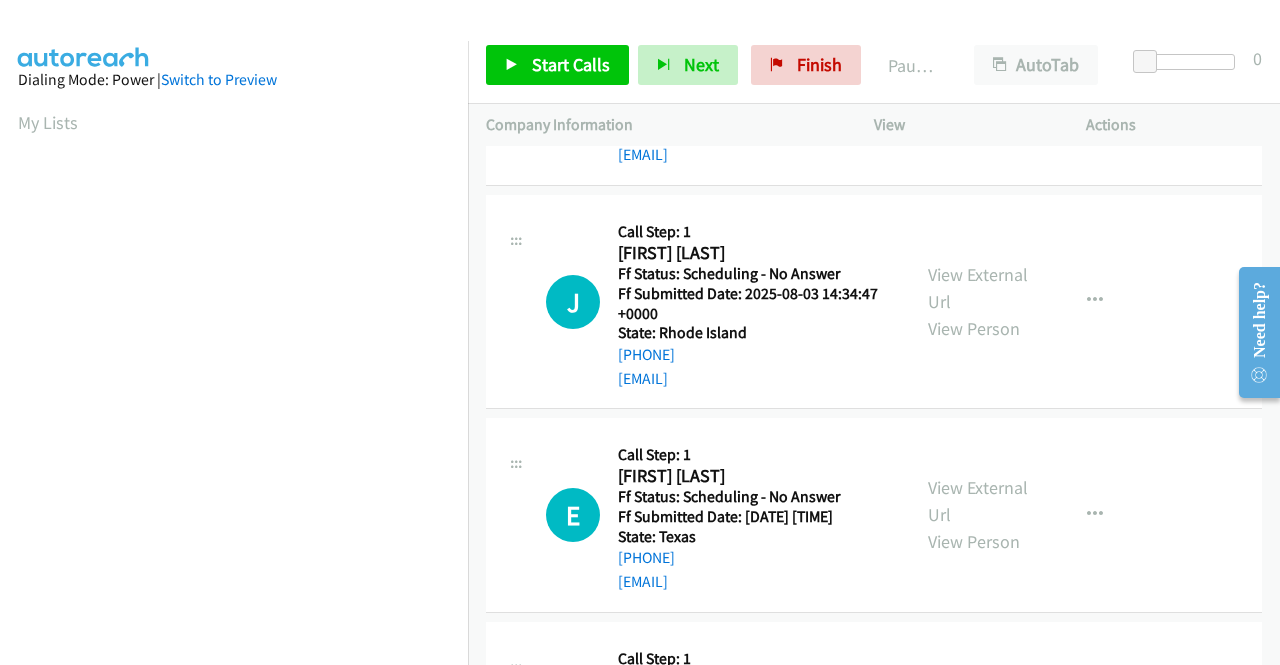scroll, scrollTop: 1800, scrollLeft: 0, axis: vertical 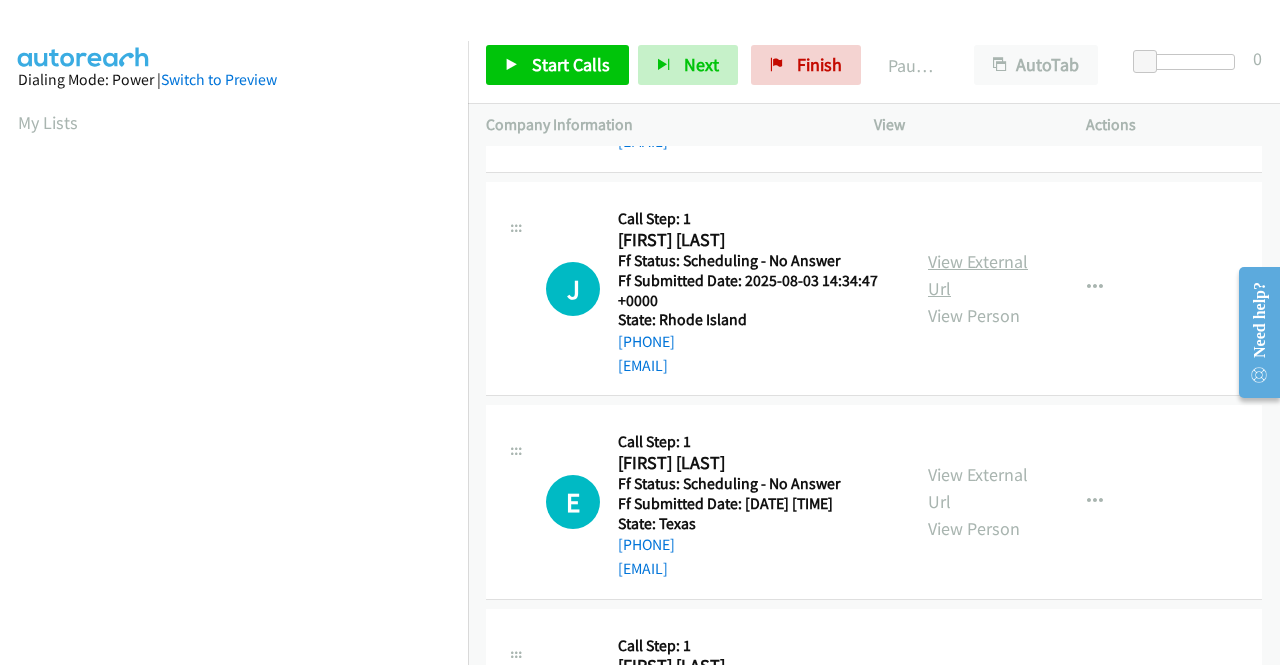 click on "View External Url" at bounding box center [978, 275] 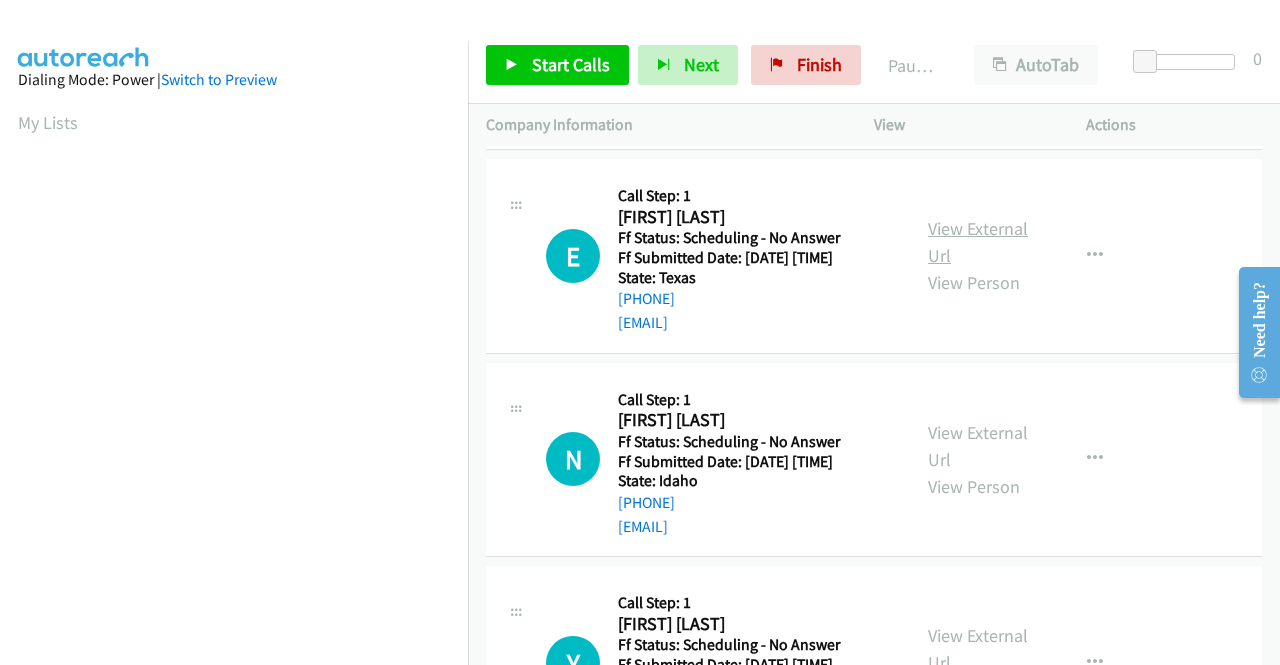 scroll, scrollTop: 2100, scrollLeft: 0, axis: vertical 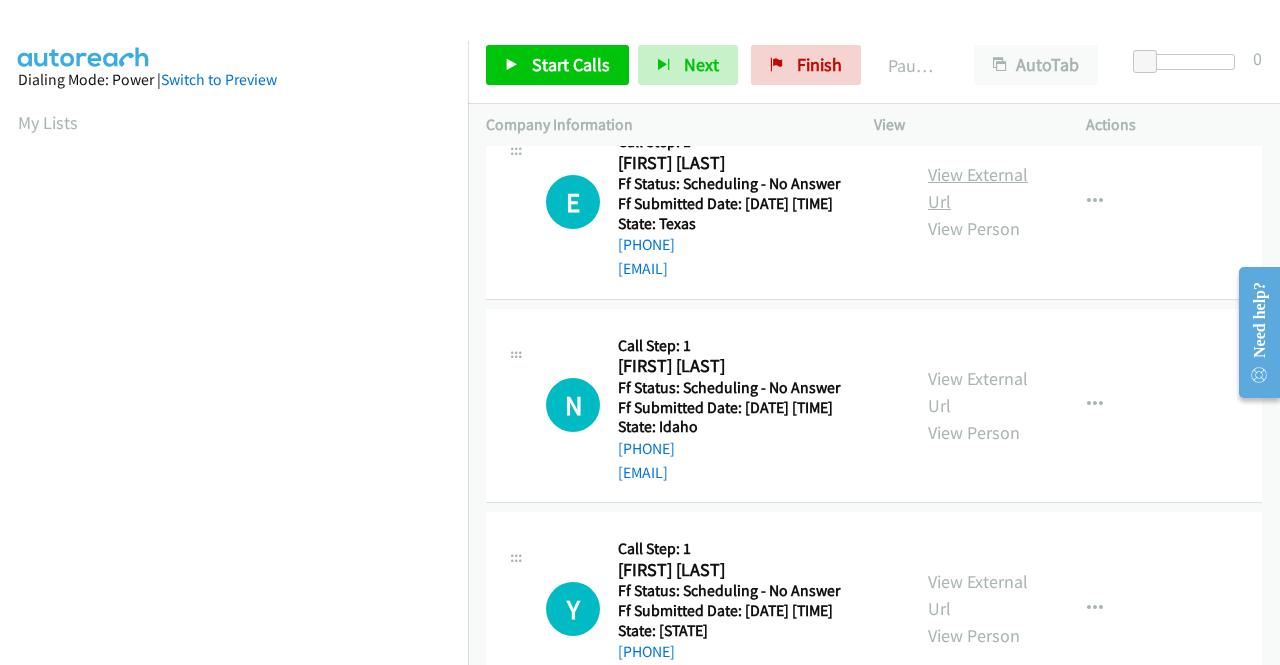 click on "View External Url" at bounding box center [978, 188] 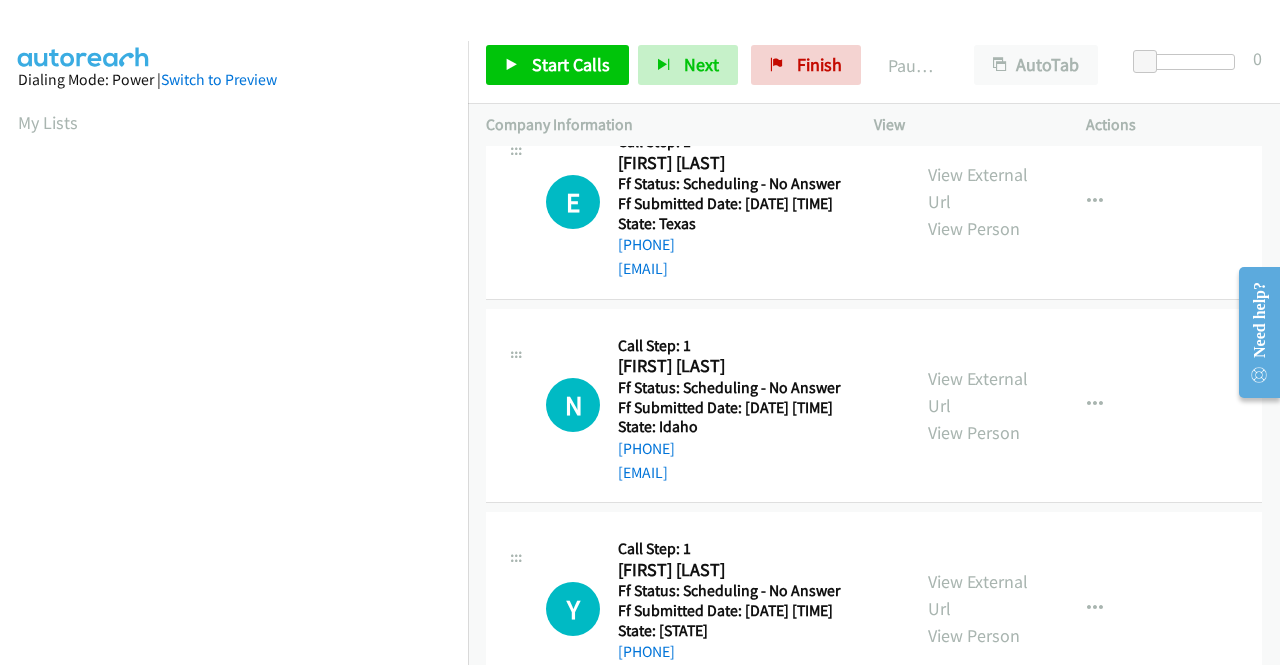 scroll, scrollTop: 2300, scrollLeft: 0, axis: vertical 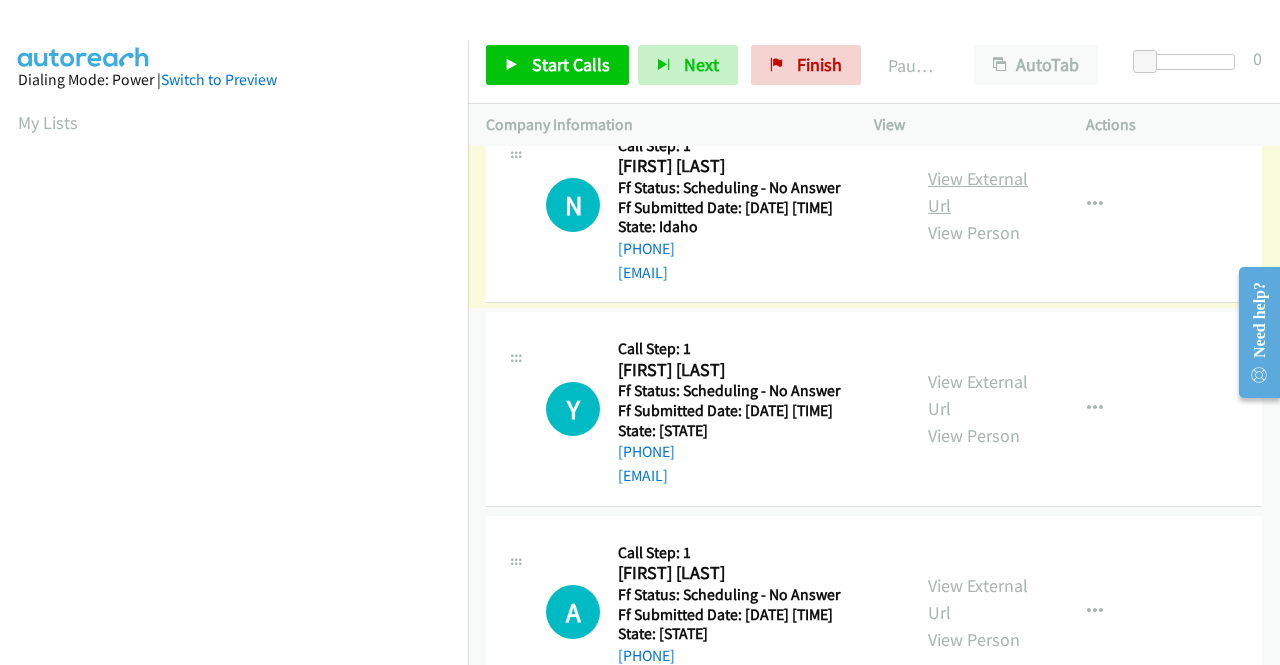 click on "View External Url" at bounding box center (978, 192) 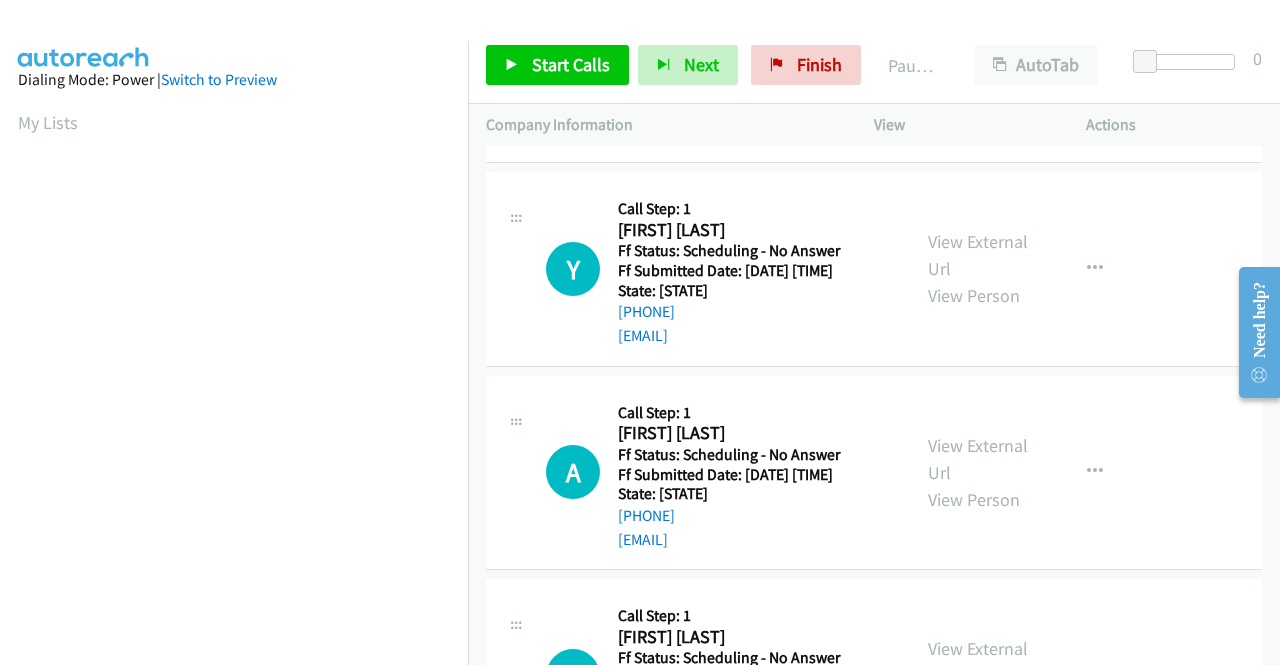 scroll, scrollTop: 2500, scrollLeft: 0, axis: vertical 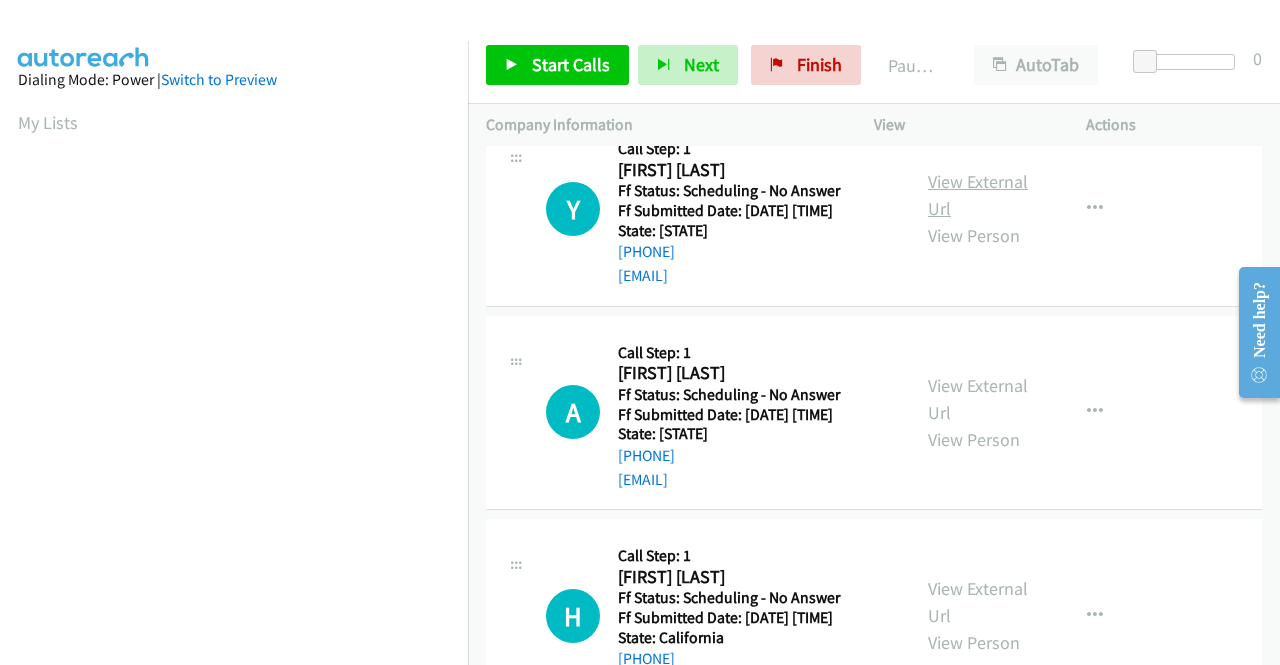 click on "View External Url" at bounding box center (978, 195) 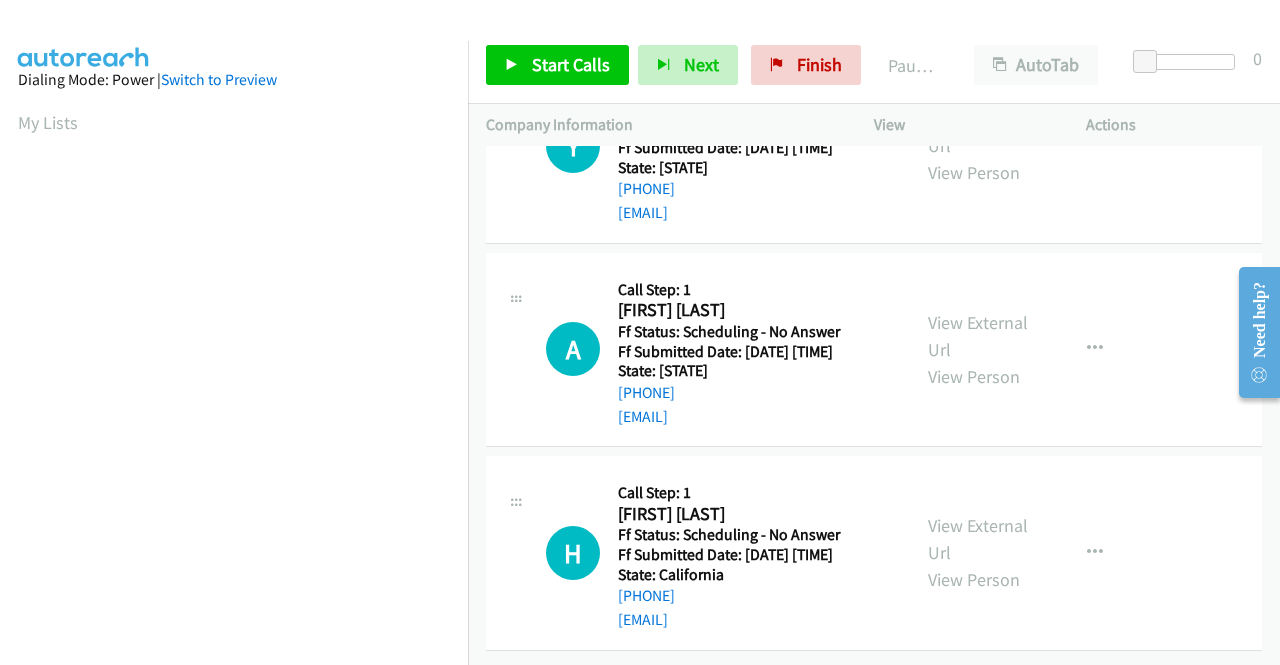 scroll, scrollTop: 2700, scrollLeft: 0, axis: vertical 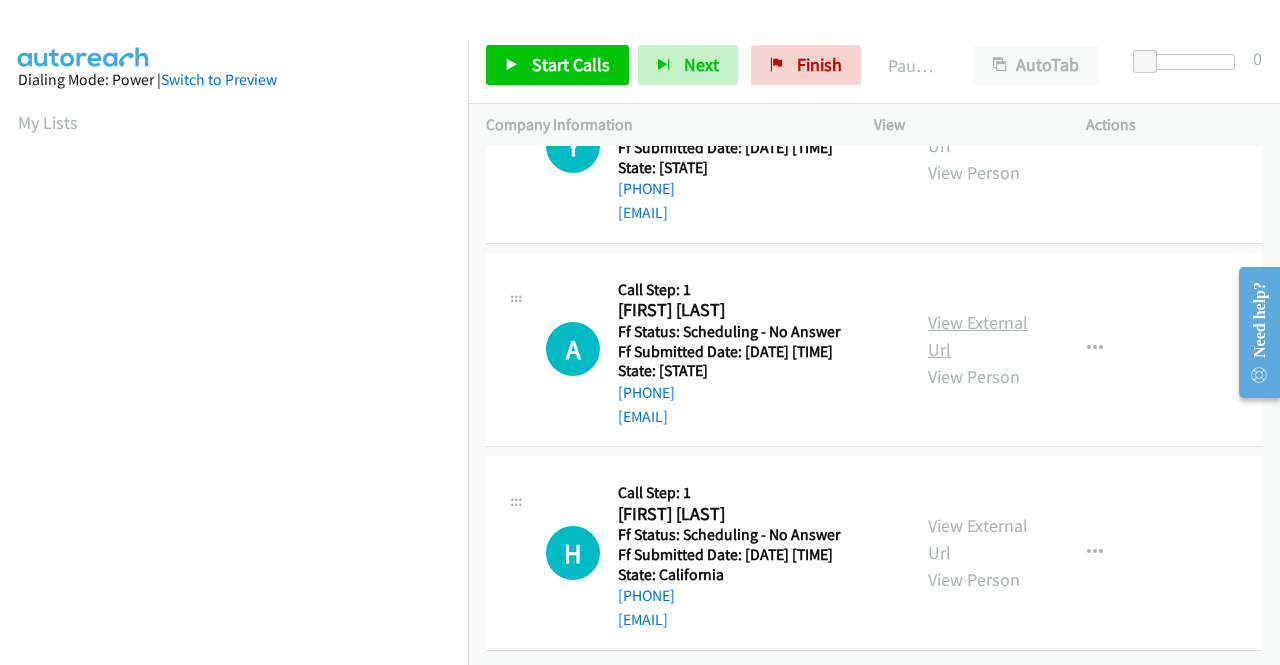 click on "View External Url" at bounding box center (978, 336) 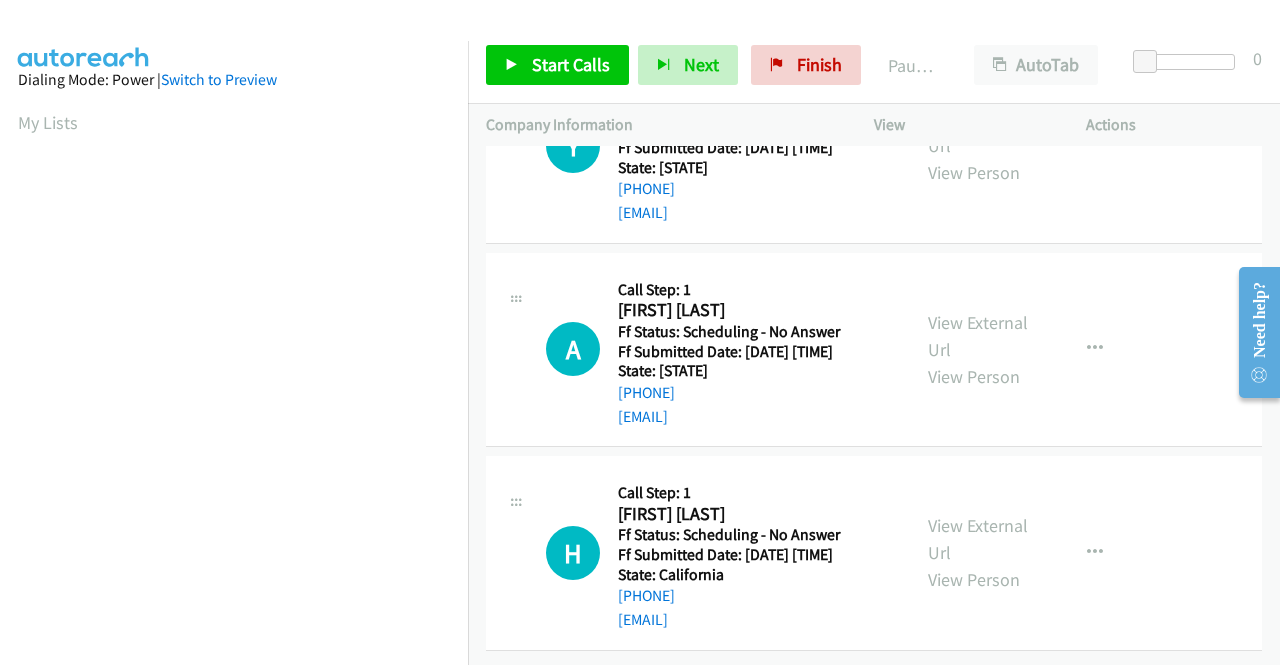scroll, scrollTop: 2848, scrollLeft: 0, axis: vertical 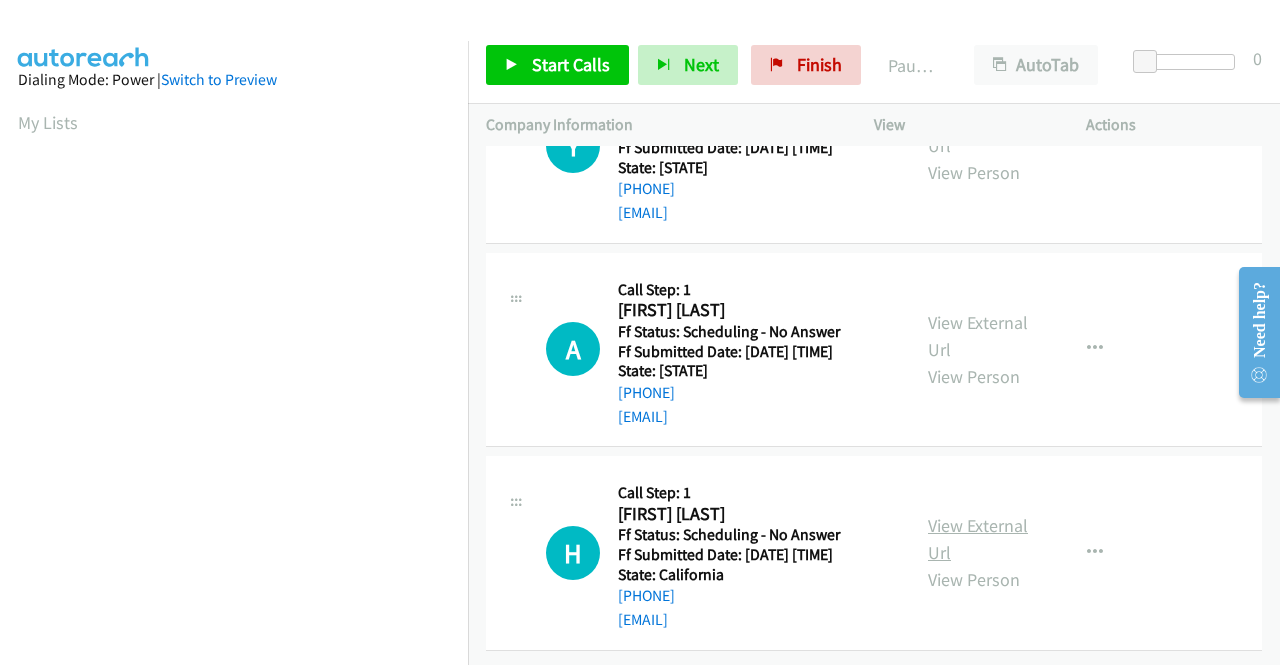 click on "View External Url" at bounding box center [978, 539] 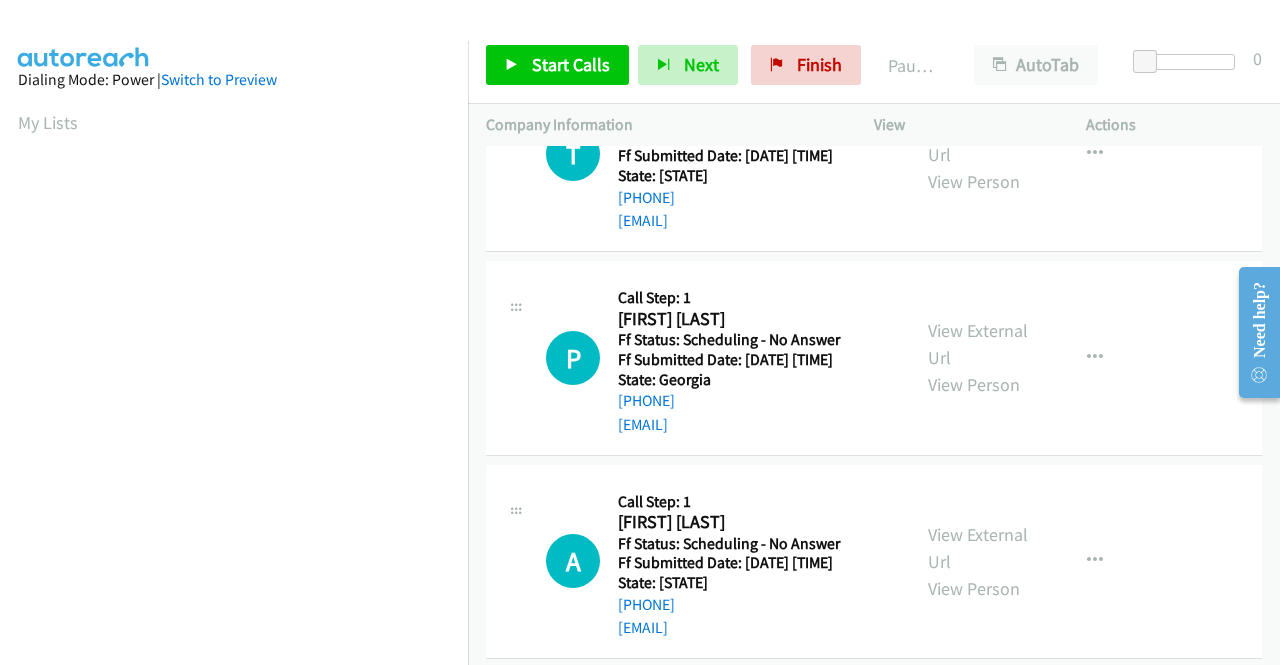scroll, scrollTop: 0, scrollLeft: 0, axis: both 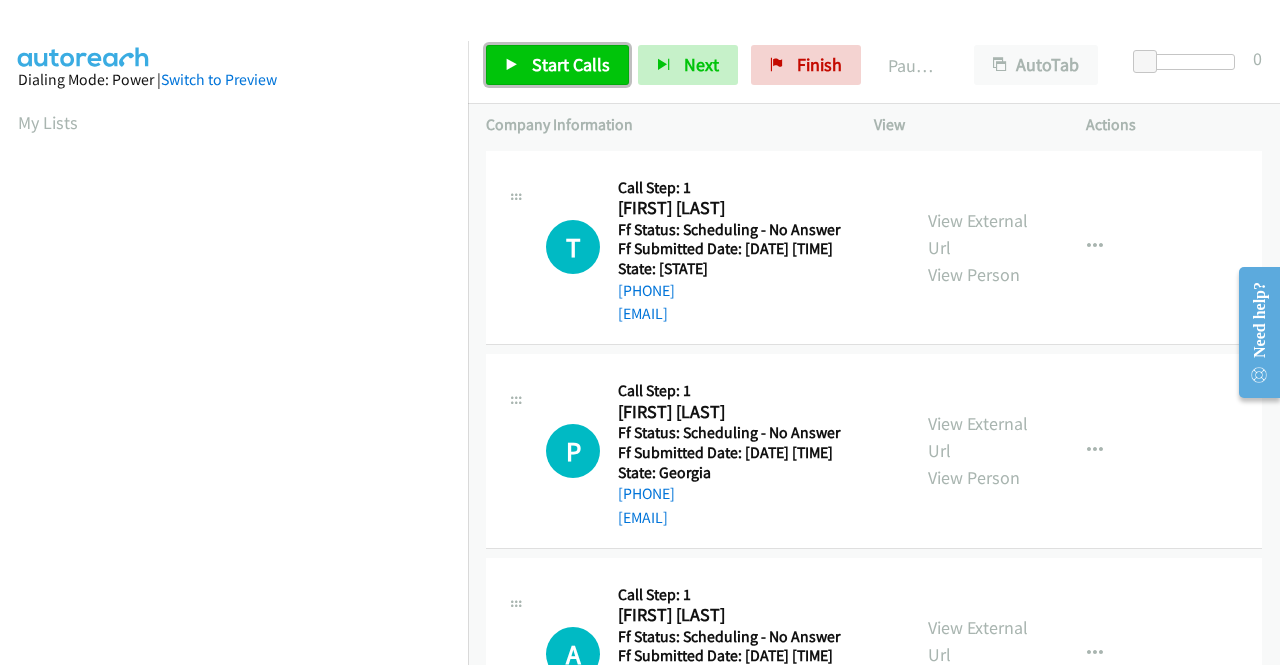 click on "Start Calls" at bounding box center [571, 64] 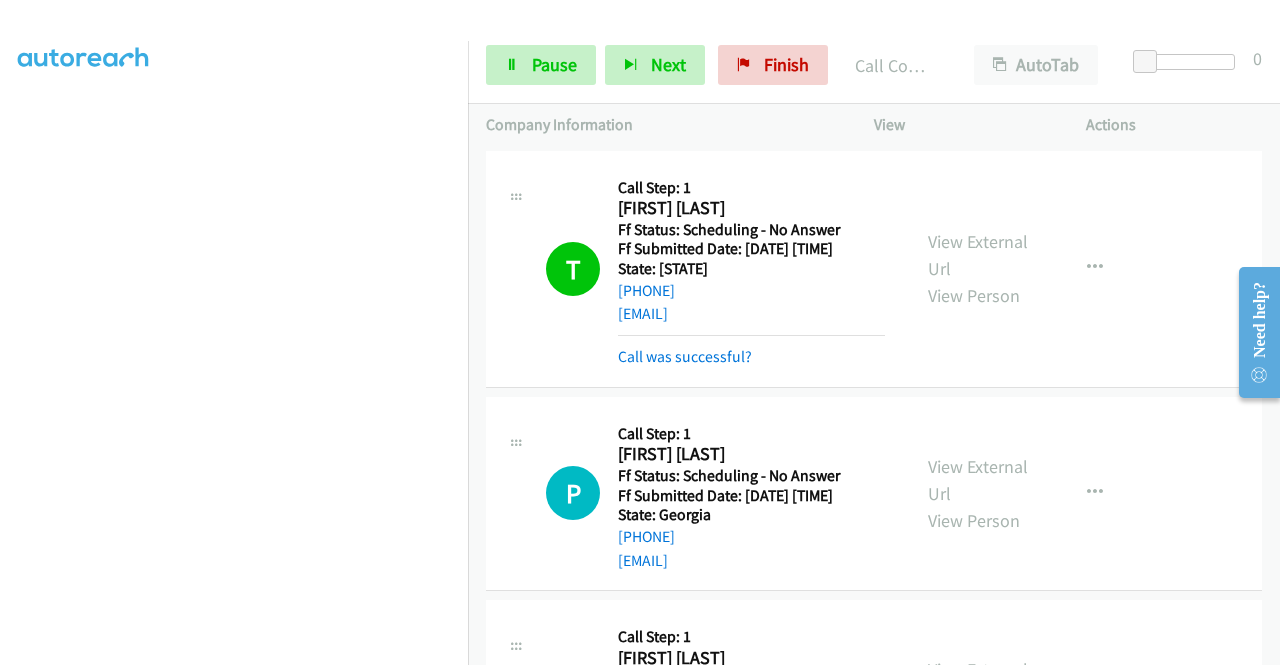 scroll, scrollTop: 356, scrollLeft: 0, axis: vertical 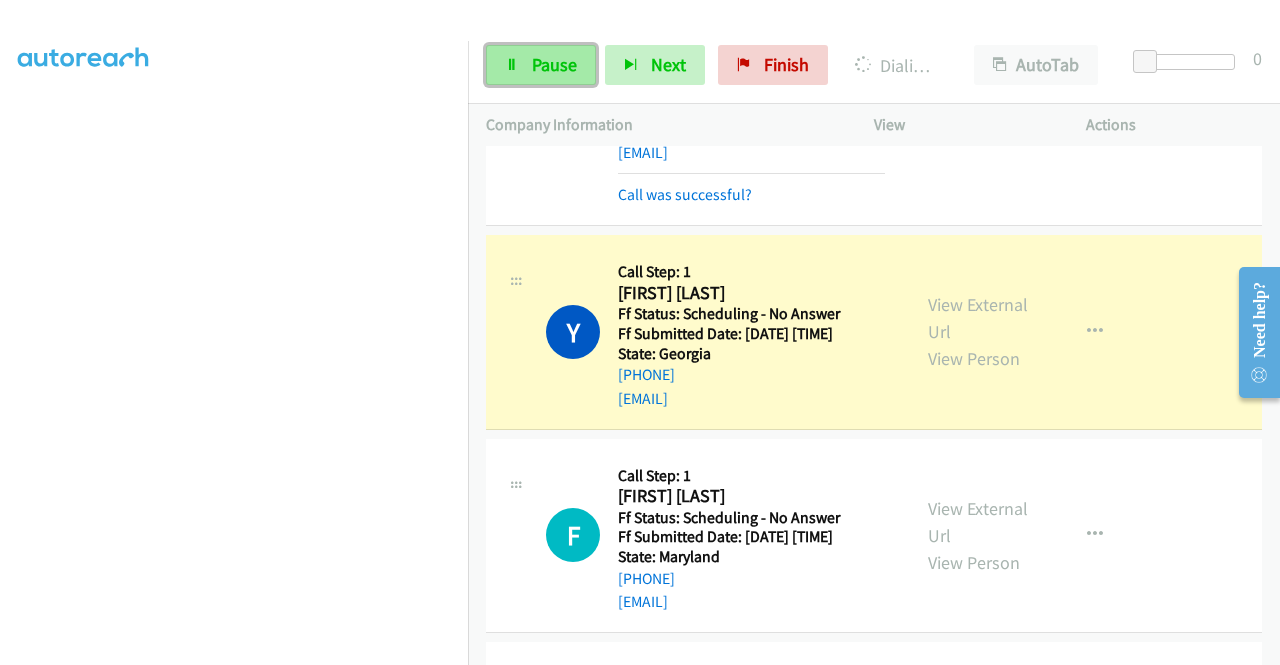 click on "Pause" at bounding box center (541, 65) 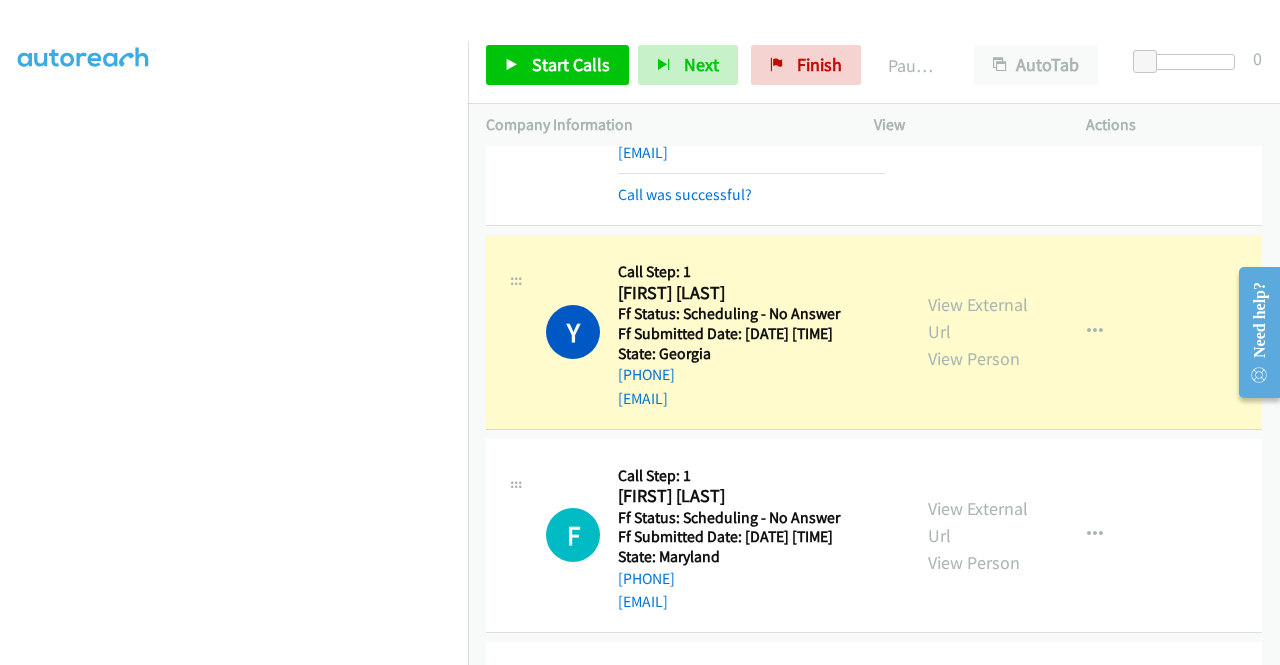 scroll, scrollTop: 0, scrollLeft: 0, axis: both 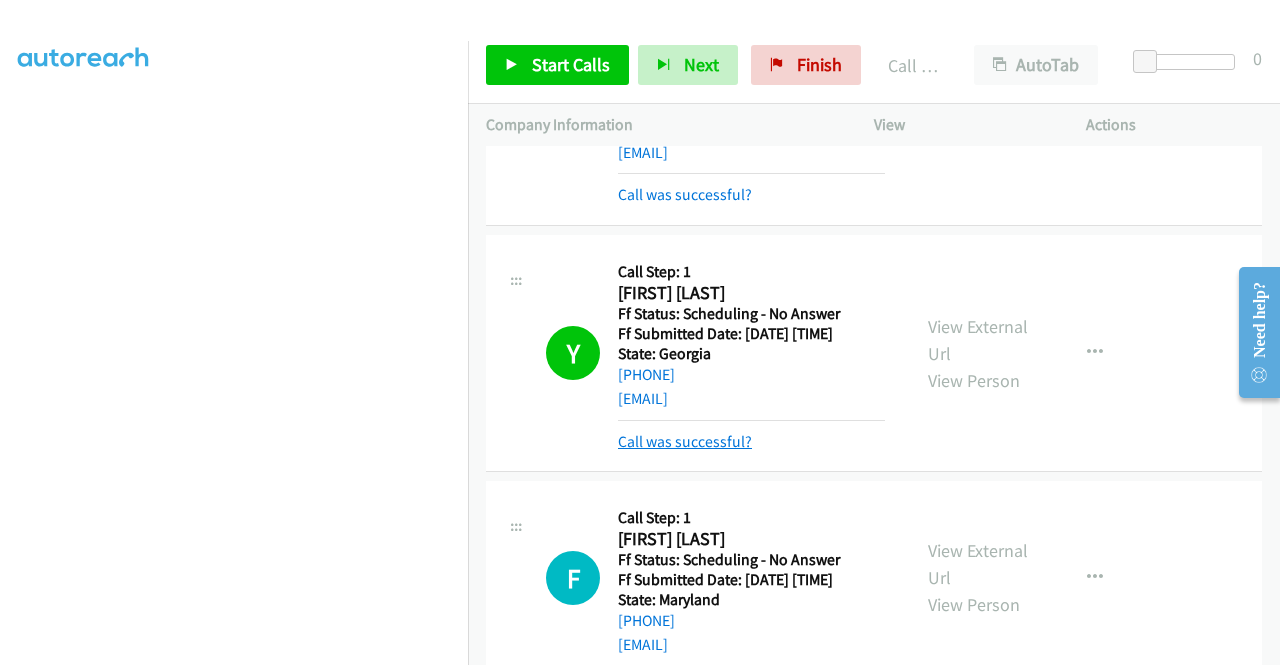 click on "Call was successful?" at bounding box center [685, 441] 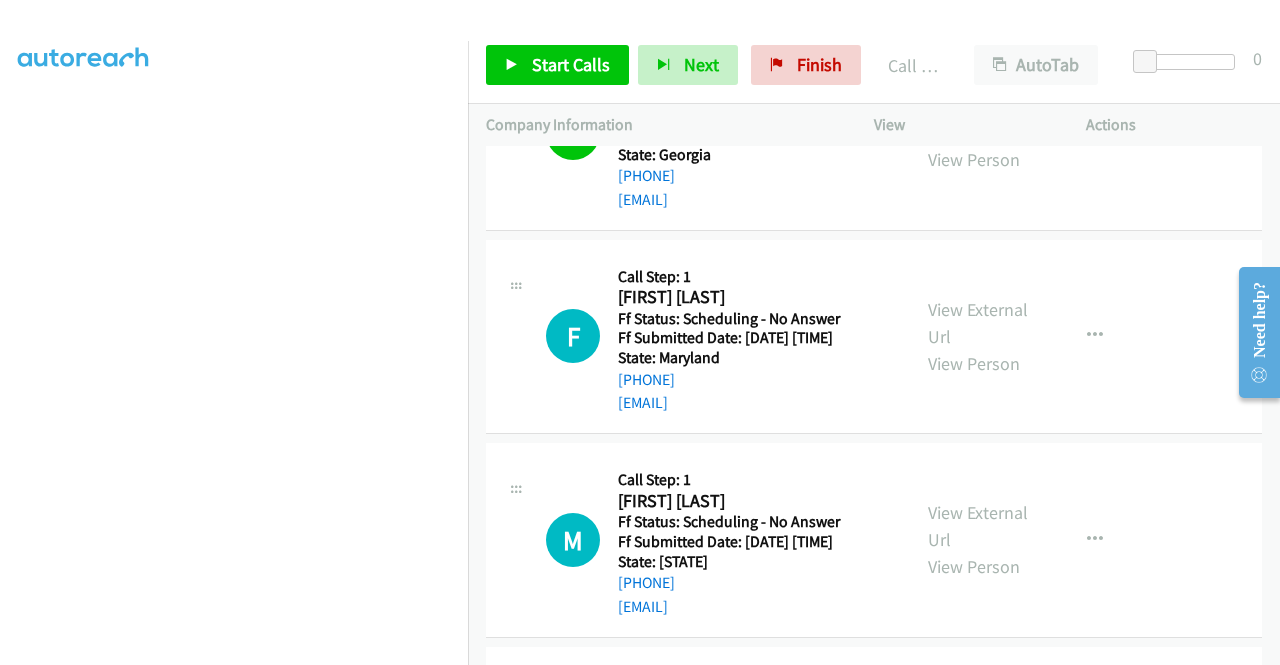 scroll, scrollTop: 1100, scrollLeft: 0, axis: vertical 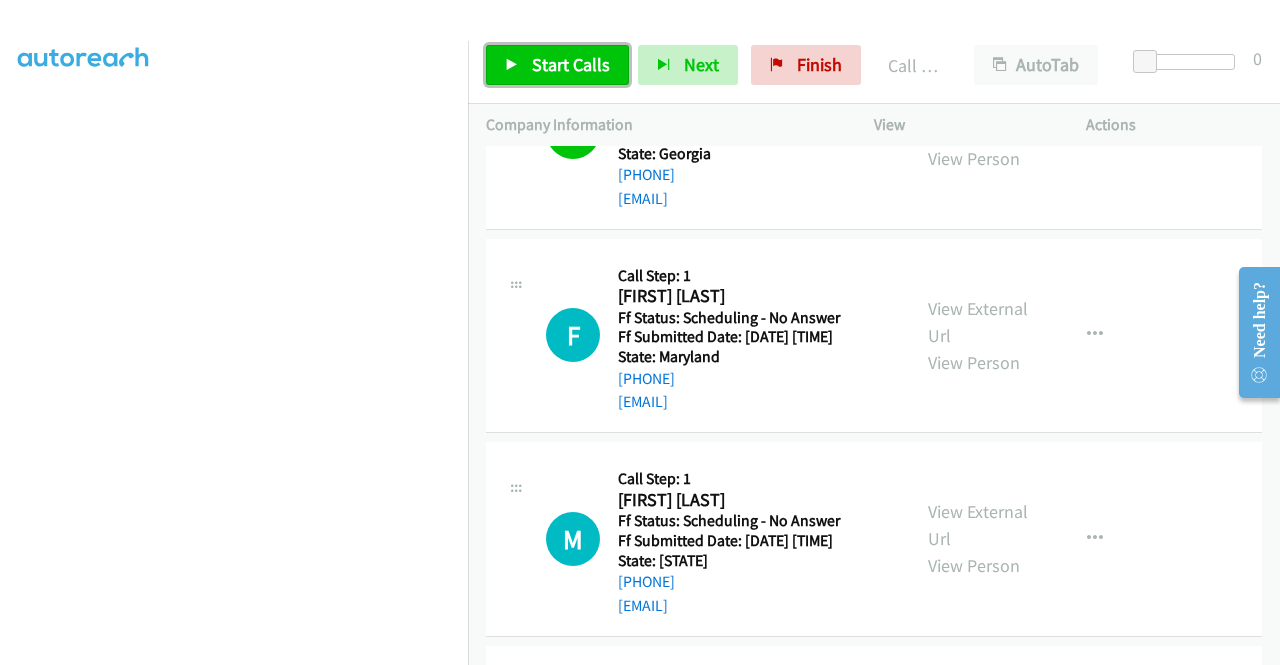 click on "Start Calls" at bounding box center (571, 64) 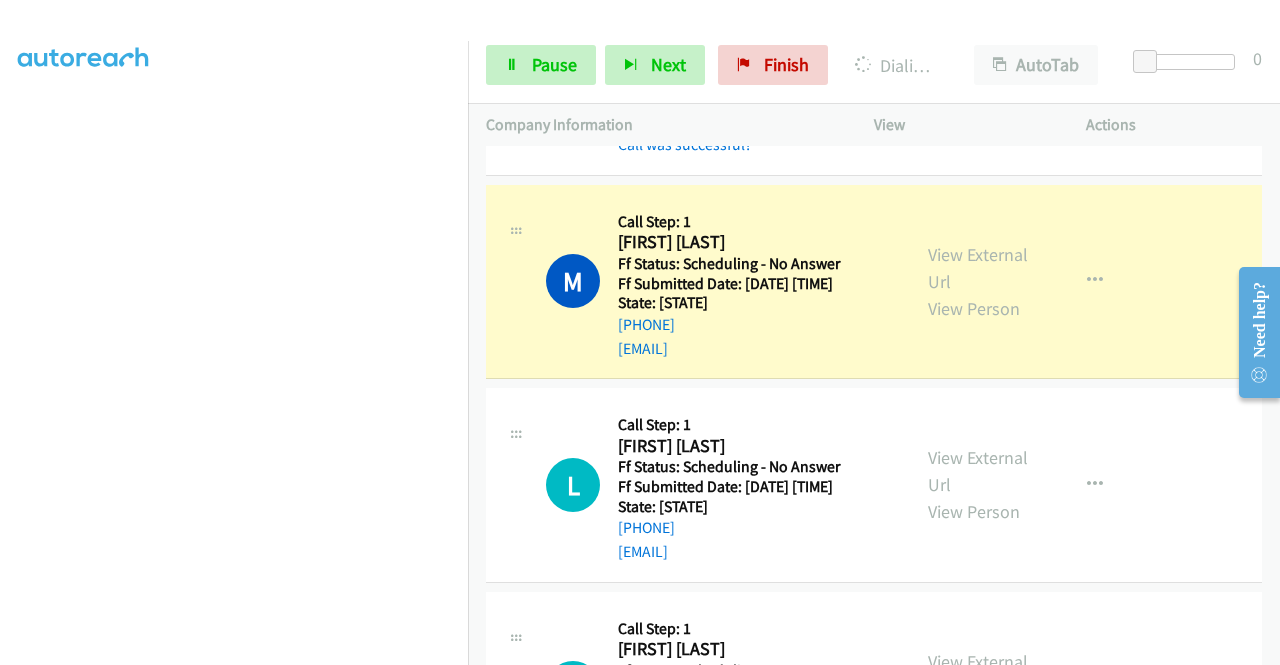 scroll, scrollTop: 1500, scrollLeft: 0, axis: vertical 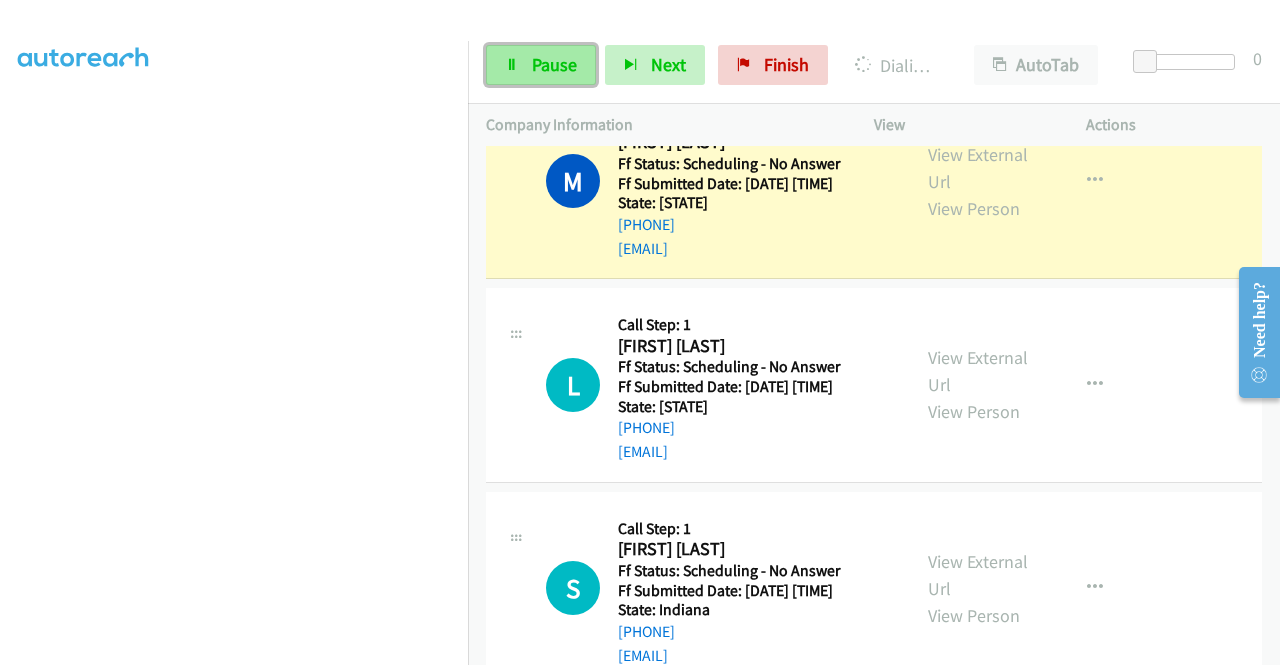 click on "Pause" at bounding box center [554, 64] 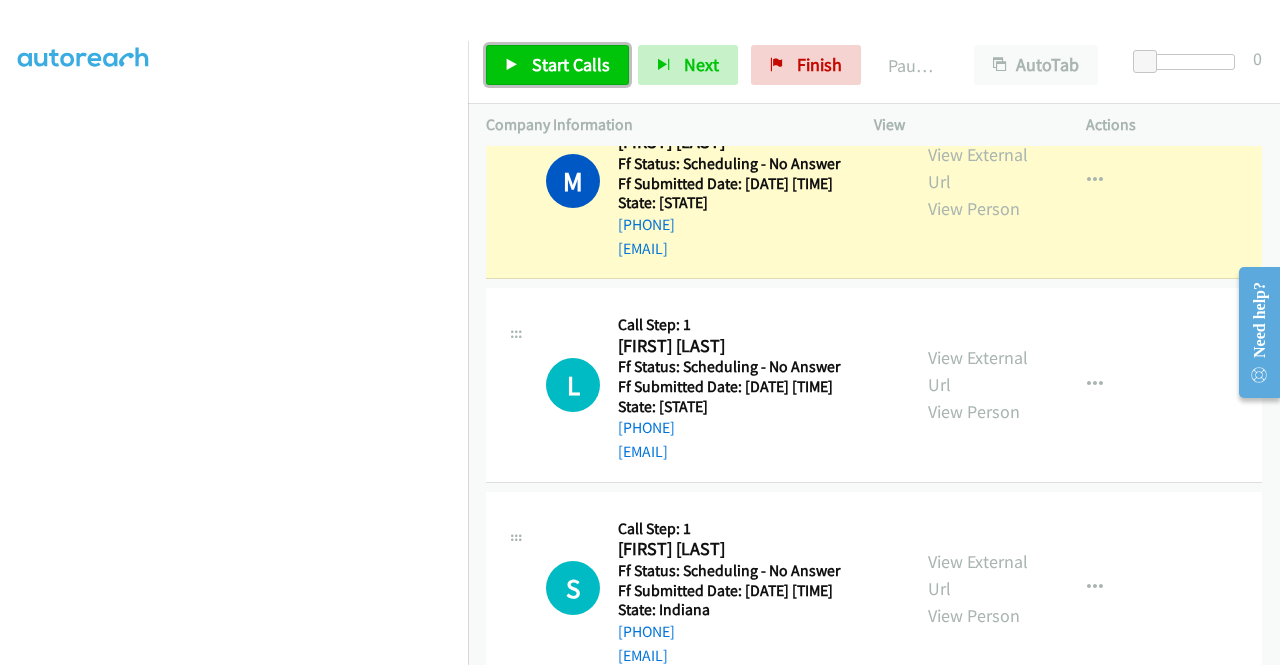 click on "Start Calls" at bounding box center (571, 64) 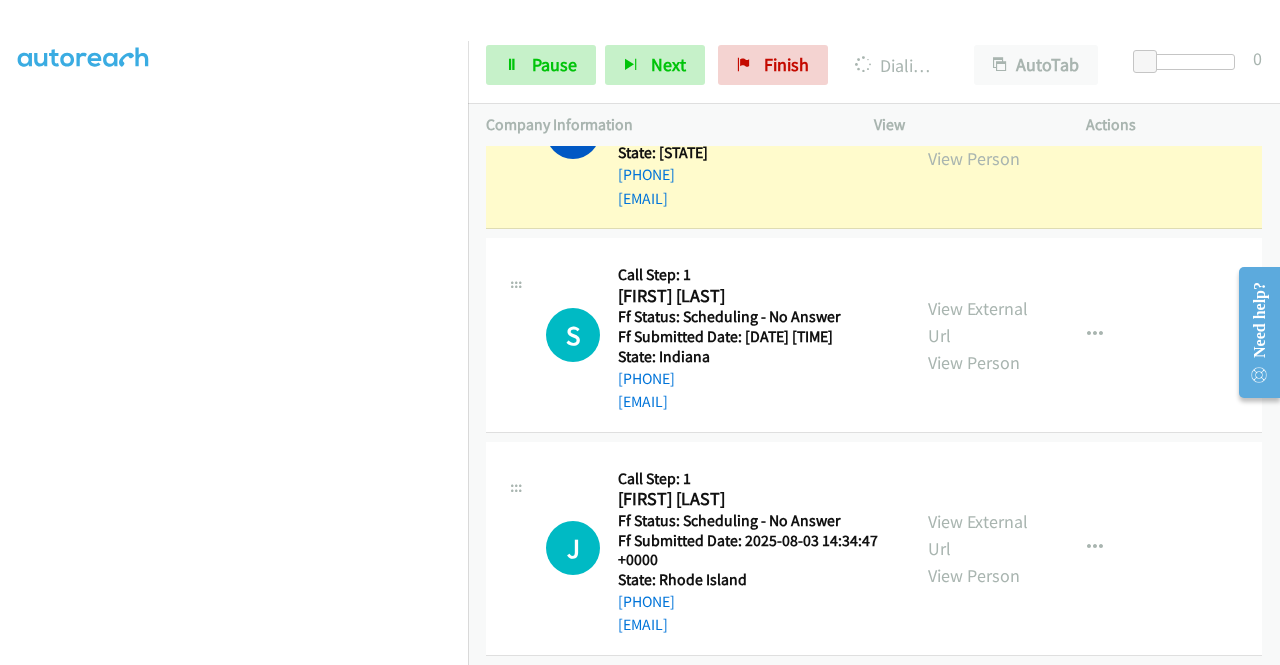 scroll, scrollTop: 1800, scrollLeft: 0, axis: vertical 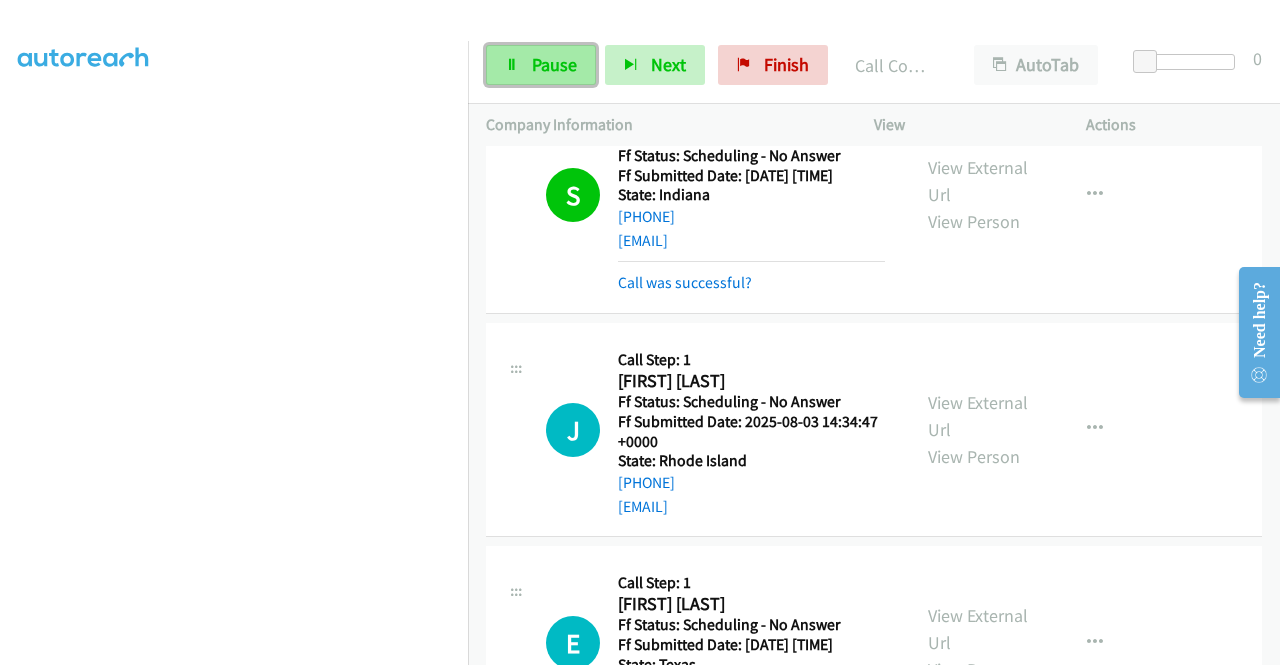 click on "Pause" at bounding box center (541, 65) 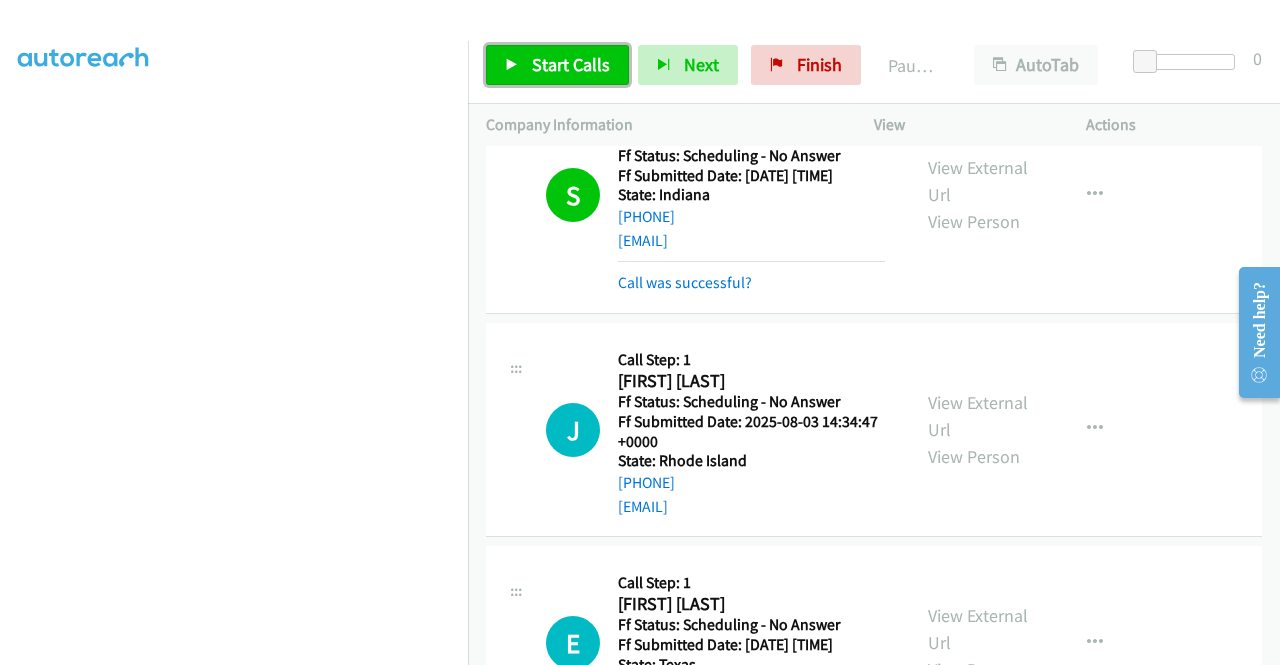 click on "Start Calls" at bounding box center (571, 64) 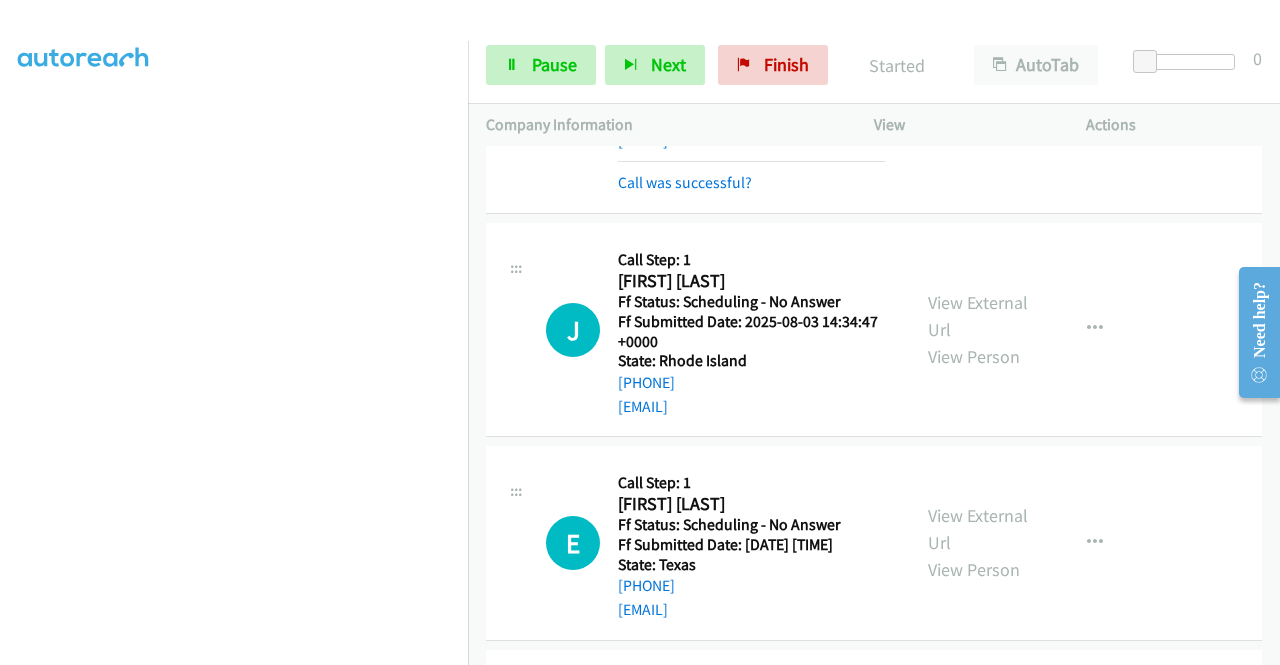 scroll, scrollTop: 2200, scrollLeft: 0, axis: vertical 